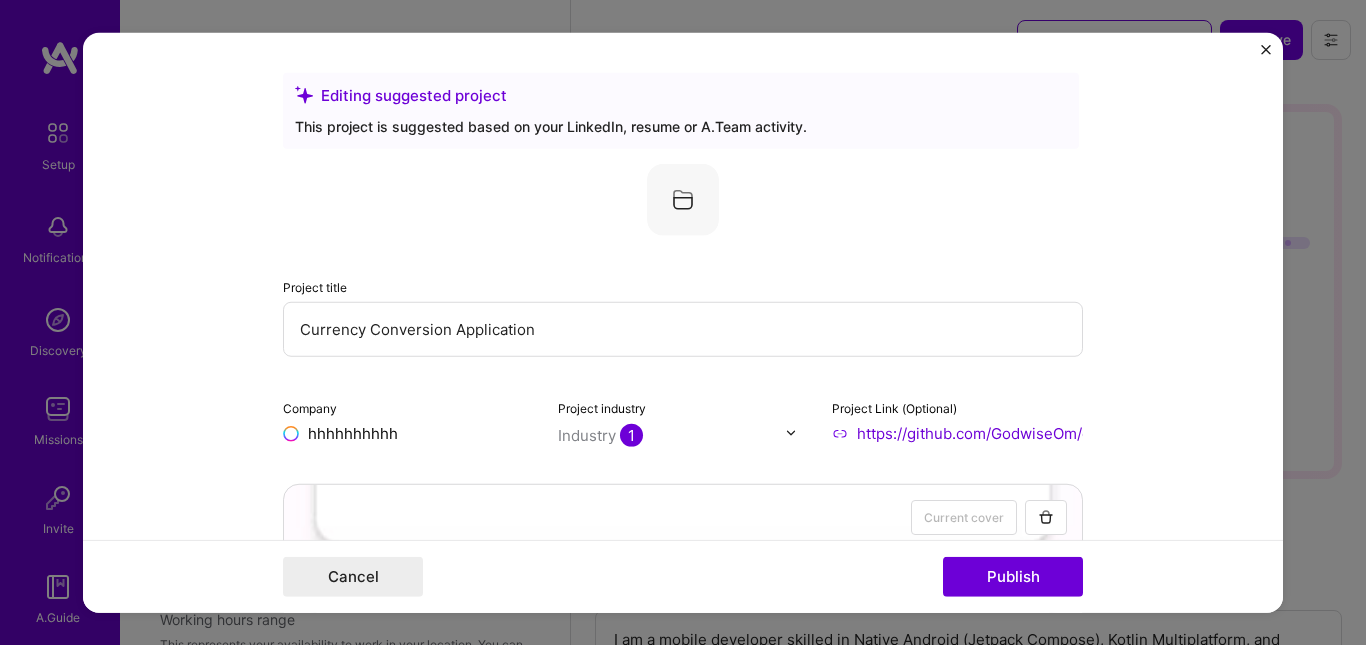 select on "US" 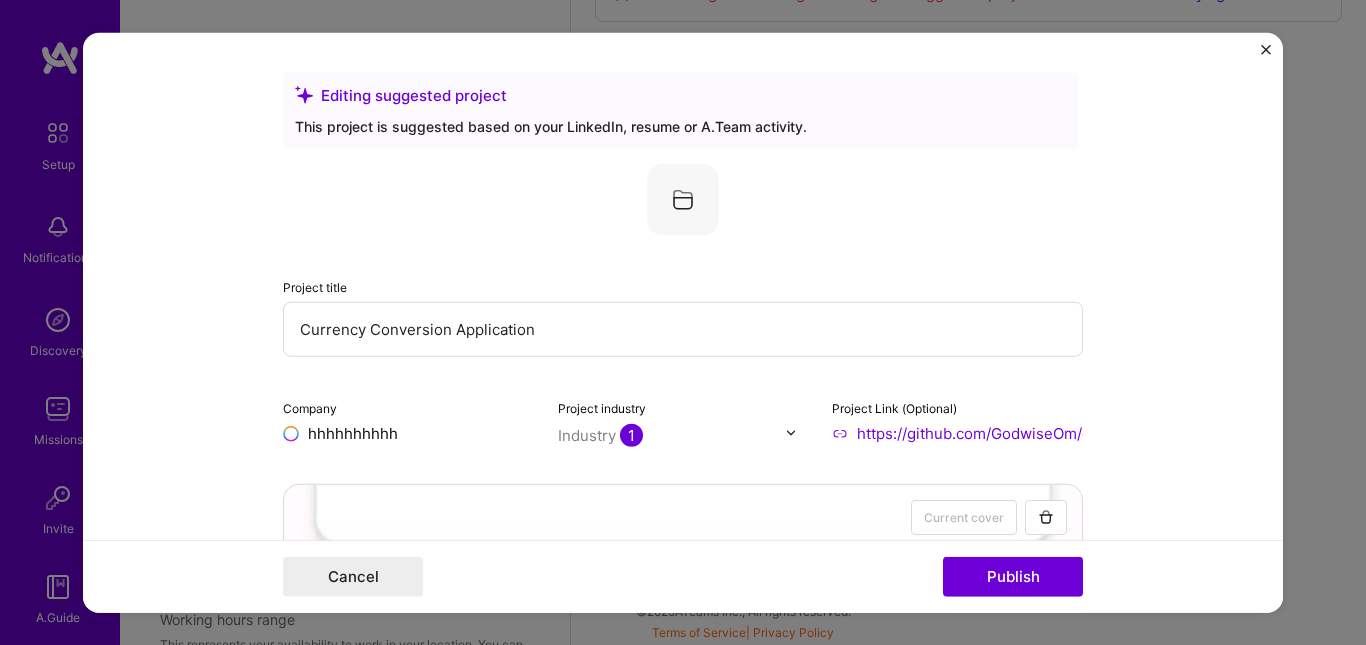 scroll, scrollTop: 1061, scrollLeft: 0, axis: vertical 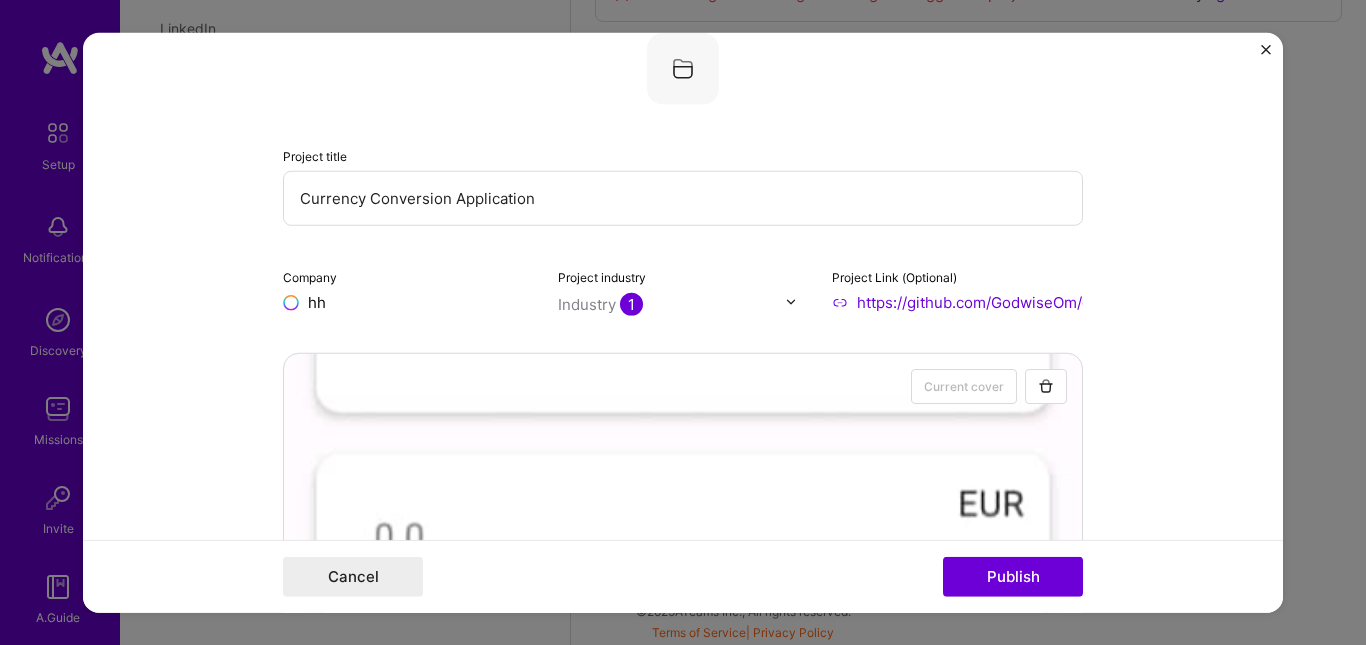 type on "h" 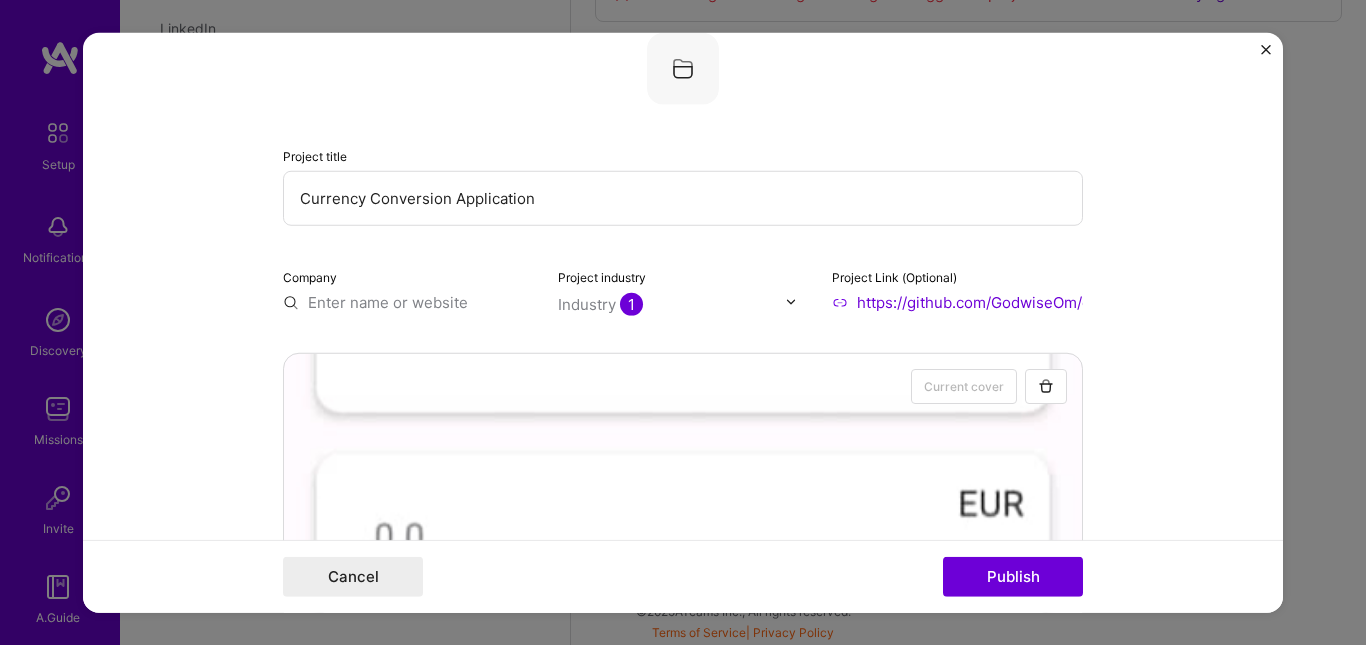 click at bounding box center (408, 301) 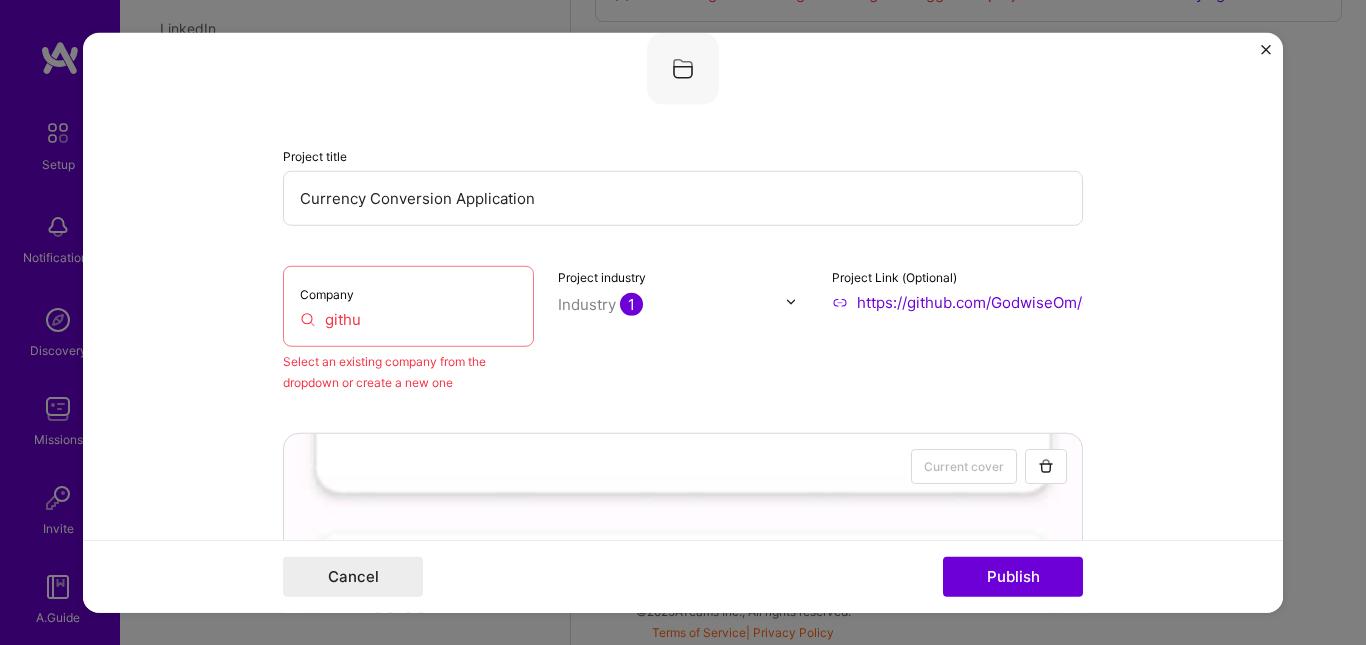 click on "githu" at bounding box center (408, 318) 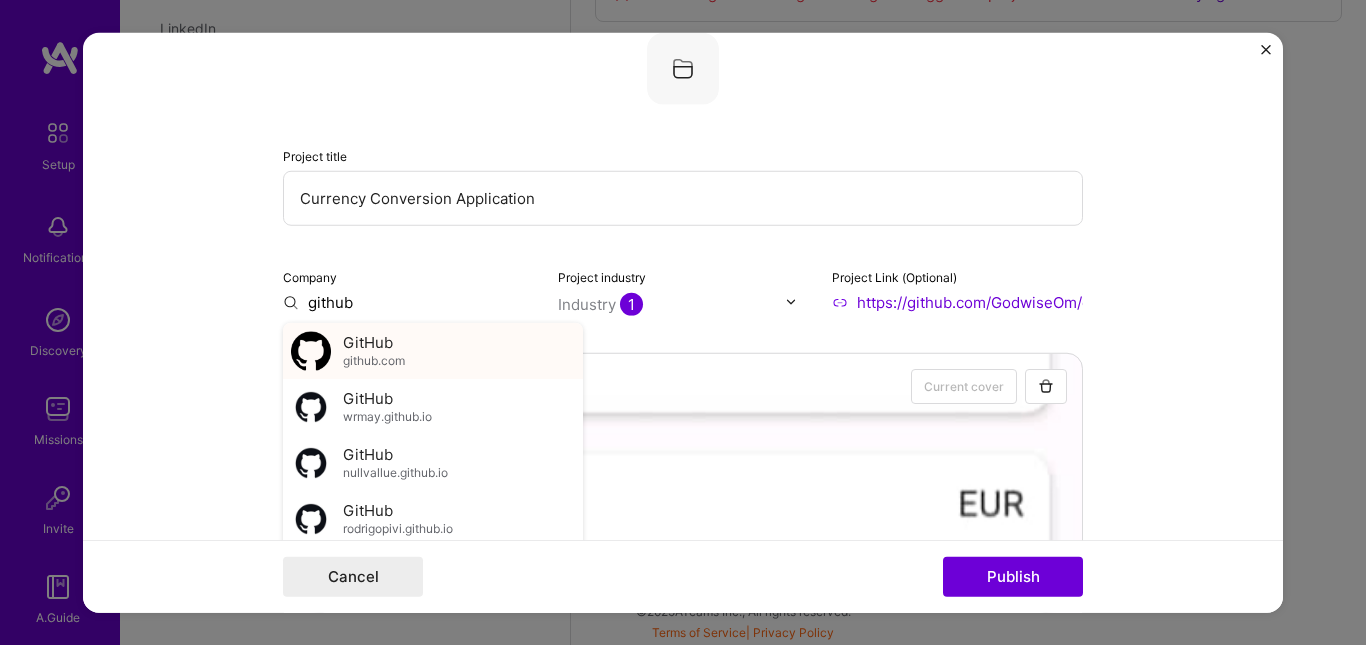 type on "github" 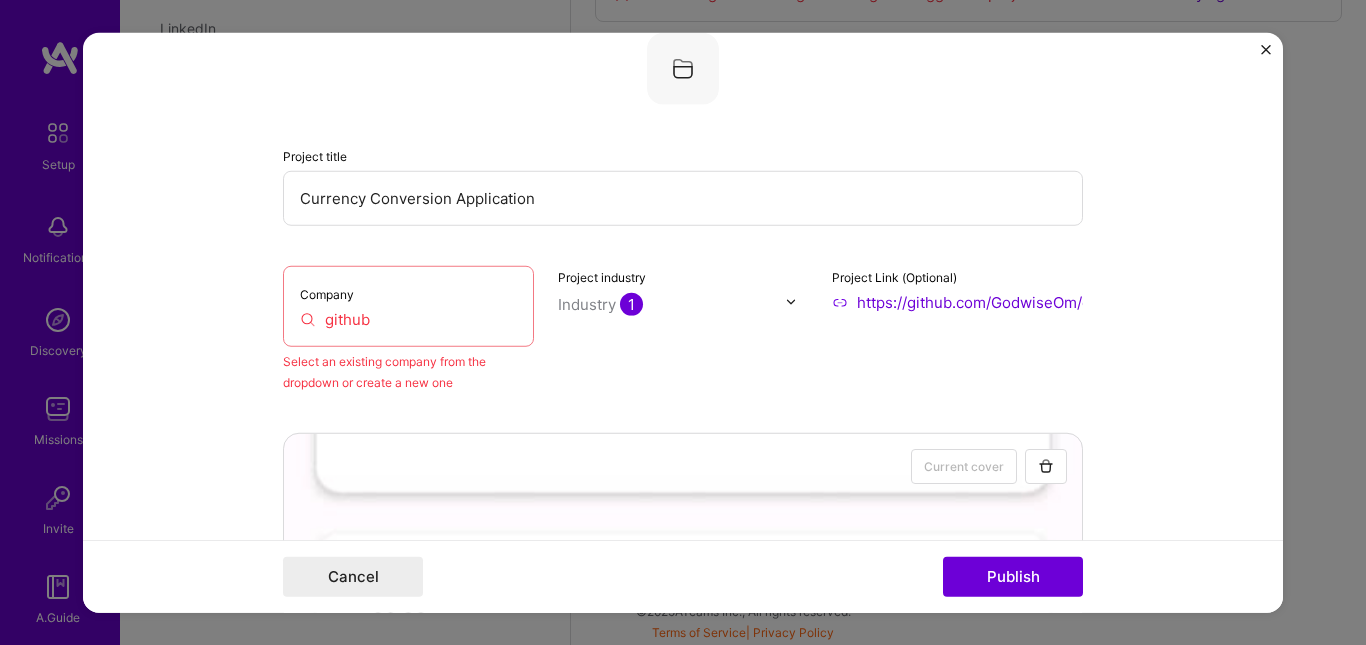 drag, startPoint x: 354, startPoint y: 354, endPoint x: 325, endPoint y: 340, distance: 32.202484 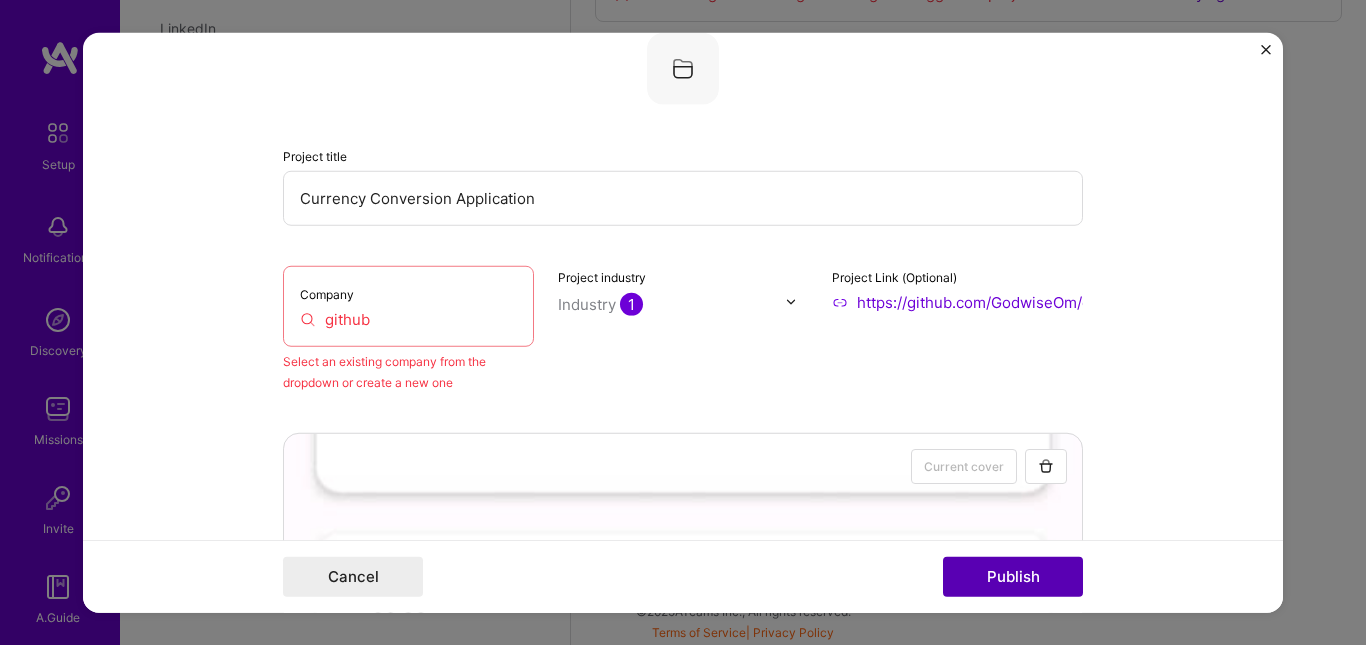 click on "Publish" at bounding box center (1013, 577) 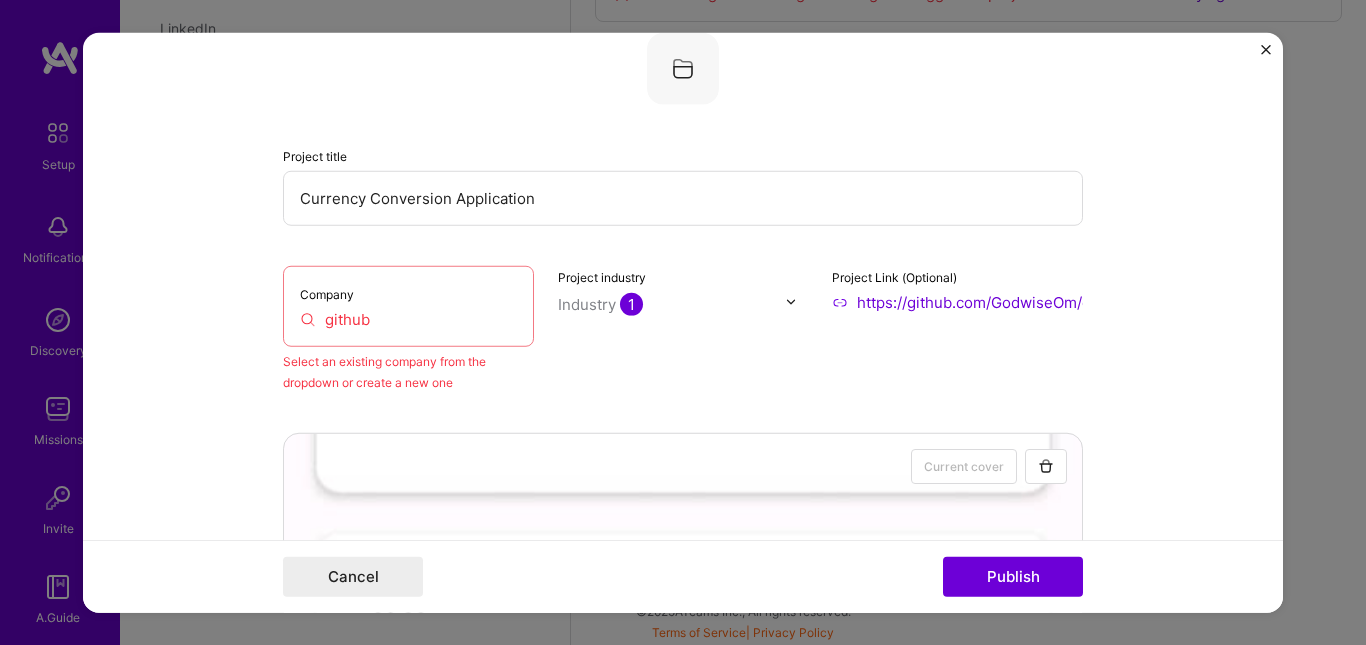 click on "Editing suggested project This project is suggested based on your LinkedIn, resume or A.Team activity. Project title Currency Conversion Application Company github
Select an existing company from the dropdown or create a new one Project industry Industry 1 Project Link (Optional) https://github.com/GodwiseOm/currencyconverter
Current cover Add New Image Remove Image Role Mobile Developer Feb, 2025
to Apr, 2025
I’m still working on this project Skills used — Add up to 12 skills Any new skills will be added to your profile. Enter skills... 4 API Integration 1 2 3 4 5 Android 1 2 3 4 5 Jetpack Compose 1 2 3 4 5 SQL 1 2 3 4 5 Did this role require you to manage team members? (Optional) Yes, I managed — team members. Were you involved from inception to launch (0  ->  1)? (Optional) Zero to one is creation and development of a unique product from the ground up. Add metrics (Optional)" at bounding box center (683, 322) 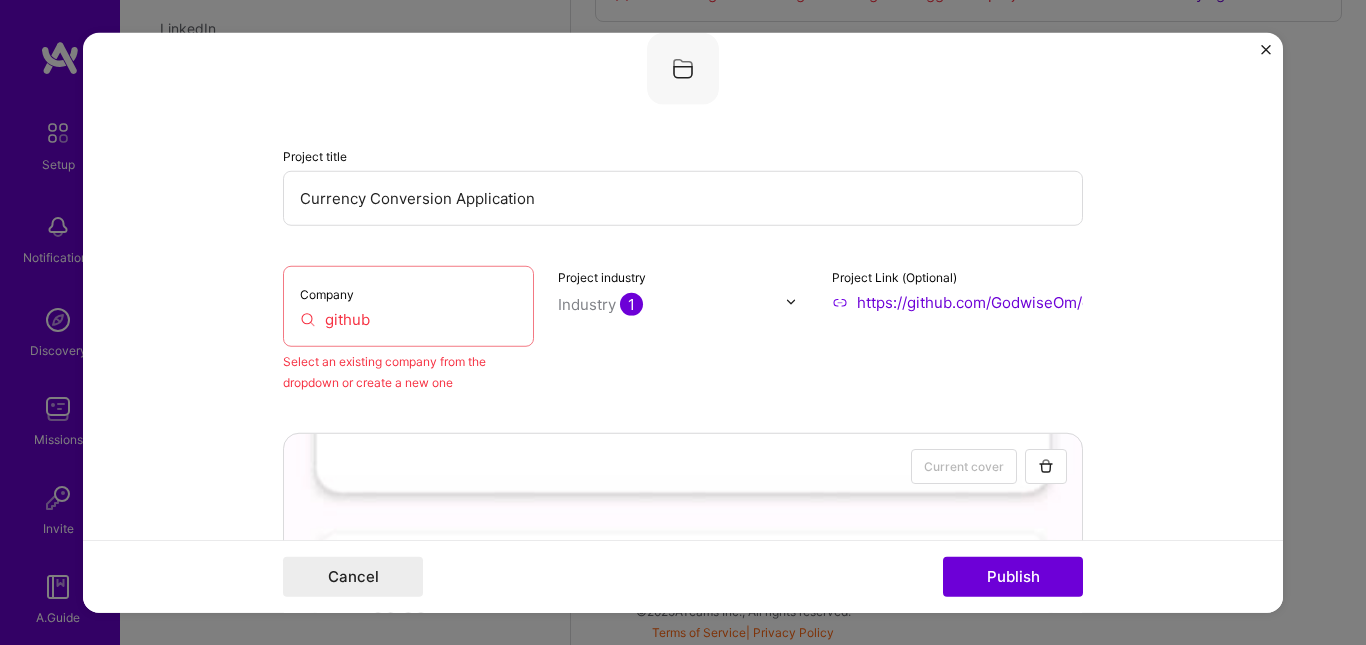 click at bounding box center [1266, 49] 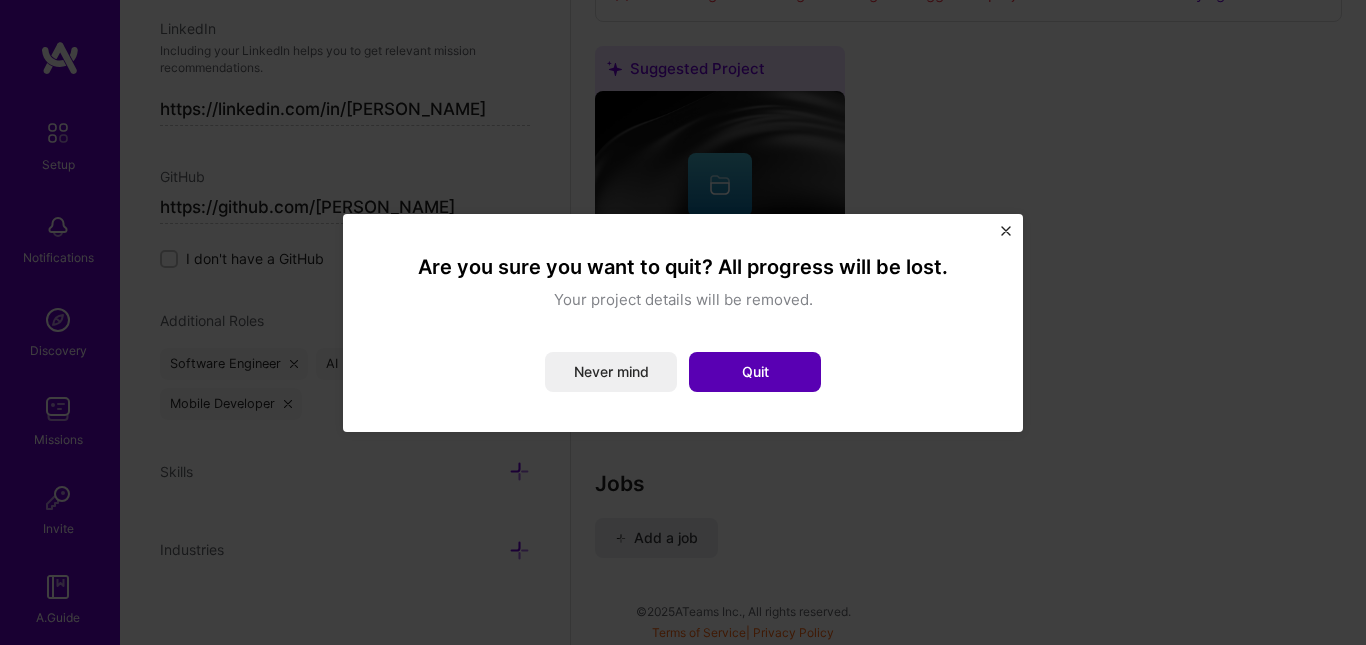 click on "Quit" at bounding box center [755, 372] 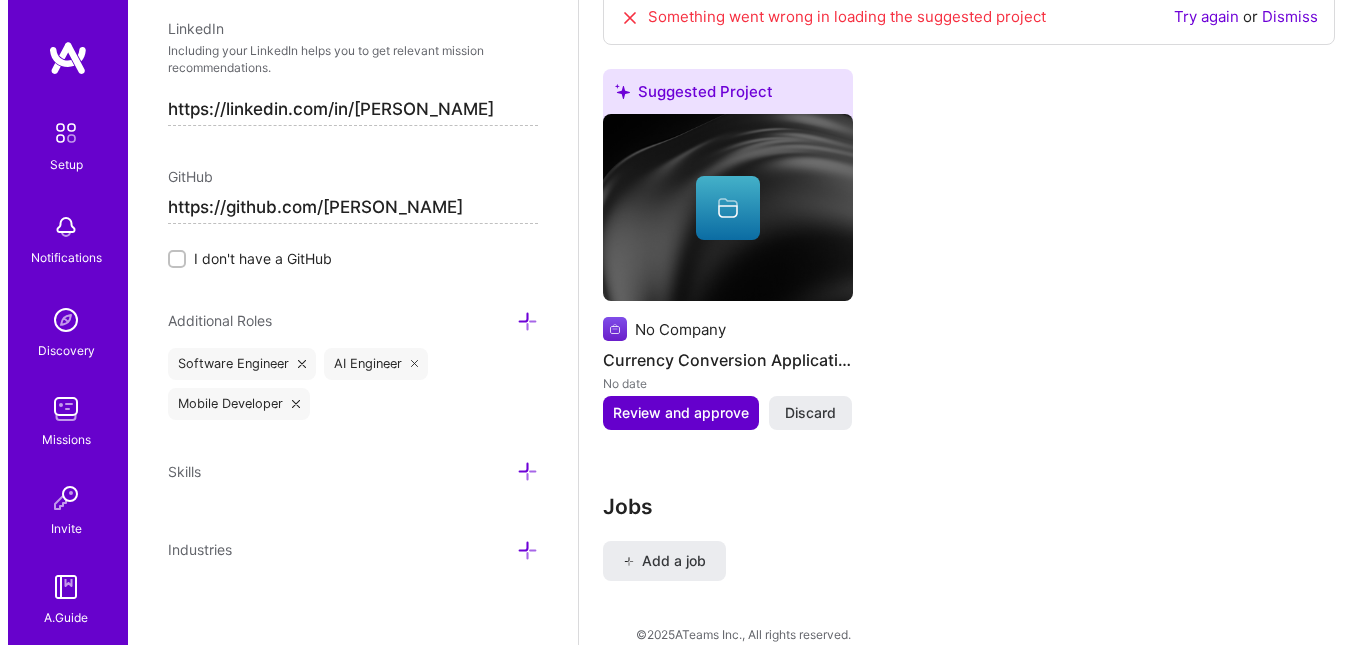 scroll, scrollTop: 1793, scrollLeft: 0, axis: vertical 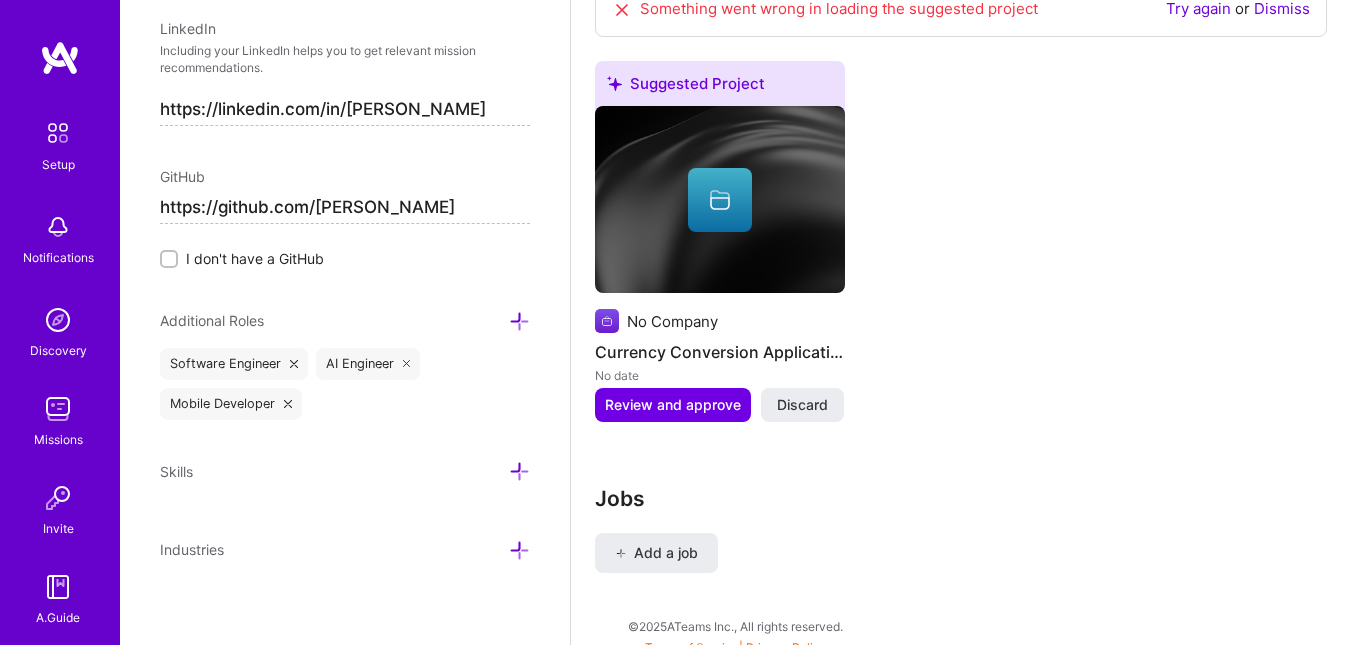 click on "No Company" at bounding box center [672, 321] 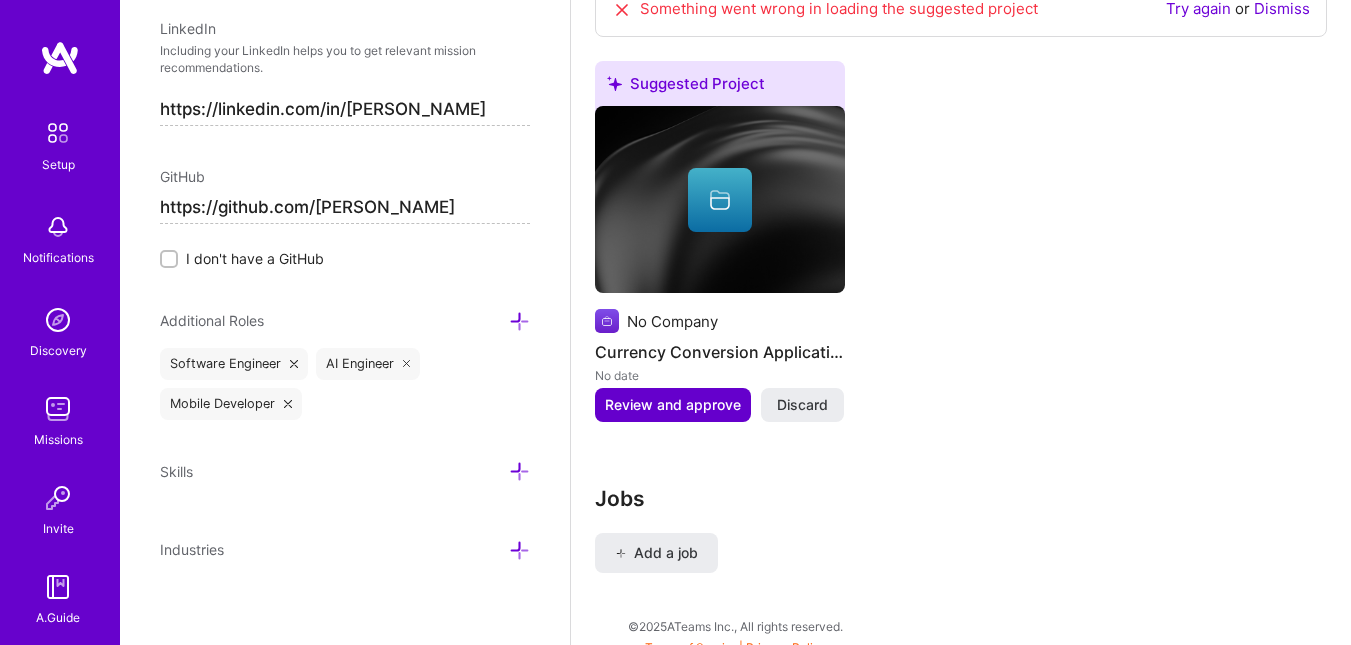 click on "Review and approve" at bounding box center [673, 405] 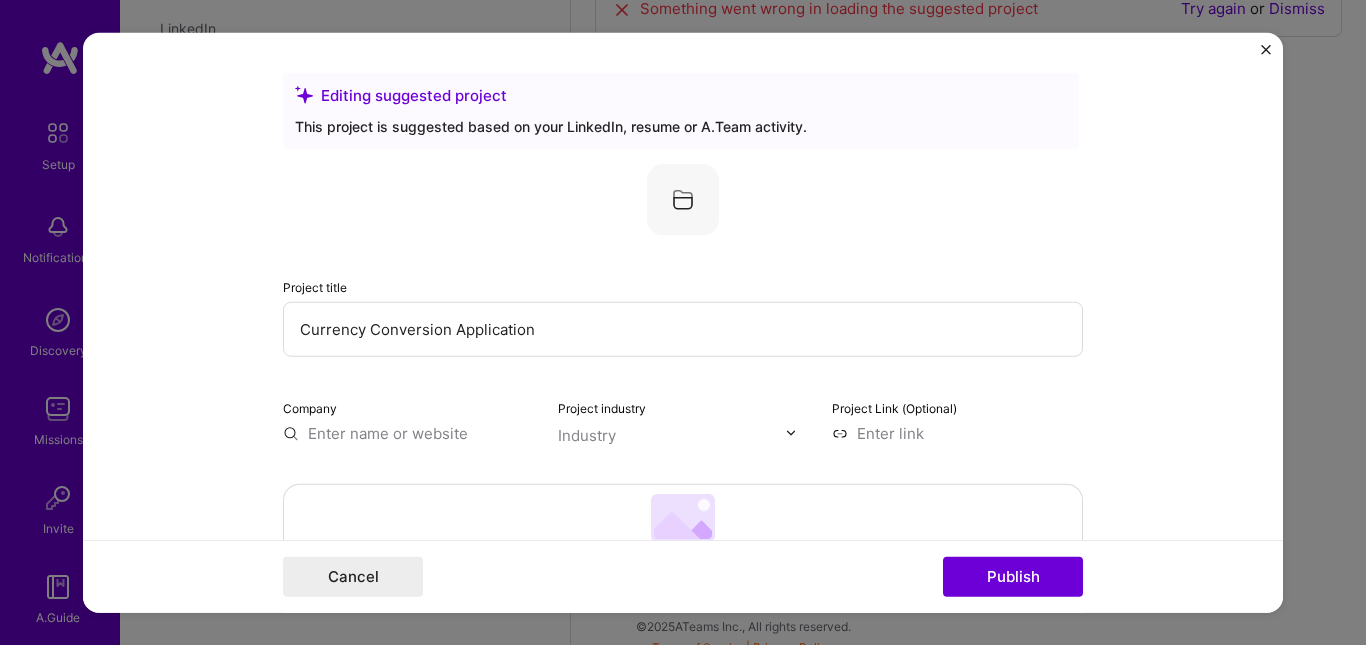 click on "Drag and drop an image or   Upload file Upload file We recommend uploading at least 4 images. 1600x1200px or higher recommended. Max 5MB each." at bounding box center [683, 573] 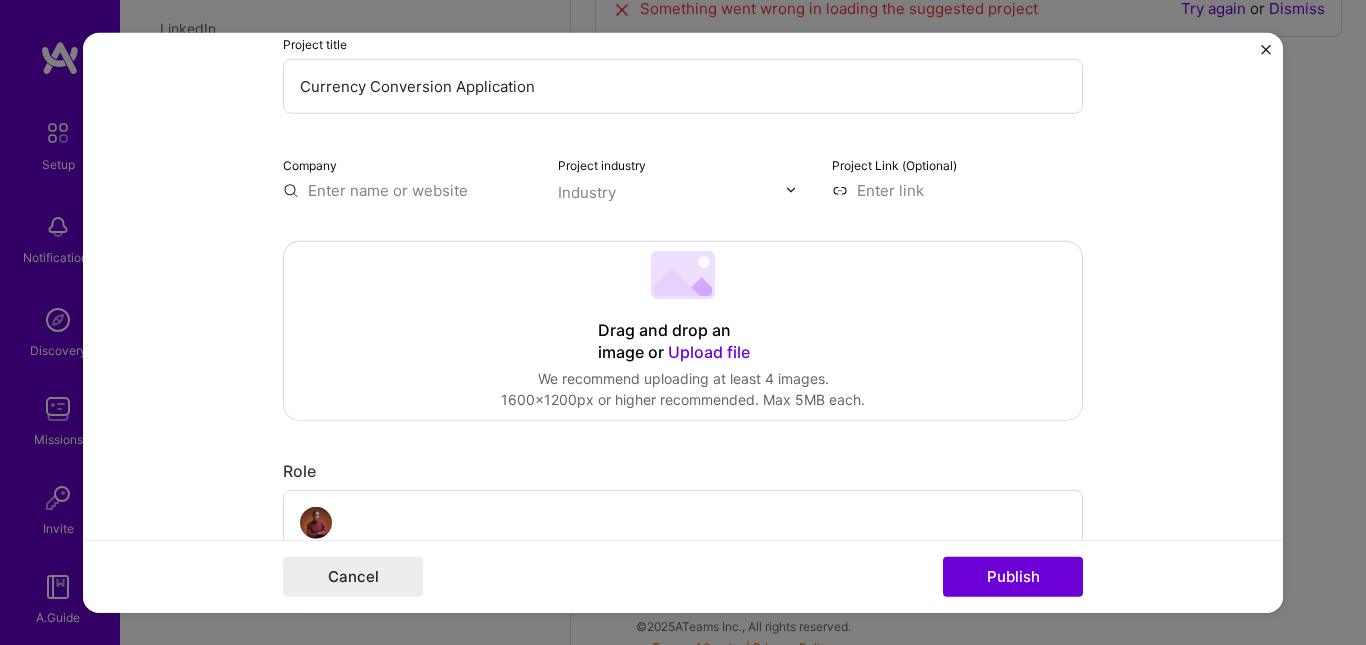 scroll, scrollTop: 245, scrollLeft: 0, axis: vertical 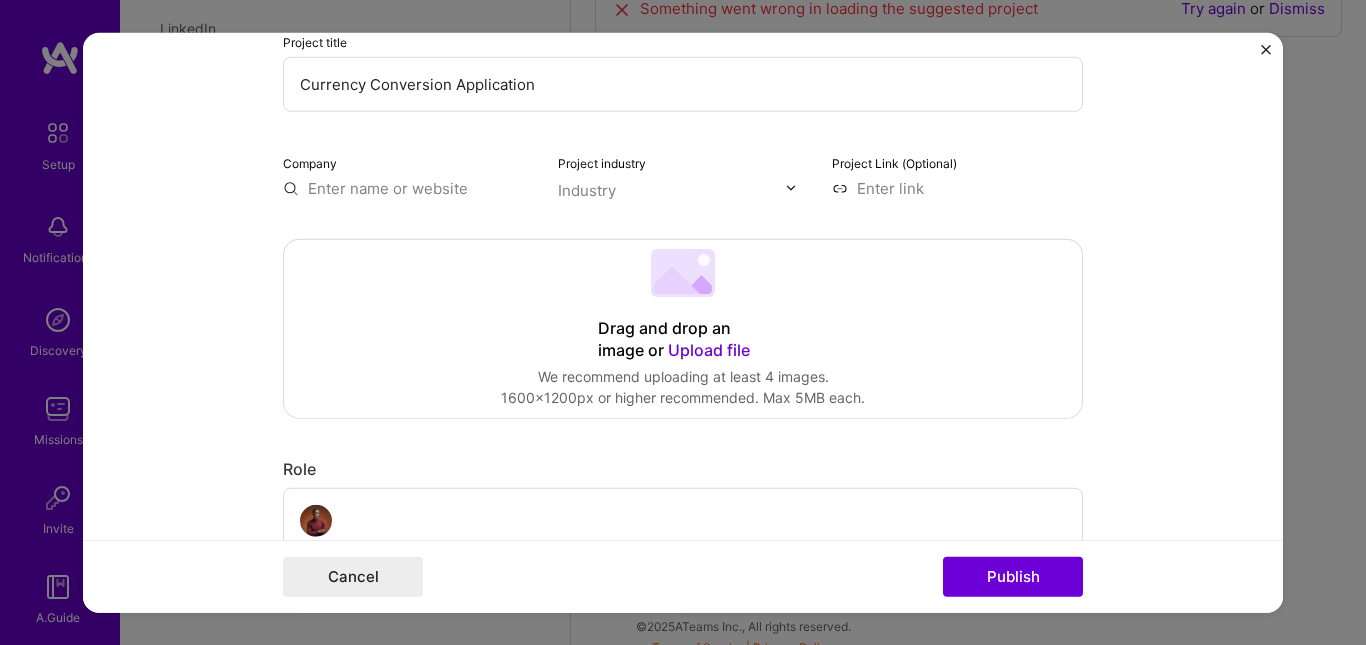 click at bounding box center (408, 187) 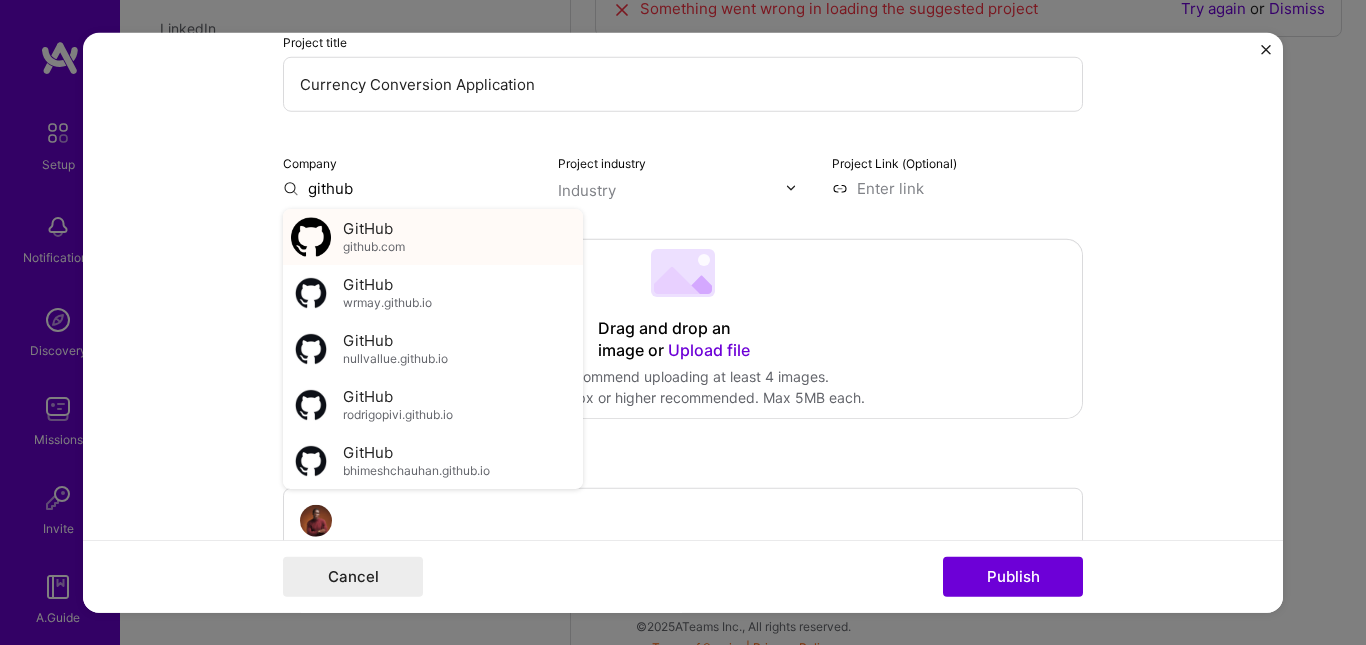 click on "GitHub github.com" at bounding box center [374, 236] 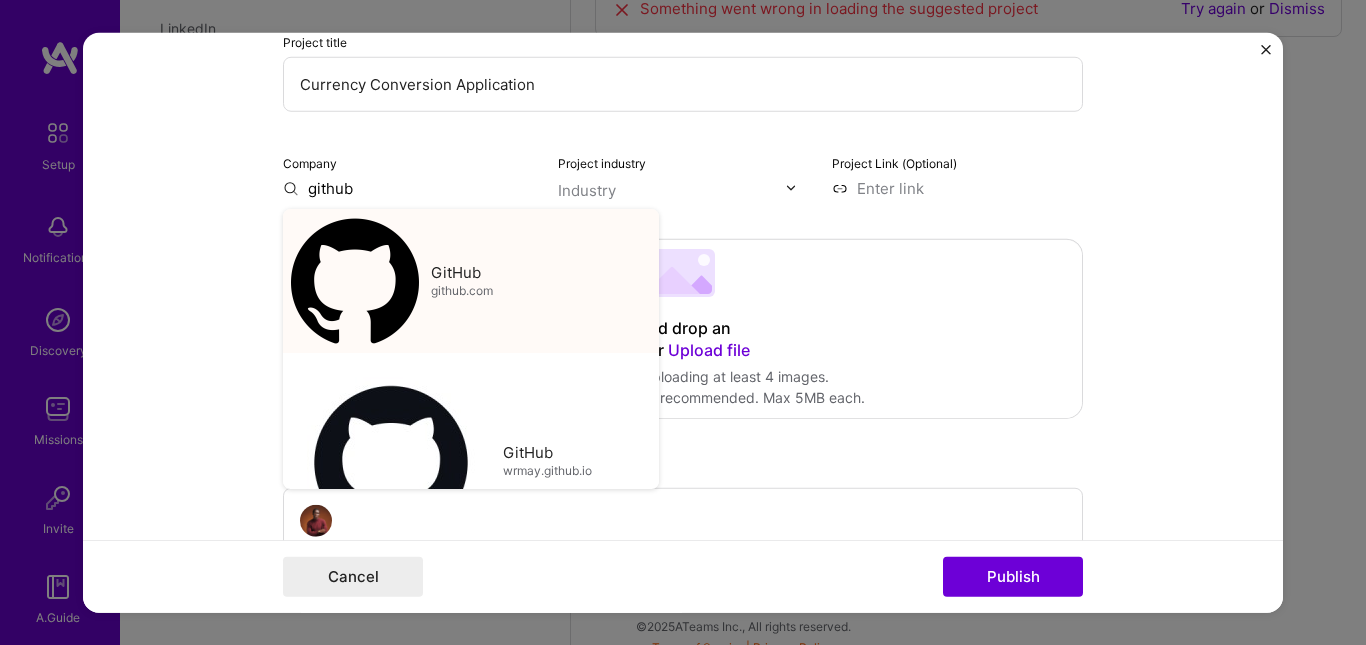 type on "GitHub" 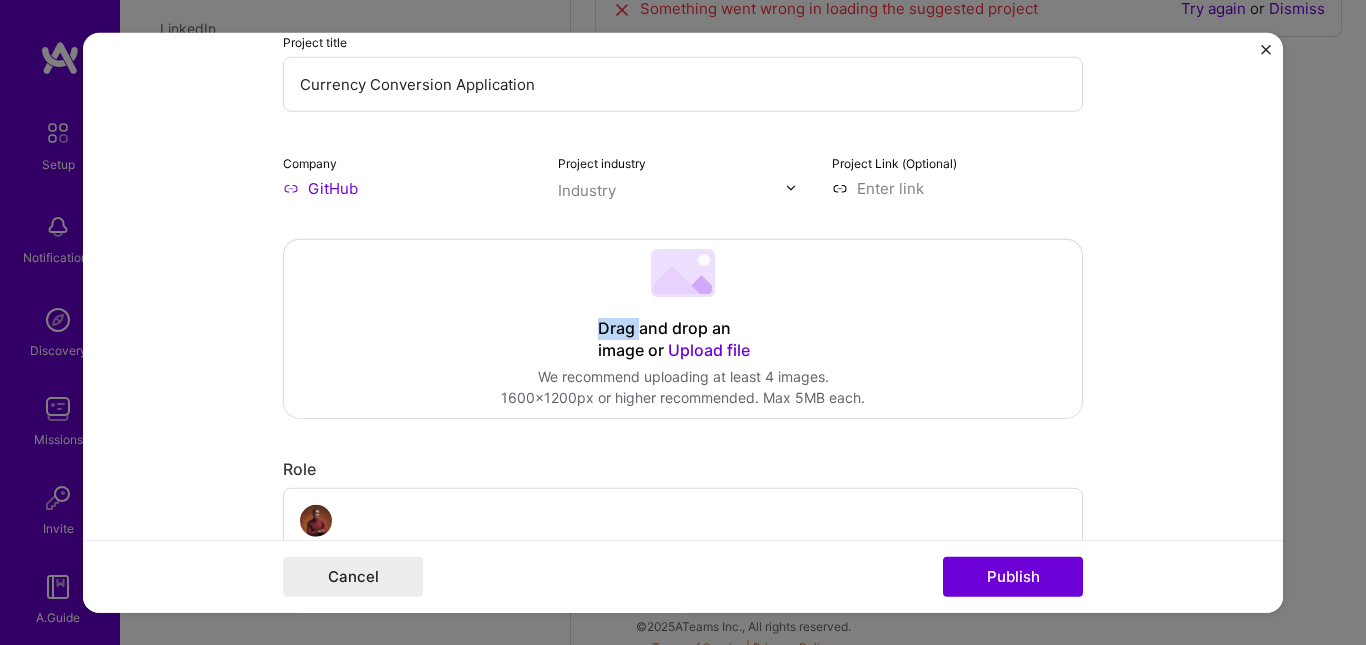 click on "Editing suggested project This project is suggested based on your LinkedIn, resume or A.Team activity. Project title Currency Conversion Application Company GitHub
Project industry Industry Project Link (Optional)
Drag and drop an image or   Upload file Upload file We recommend uploading at least 4 images. 1600x1200px or higher recommended. Max 5MB each. Role Select role type
to
I’m still working on this project Skills used — Add up to 12 skills Any new skills will be added to your profile. Enter skills... 2 API Integration 1 2 3 4 5 Kotlin 1 2 3 4 5 Did this role require you to manage team members? (Optional) Yes, I managed — team members. Were you involved from inception to launch (0  ->  1)? (Optional) Zero to one is creation and development of a unique product from the ground up. I was involved in zero to one with this project Add metrics (Optional) Metrics help you visually show the outcome of a project. You can add up to 3 metrics. Project details   323" at bounding box center (683, 945) 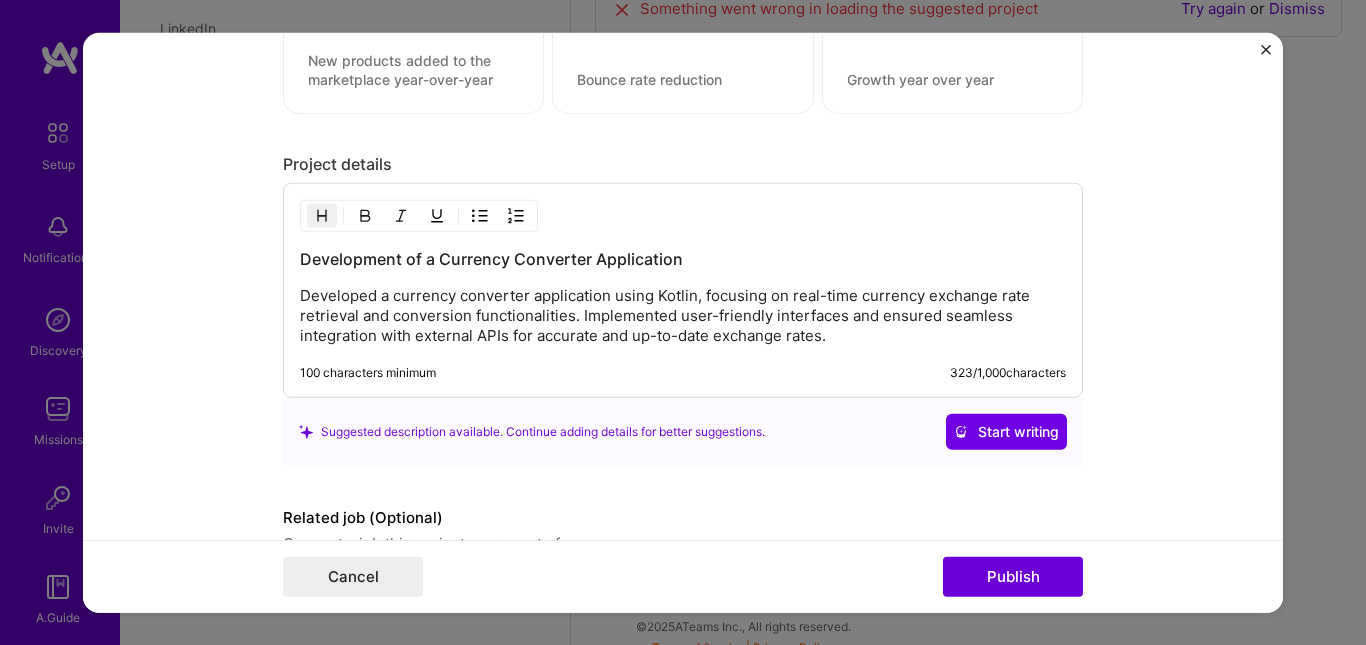 scroll, scrollTop: 1806, scrollLeft: 0, axis: vertical 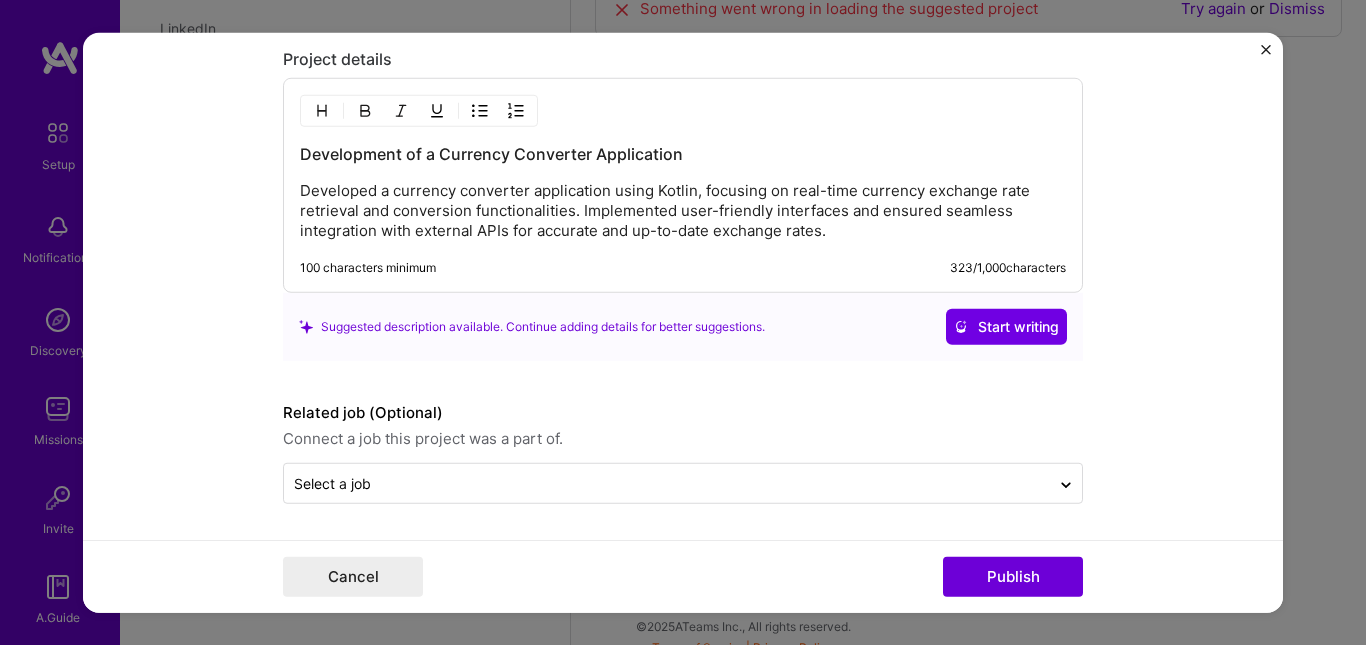 click on "Developed a currency converter application using Kotlin, focusing on real-time currency exchange rate retrieval and conversion functionalities. Implemented user-friendly interfaces and ensured seamless integration with external APIs for accurate and up-to-date exchange rates." at bounding box center (683, 211) 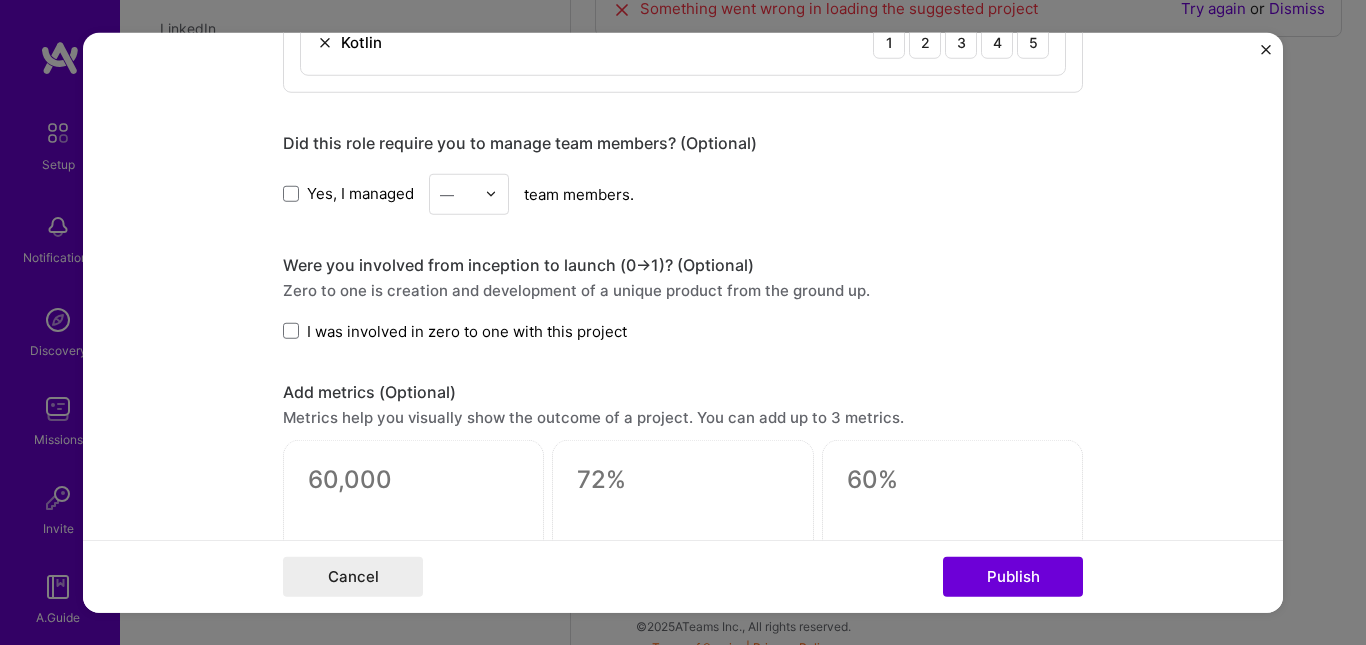 scroll, scrollTop: 1190, scrollLeft: 0, axis: vertical 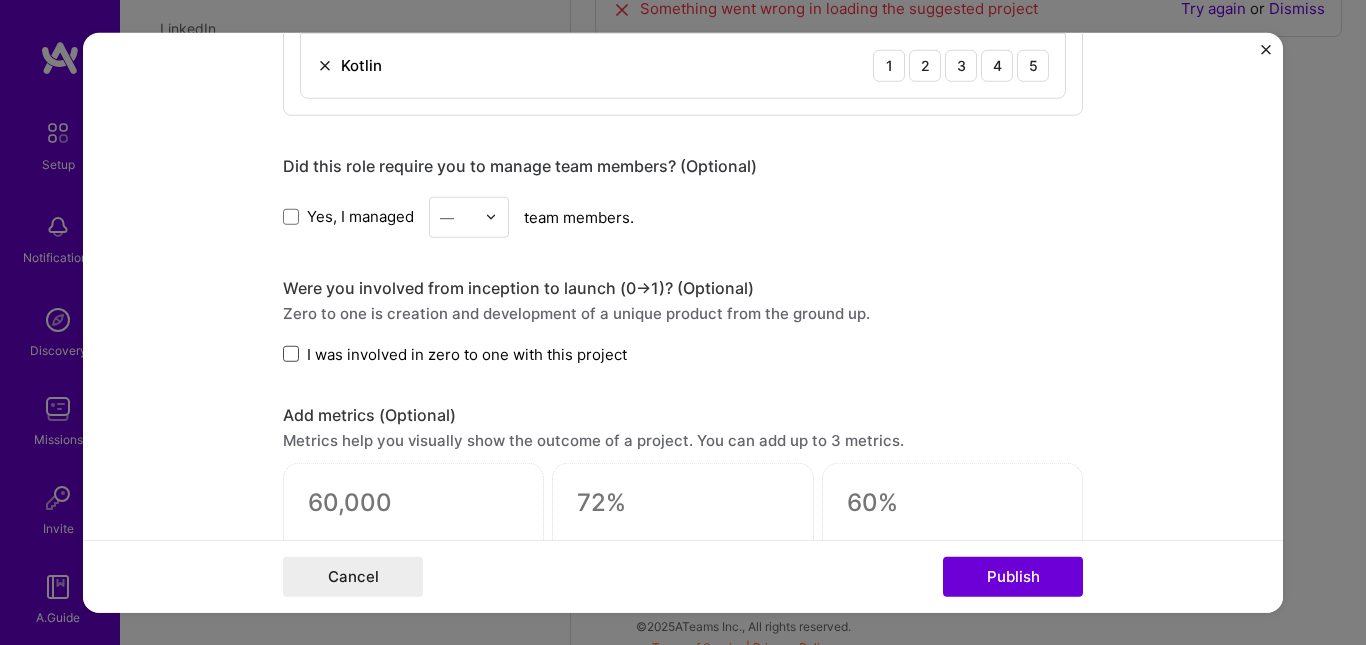click at bounding box center [291, 354] 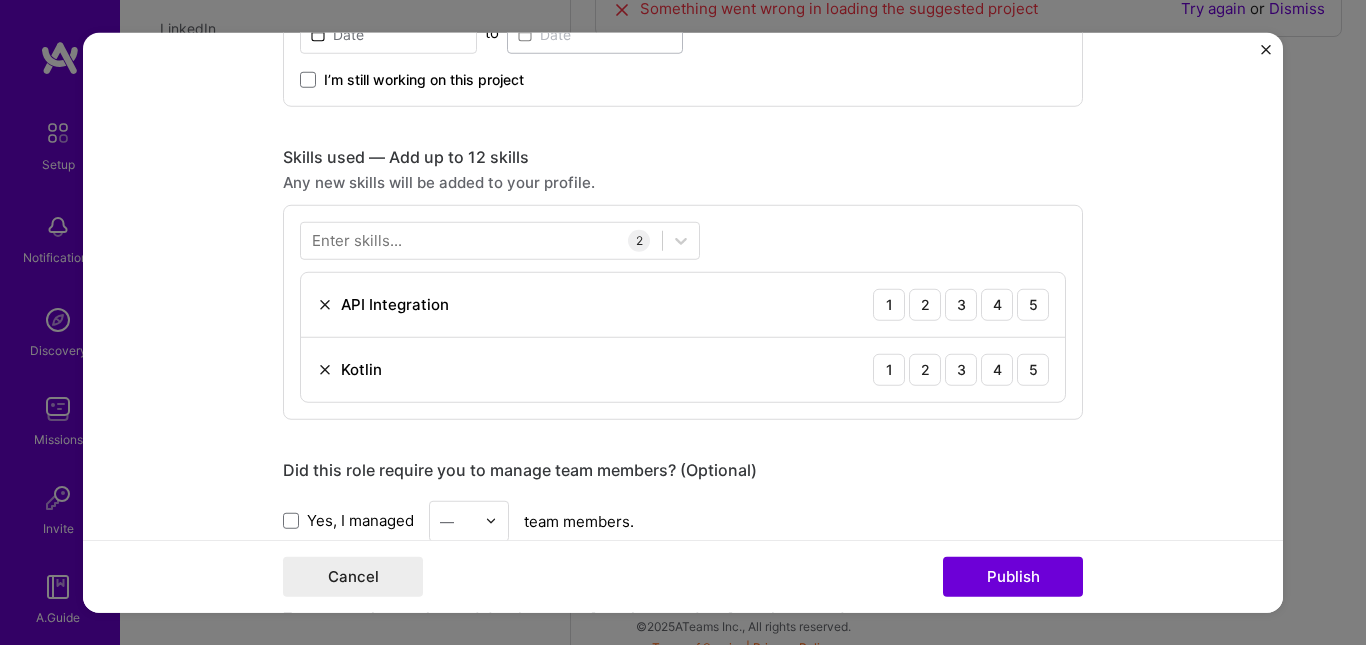 scroll, scrollTop: 885, scrollLeft: 0, axis: vertical 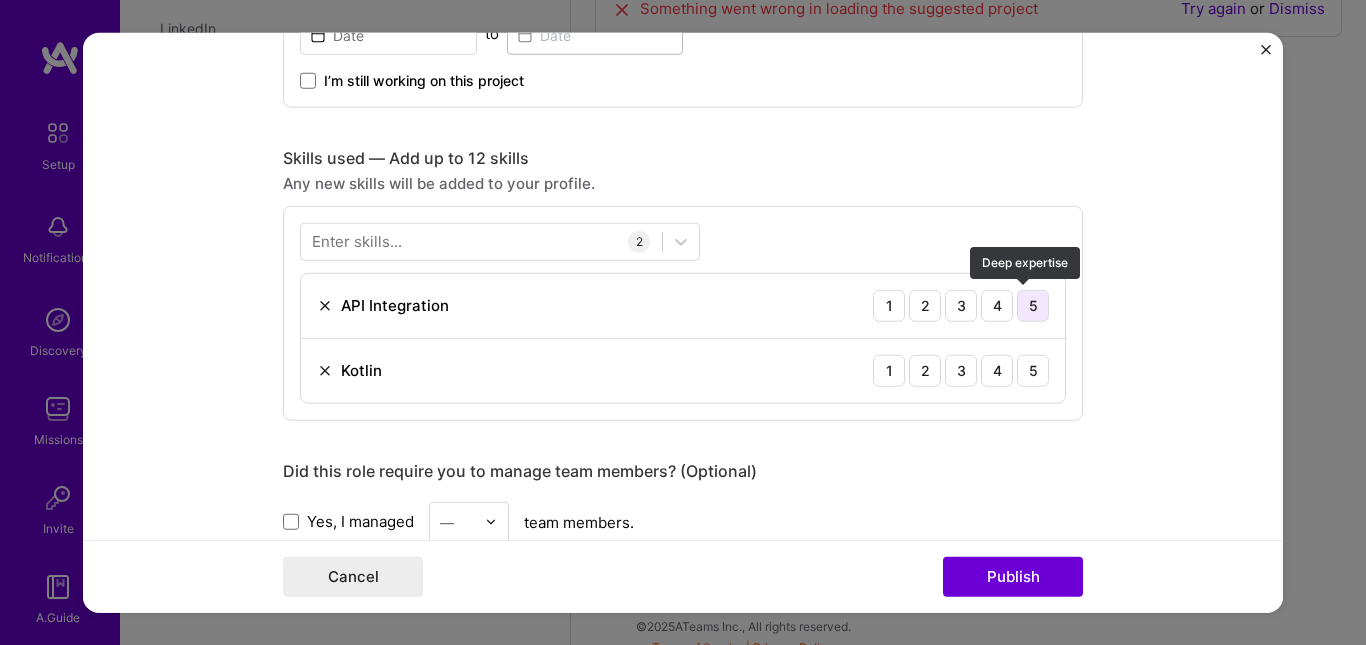 click on "5" at bounding box center (1033, 305) 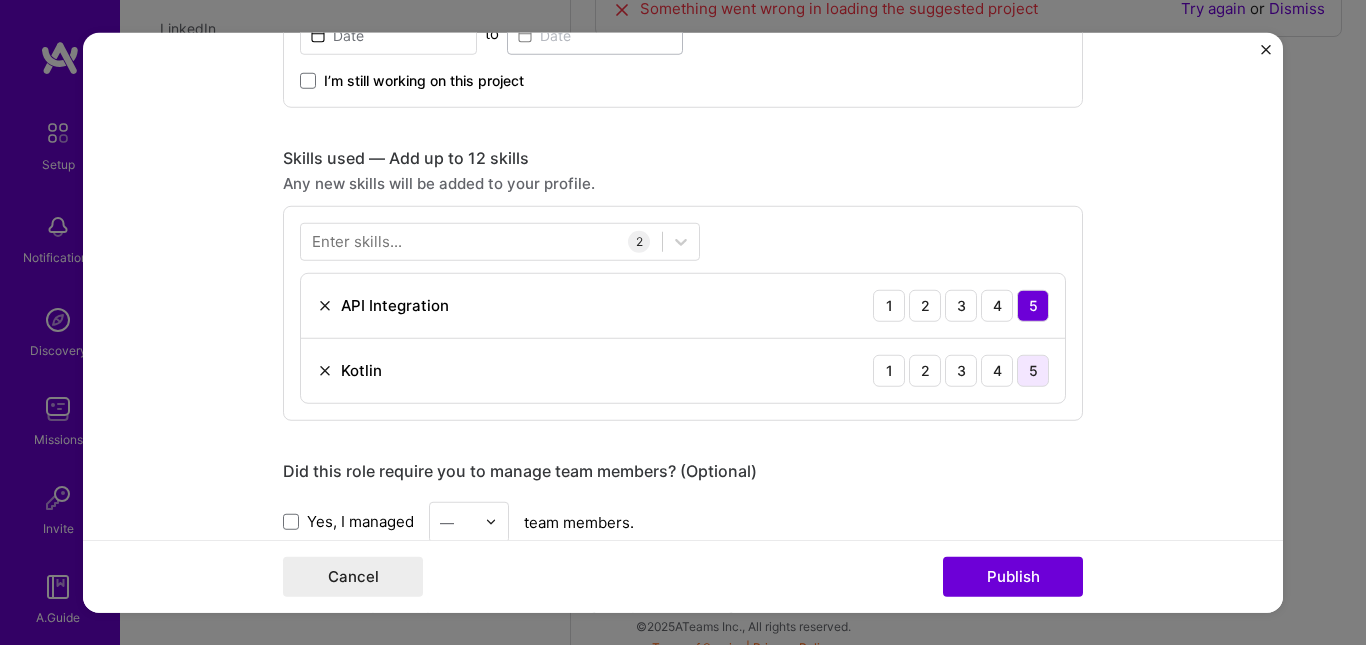 click on "5" at bounding box center (1033, 370) 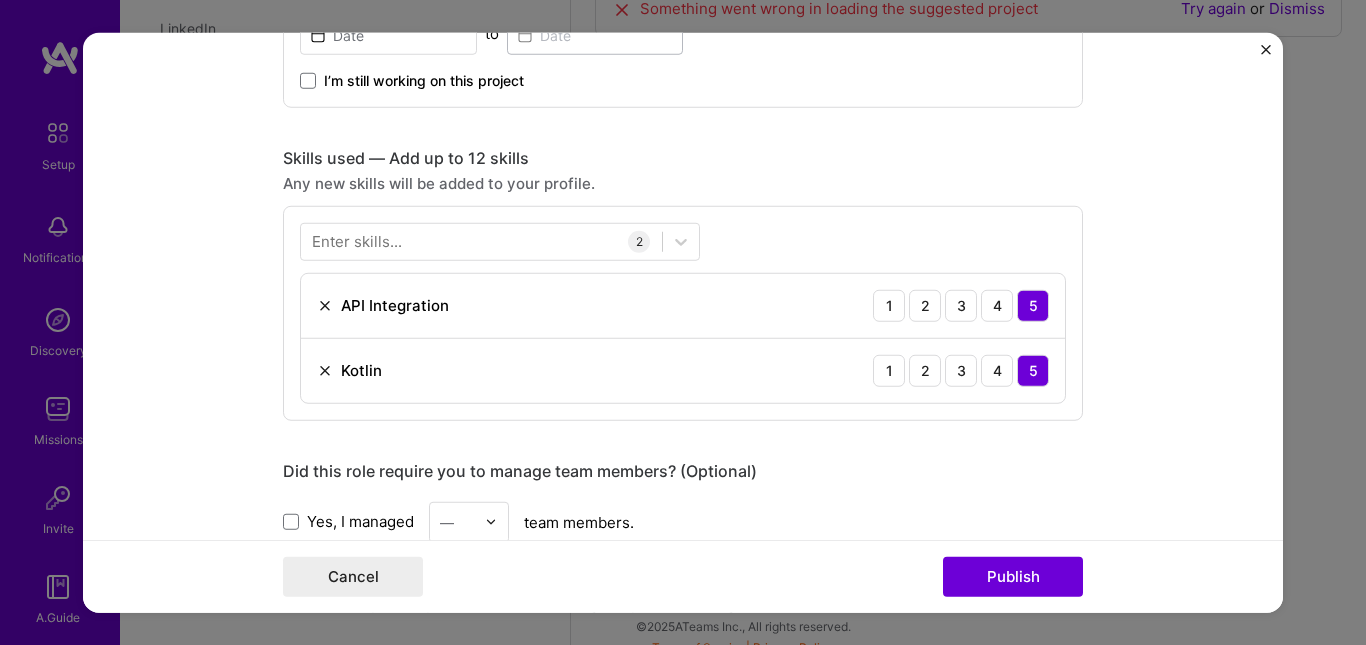 click on "Enter skills..." at bounding box center [357, 241] 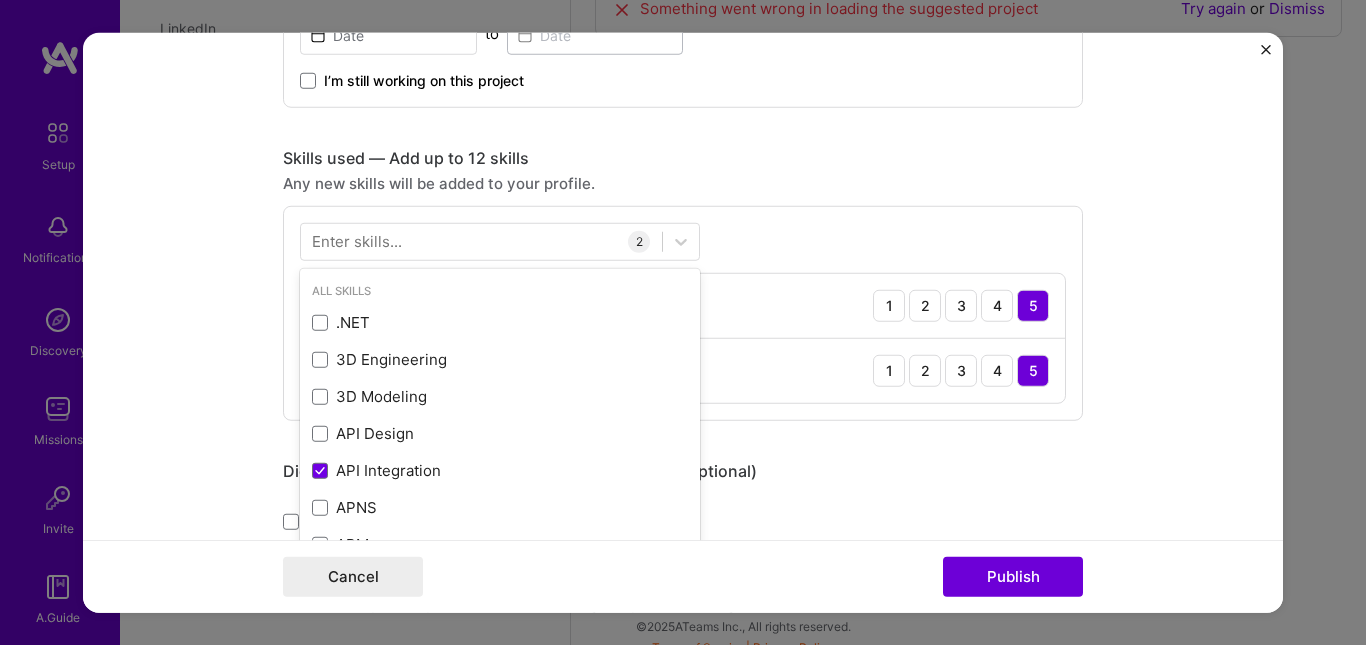 click on "Enter skills..." at bounding box center (357, 241) 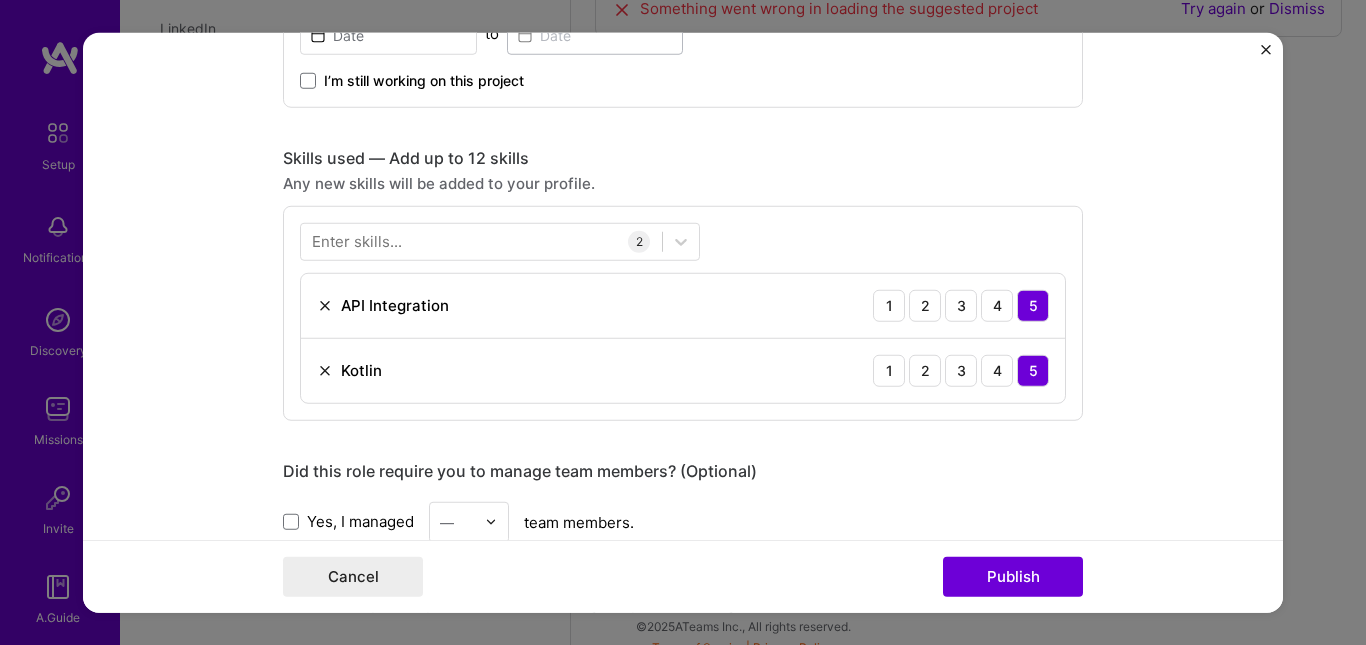 click on "Enter skills..." at bounding box center [357, 241] 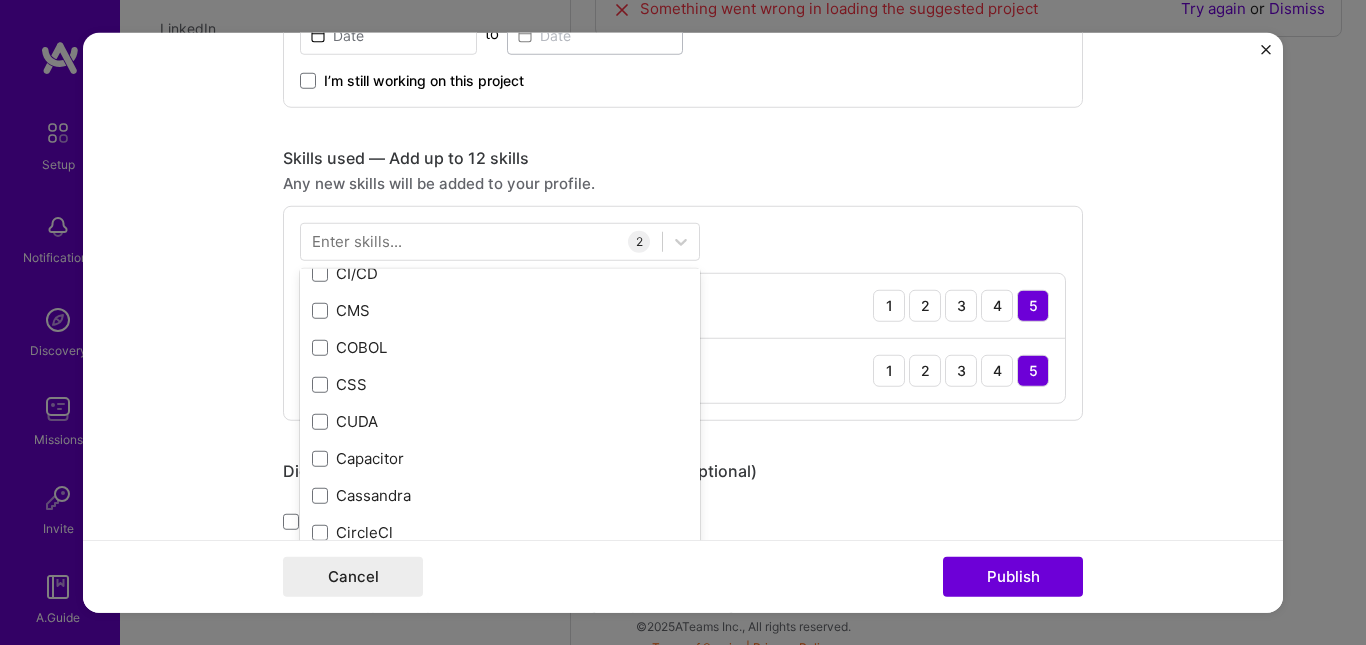scroll, scrollTop: 2239, scrollLeft: 0, axis: vertical 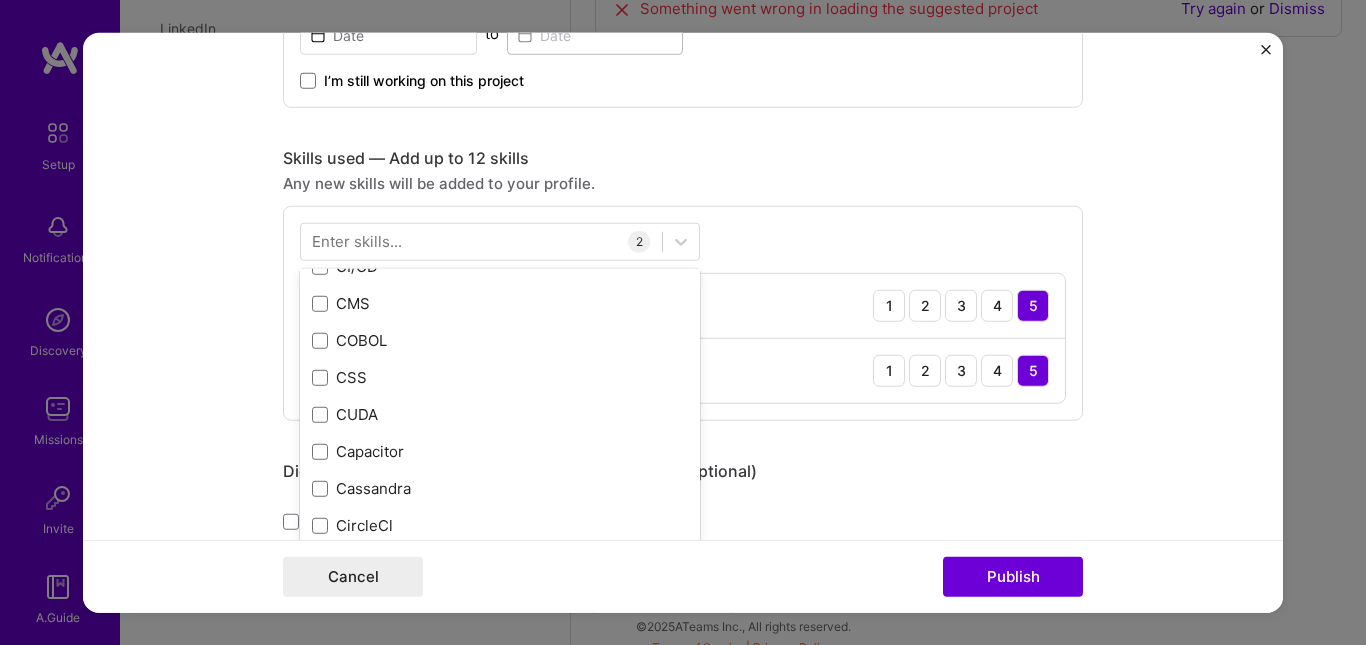 click on "Enter skills..." at bounding box center [357, 241] 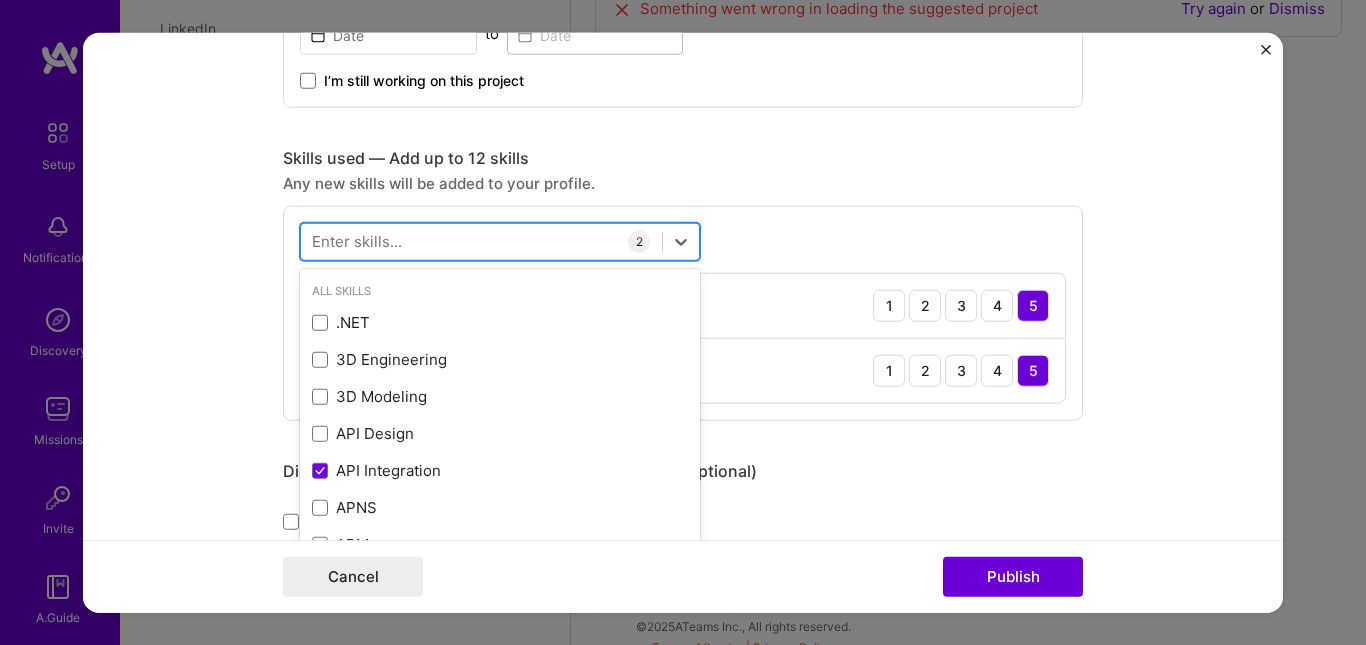 click at bounding box center [481, 241] 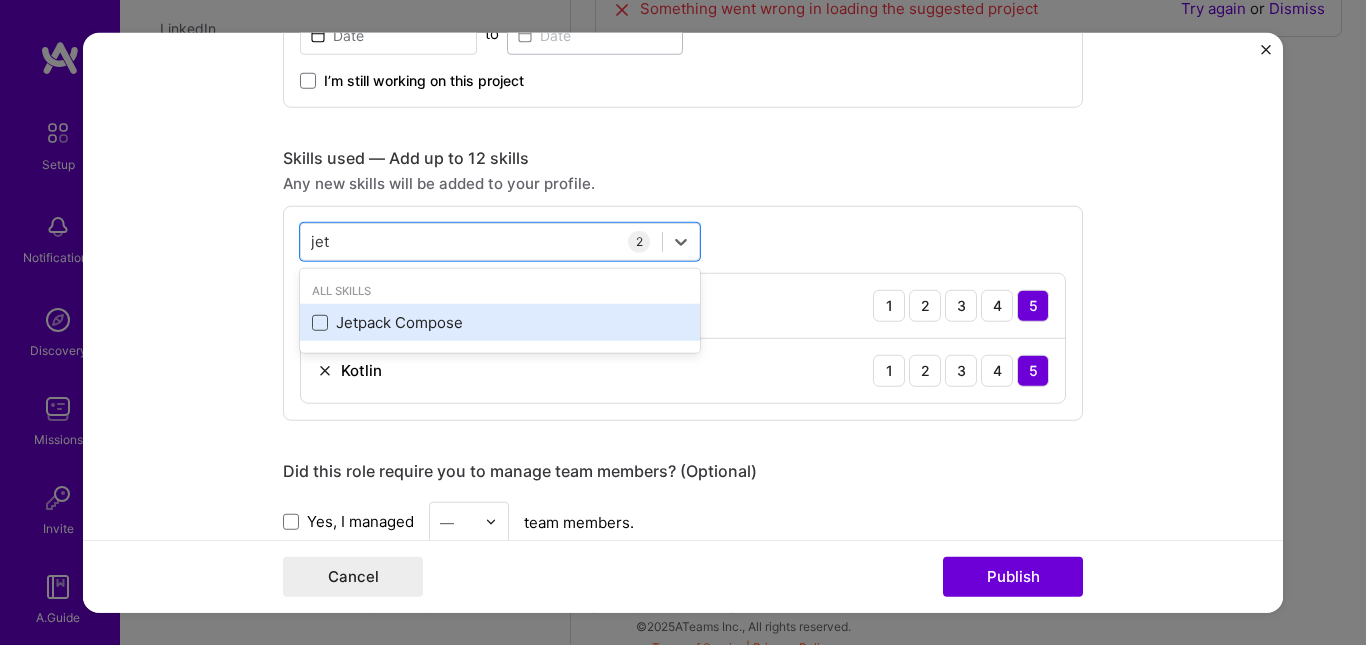 click at bounding box center [320, 323] 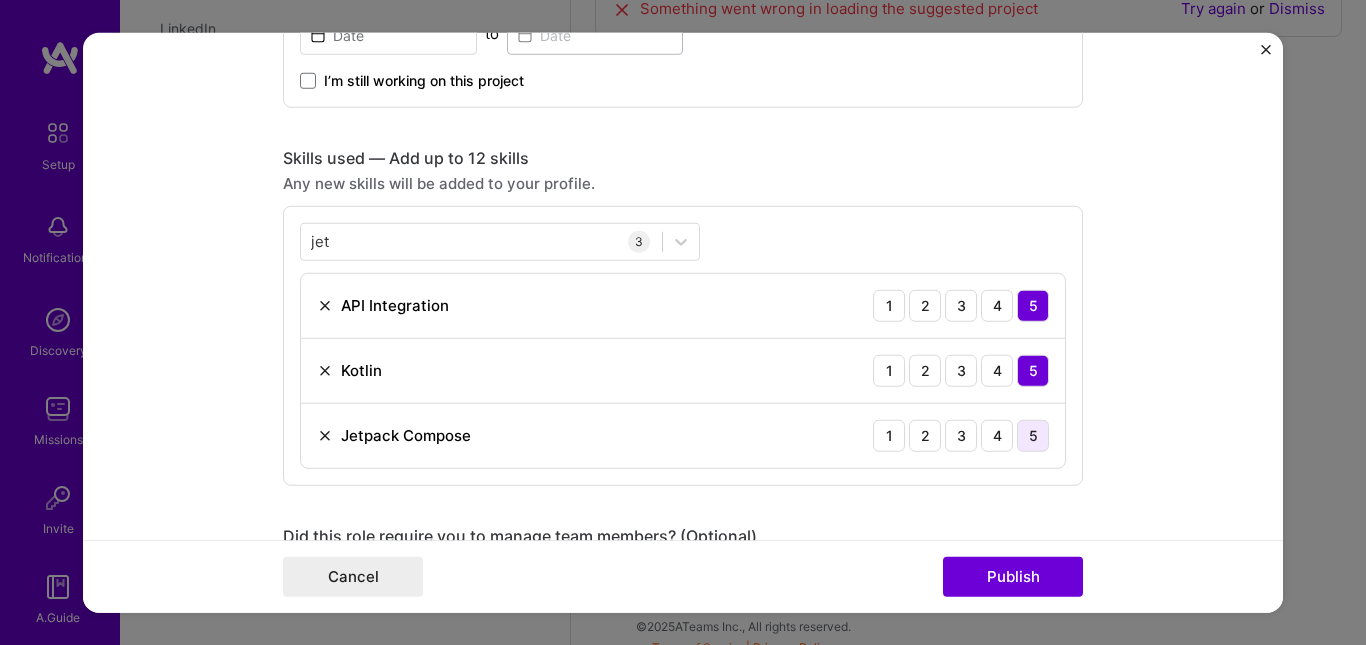 click on "5" at bounding box center [1033, 435] 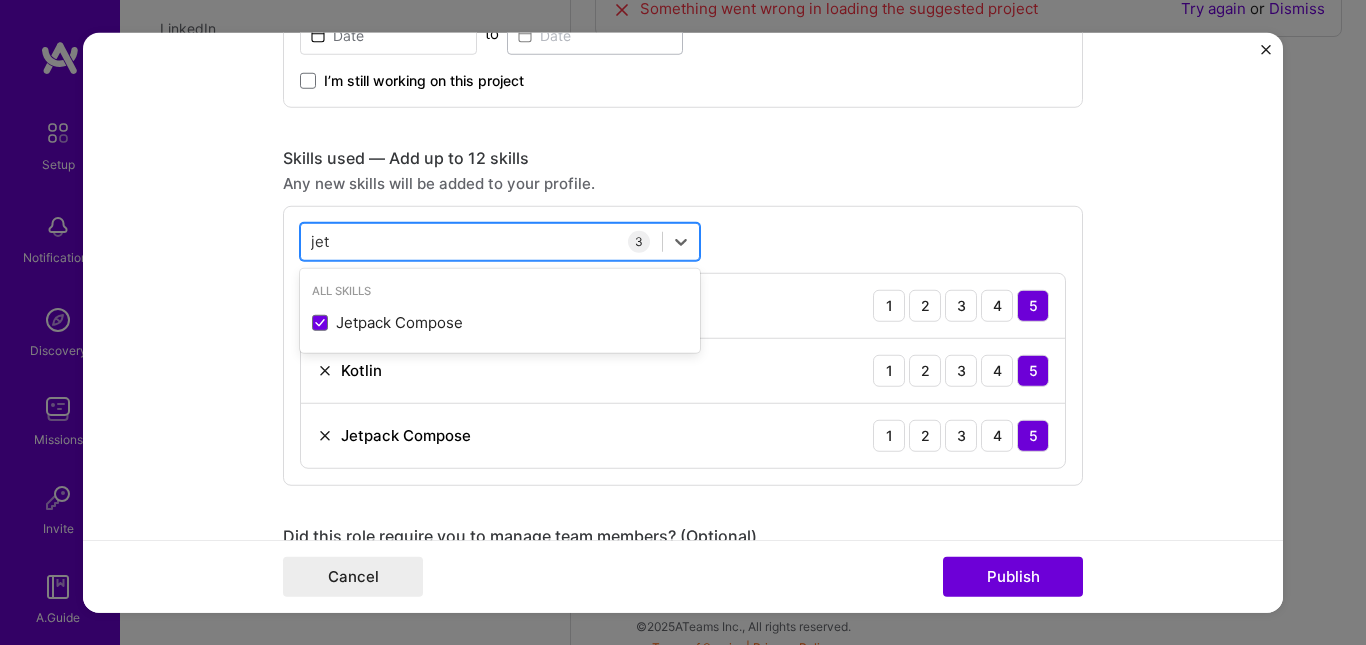 click on "jet jet" at bounding box center (481, 241) 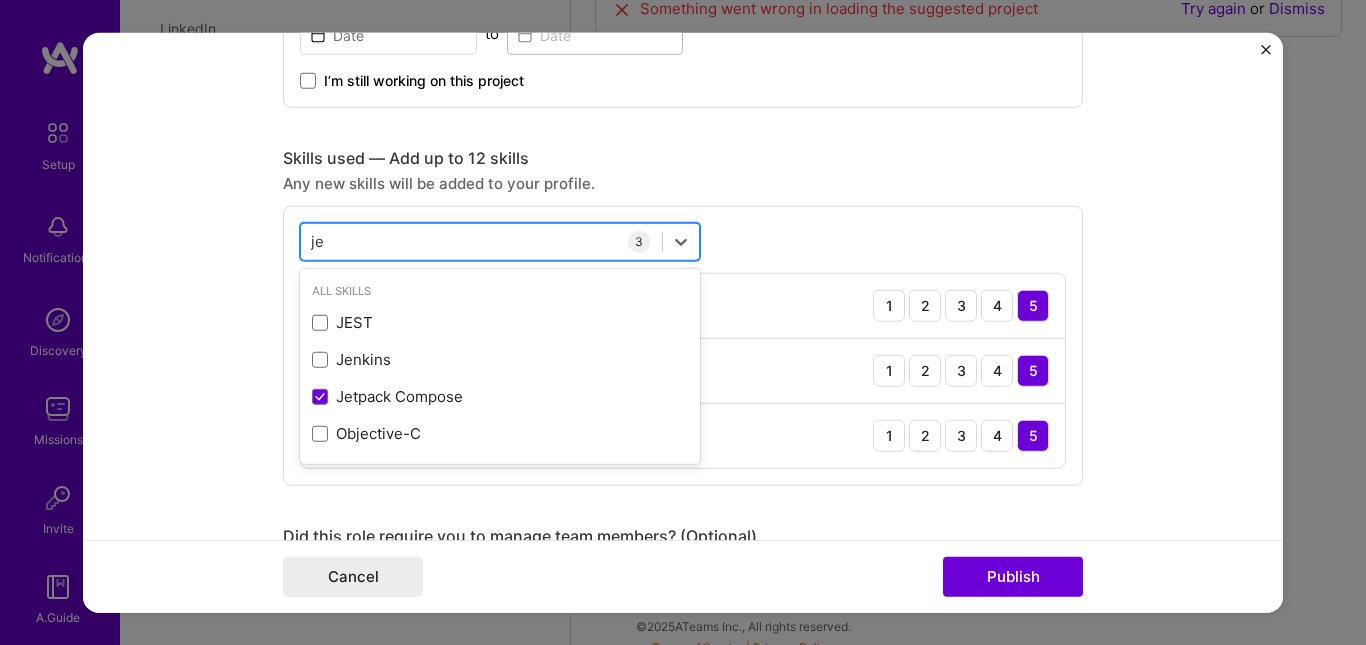 type on "j" 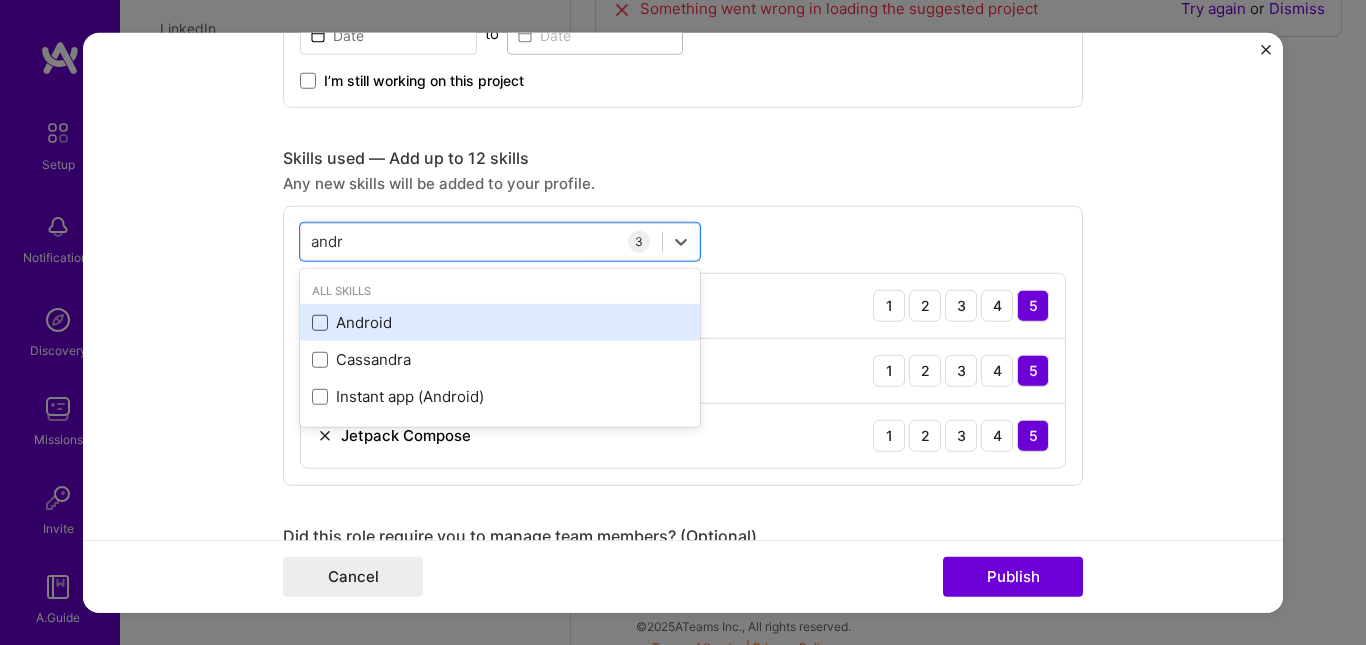click at bounding box center [320, 323] 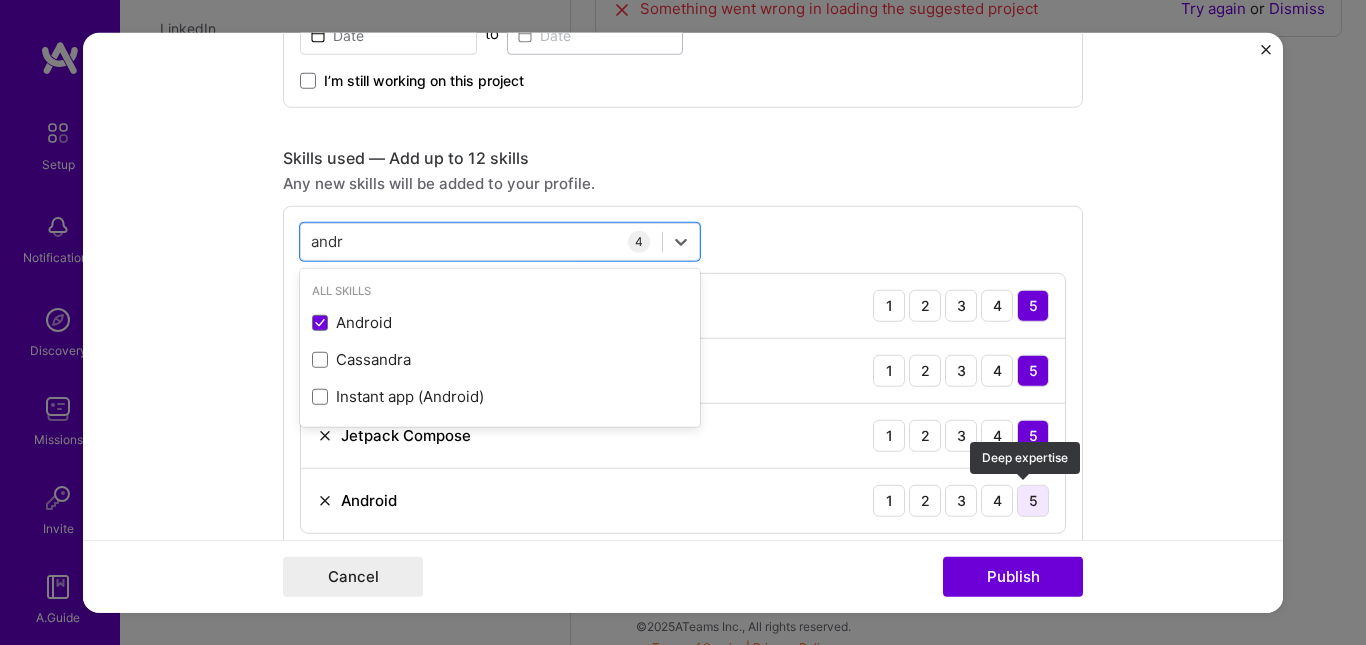 type on "andr" 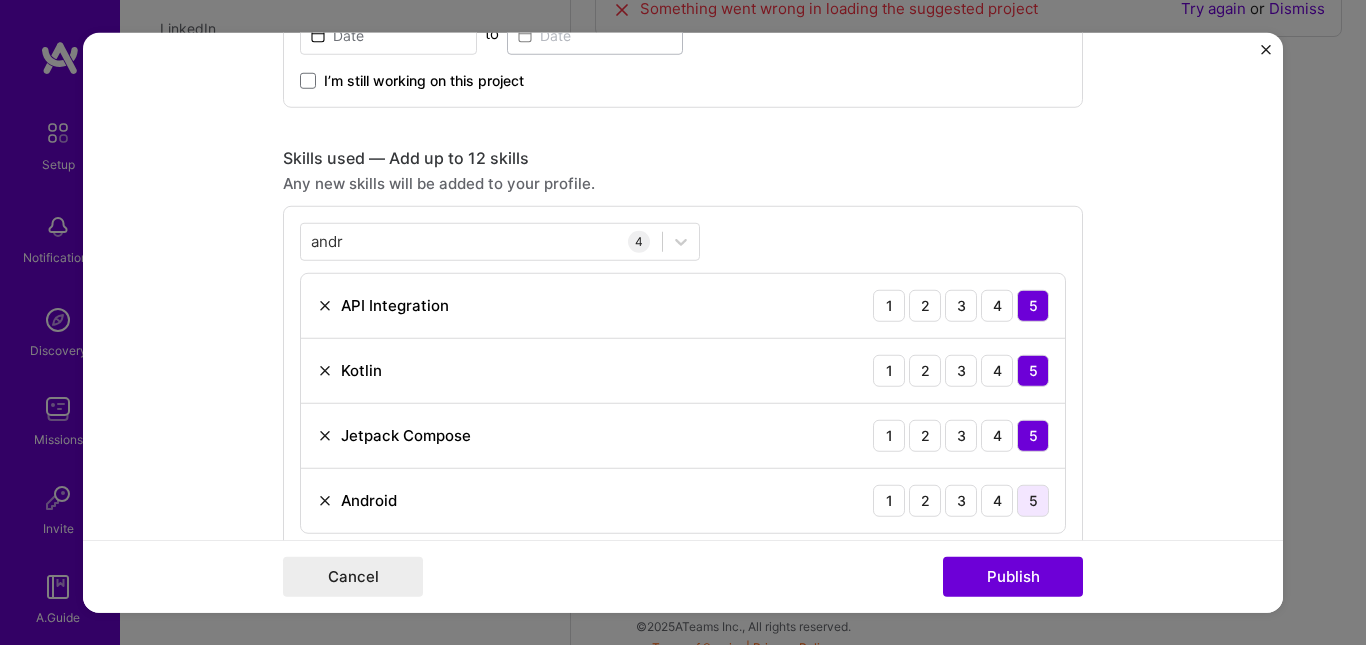 click on "5" at bounding box center (1033, 500) 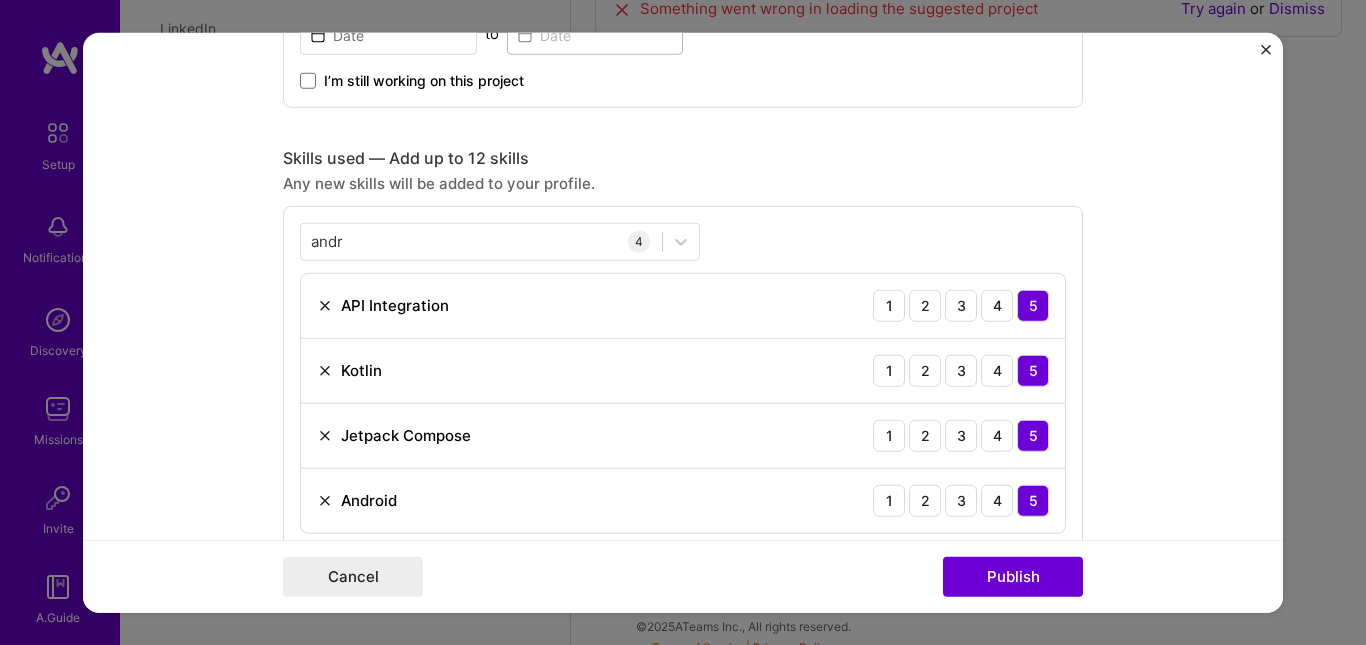 click on "Editing suggested project This project is suggested based on your LinkedIn, resume or A.Team activity. Project title Currency Conversion Application Company GitHub
Project industry Industry Project Link (Optional)
Drag and drop an image or   Upload file Upload file We recommend uploading at least 4 images. 1600x1200px or higher recommended. Max 5MB each. Role Select role type
to
I’m still working on this project Skills used — Add up to 12 skills Any new skills will be added to your profile. andr andr 4 API Integration 1 2 3 4 5 Kotlin 1 2 3 4 5 Jetpack Compose 1 2 3 4 5 Android 1 2 3 4 5 Did this role require you to manage team members? (Optional) Yes, I managed — team members. Were you involved from inception to launch (0  ->  1)? (Optional) Zero to one is creation and development of a unique product from the ground up. I was involved in zero to one with this project Add metrics (Optional) Project details   Development of a Currency Converter Application 325" at bounding box center (683, 322) 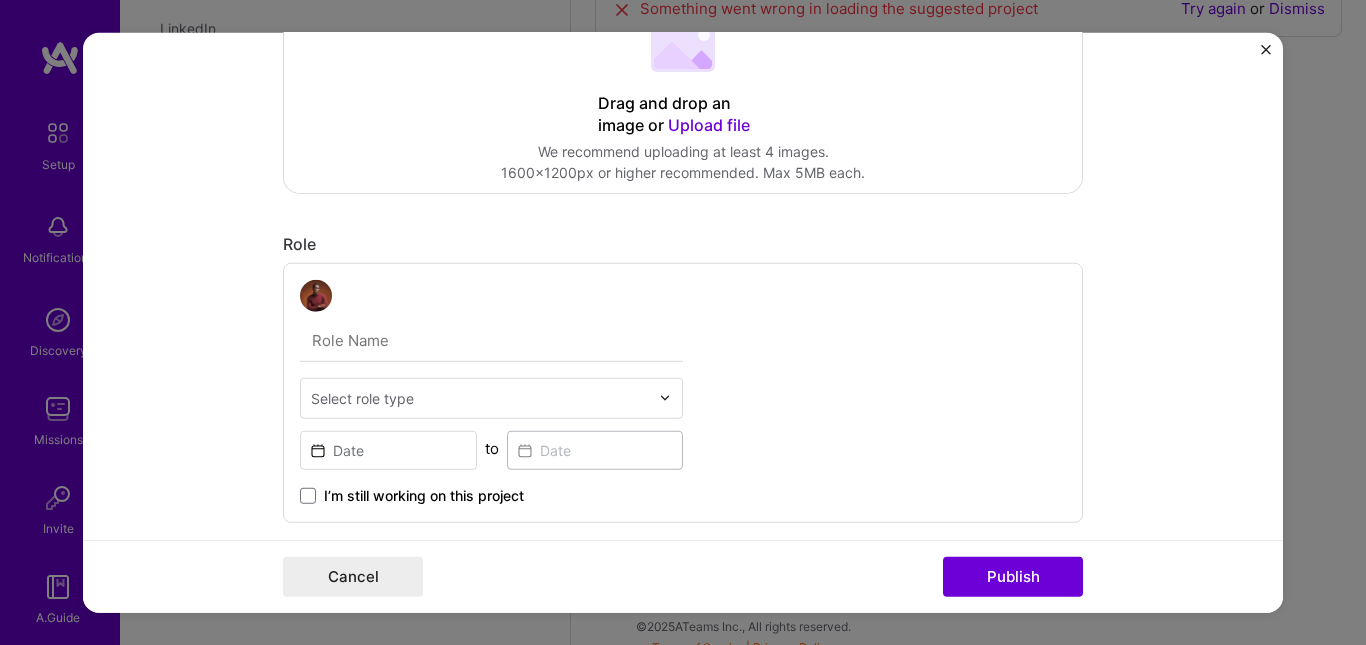 scroll, scrollTop: 469, scrollLeft: 0, axis: vertical 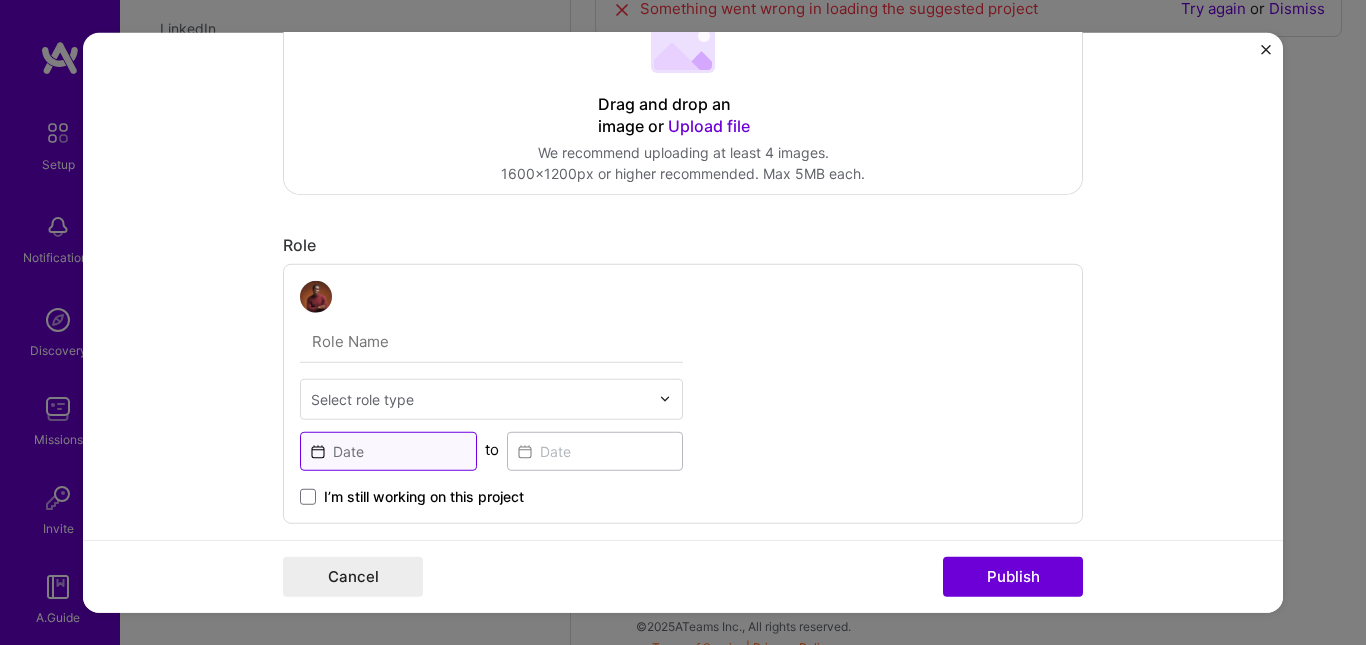 click at bounding box center [388, 450] 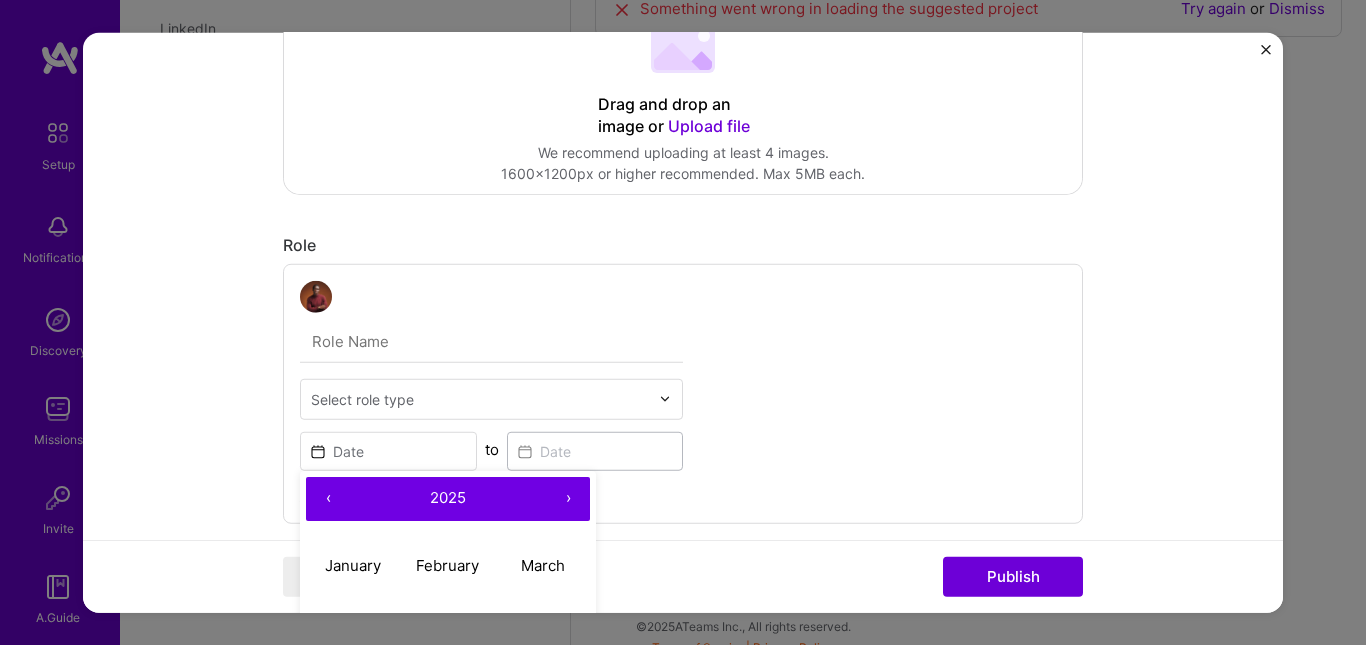 click on "2025" at bounding box center (448, 498) 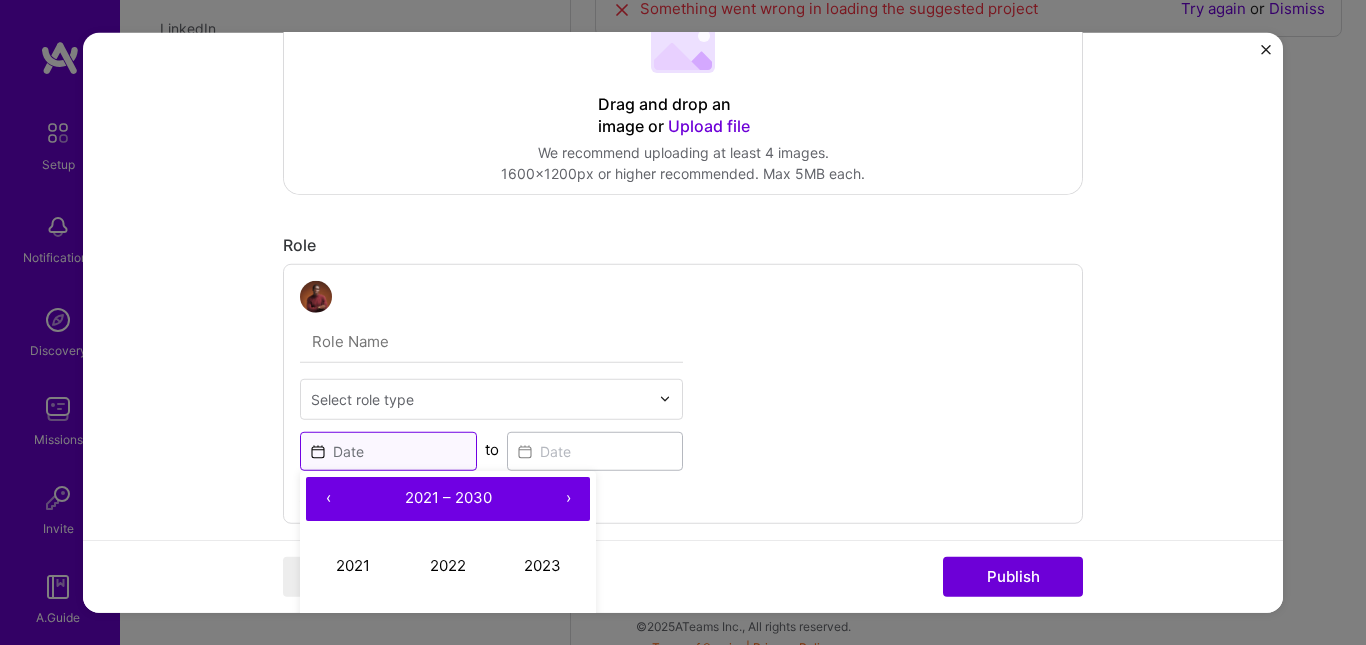 click at bounding box center [388, 450] 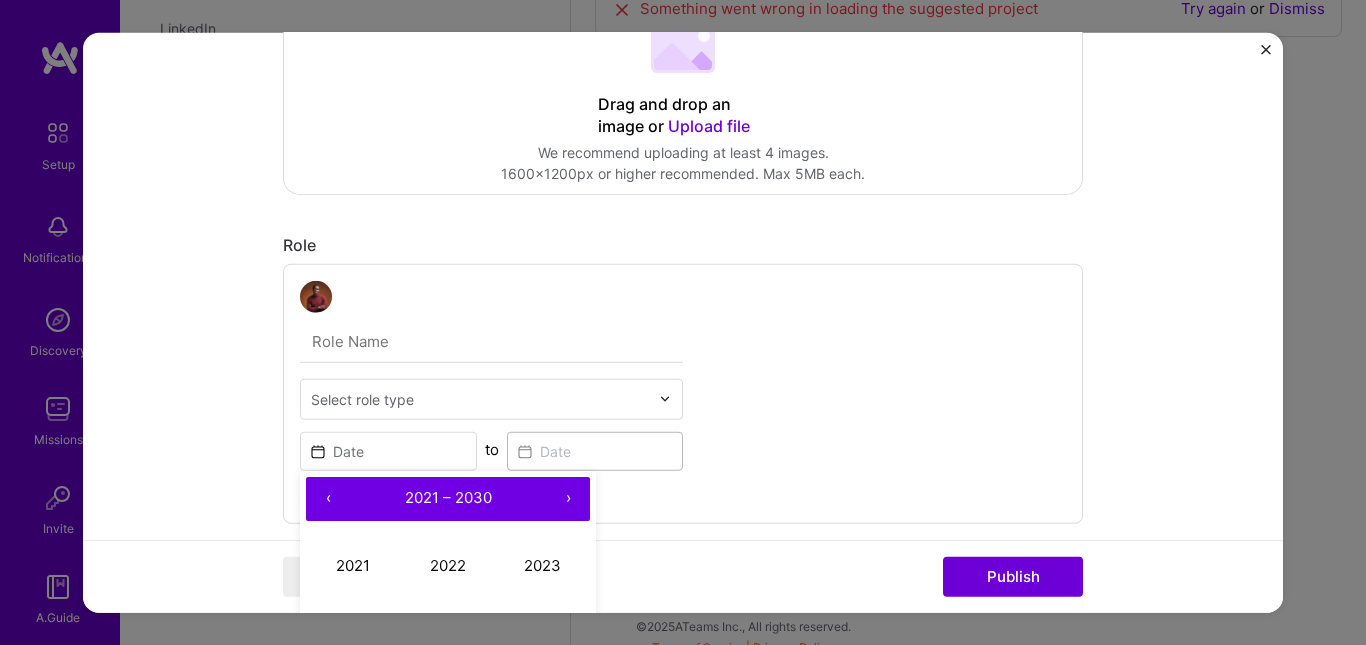 click on "2021 – 2030" at bounding box center [448, 497] 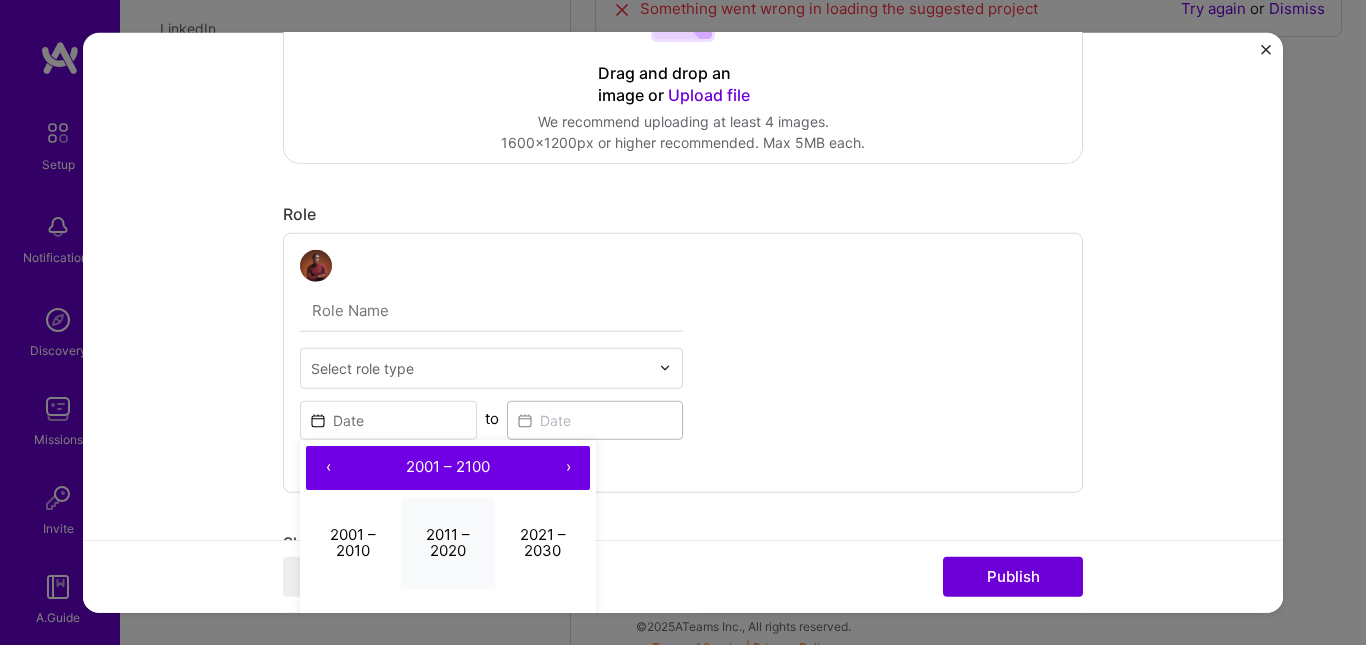 scroll, scrollTop: 502, scrollLeft: 0, axis: vertical 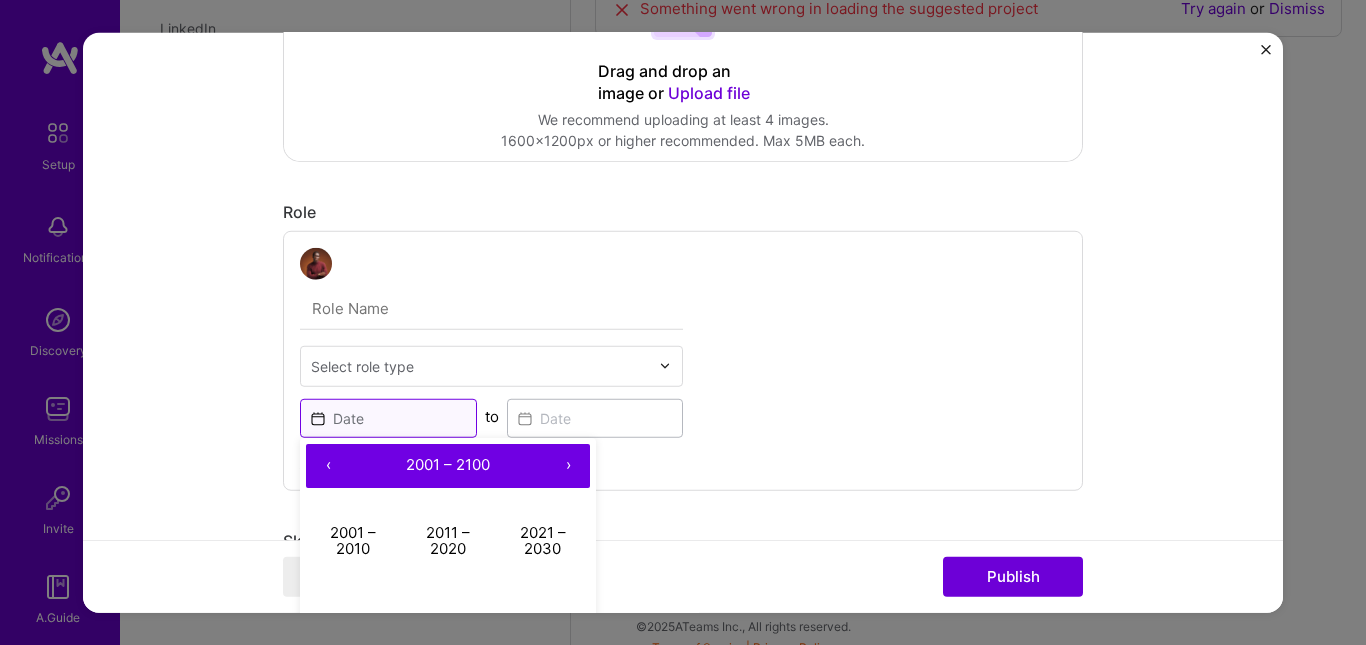 click at bounding box center [388, 417] 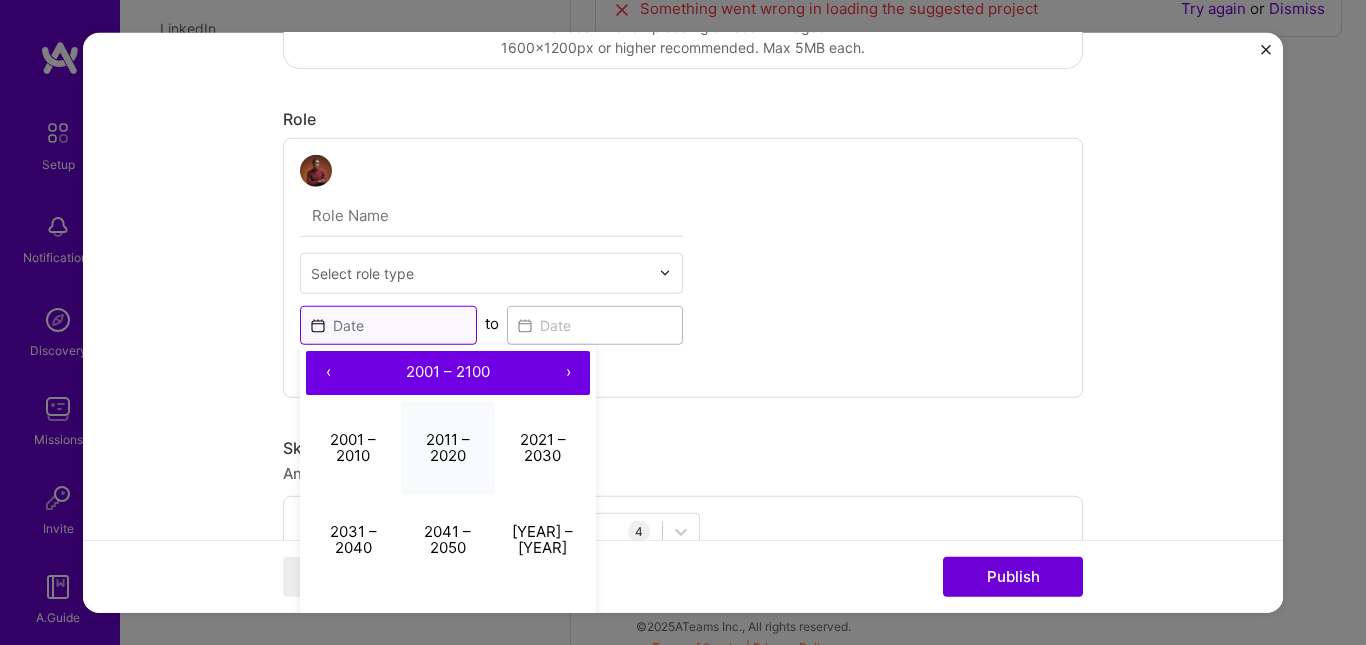 scroll, scrollTop: 596, scrollLeft: 0, axis: vertical 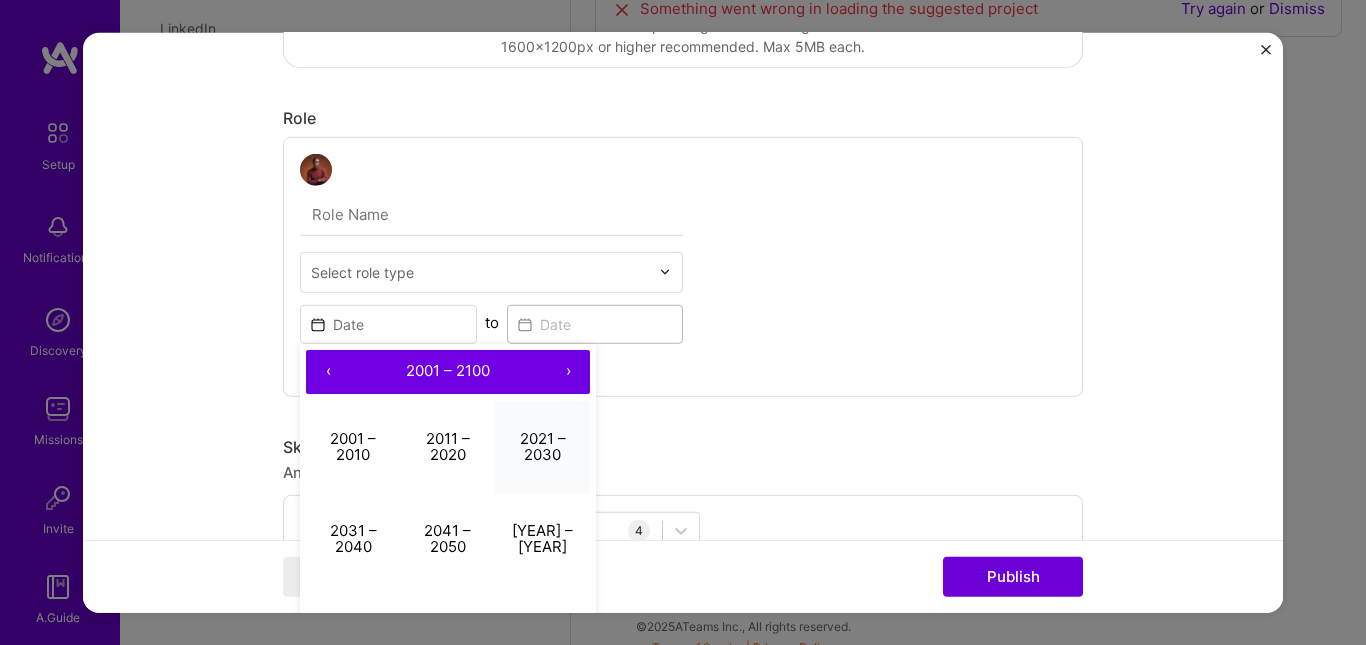 click on "2021 – 2030" at bounding box center [542, 447] 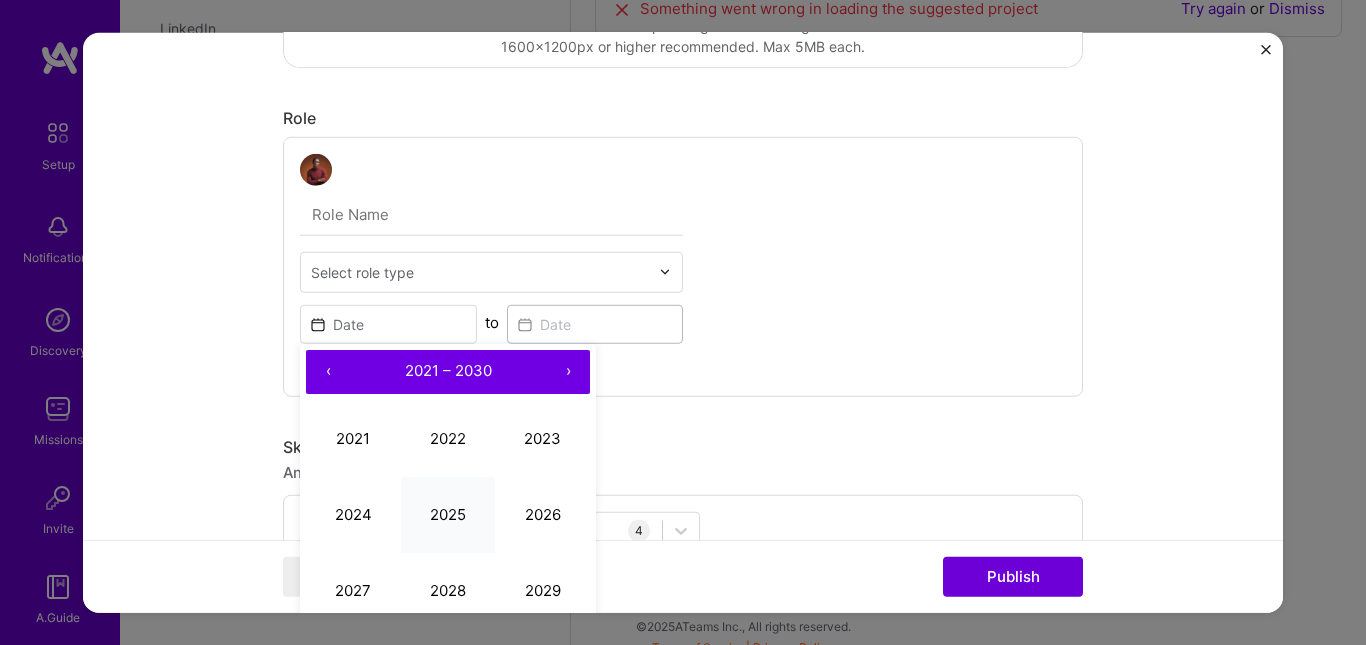 click on "2025" at bounding box center [448, 515] 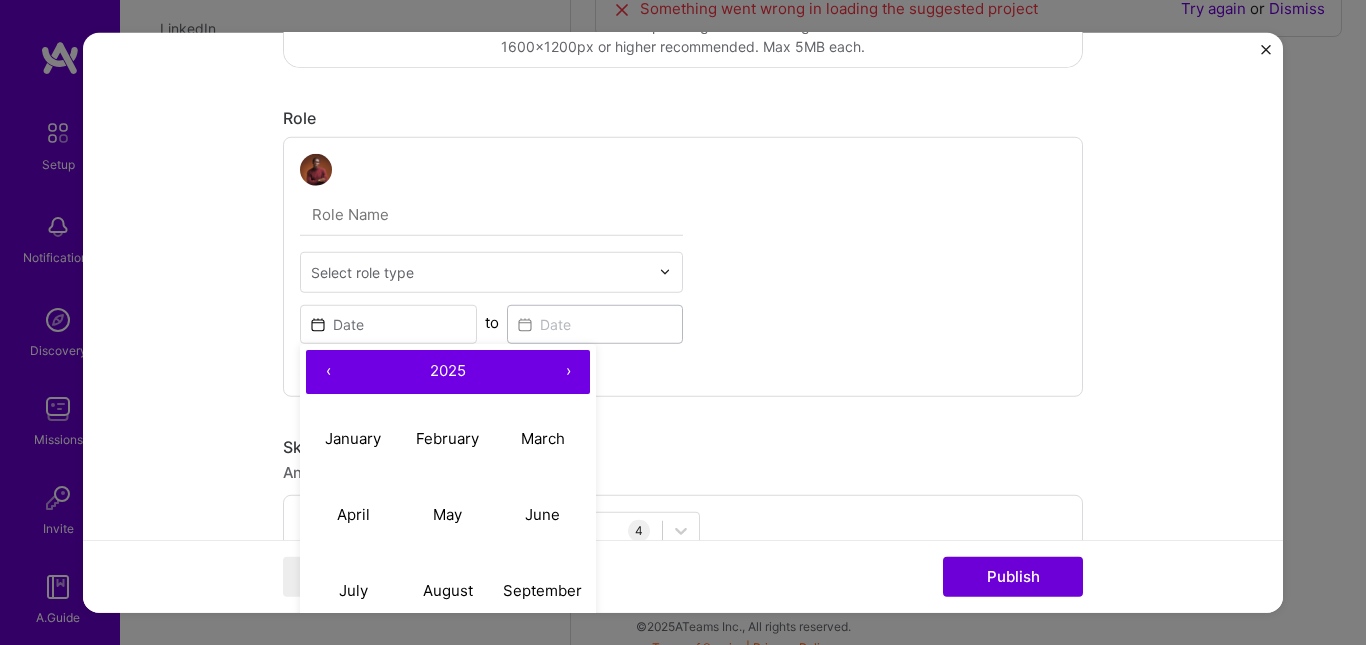 click on "2025" at bounding box center (448, 370) 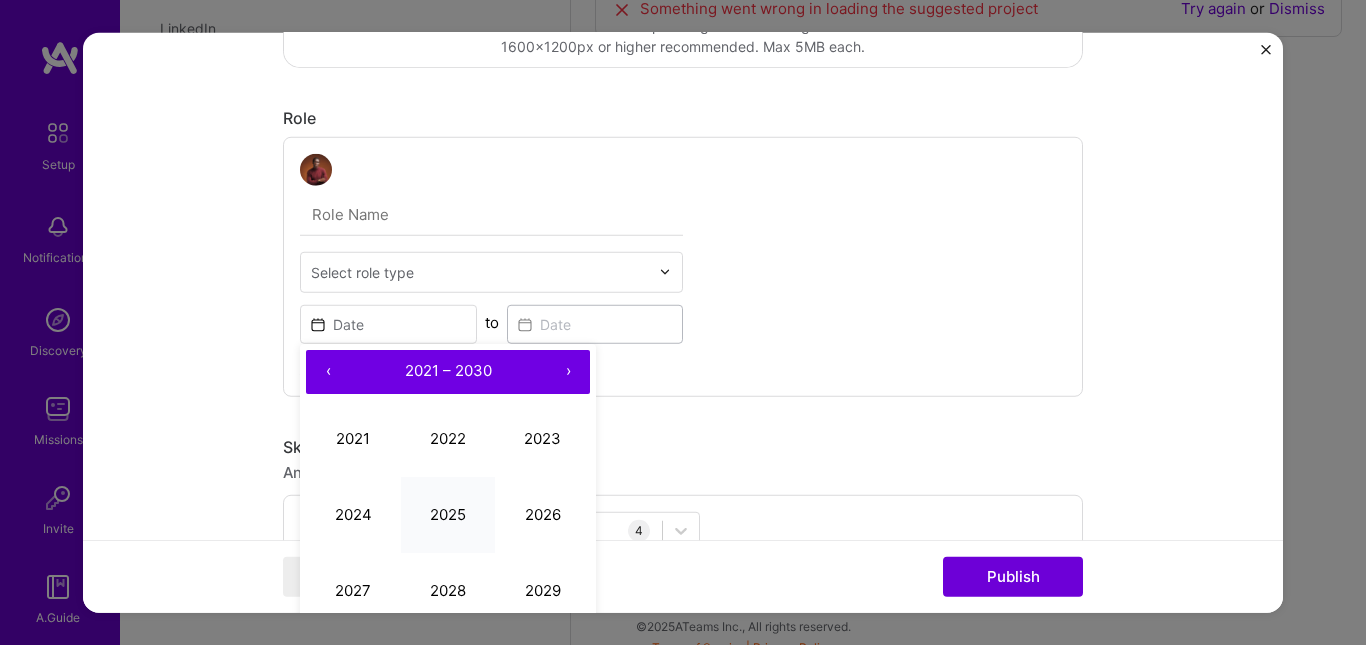 click on "2025" at bounding box center [448, 515] 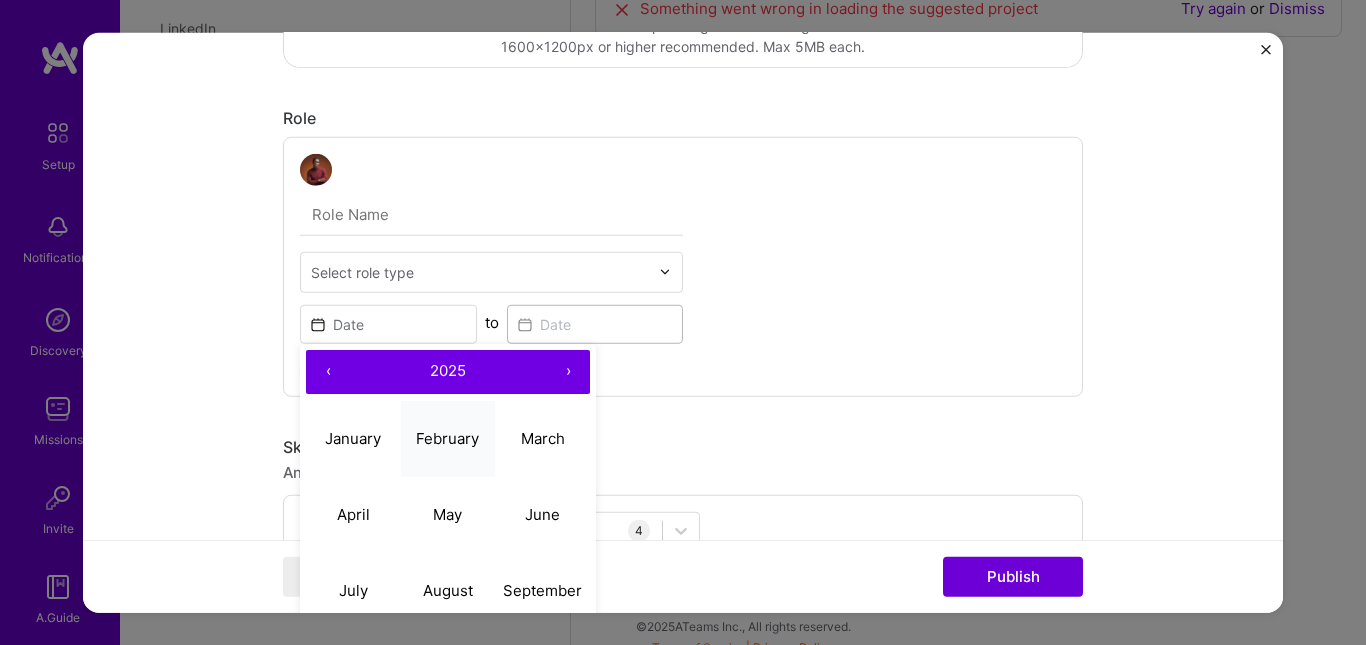 click on "February" at bounding box center [447, 438] 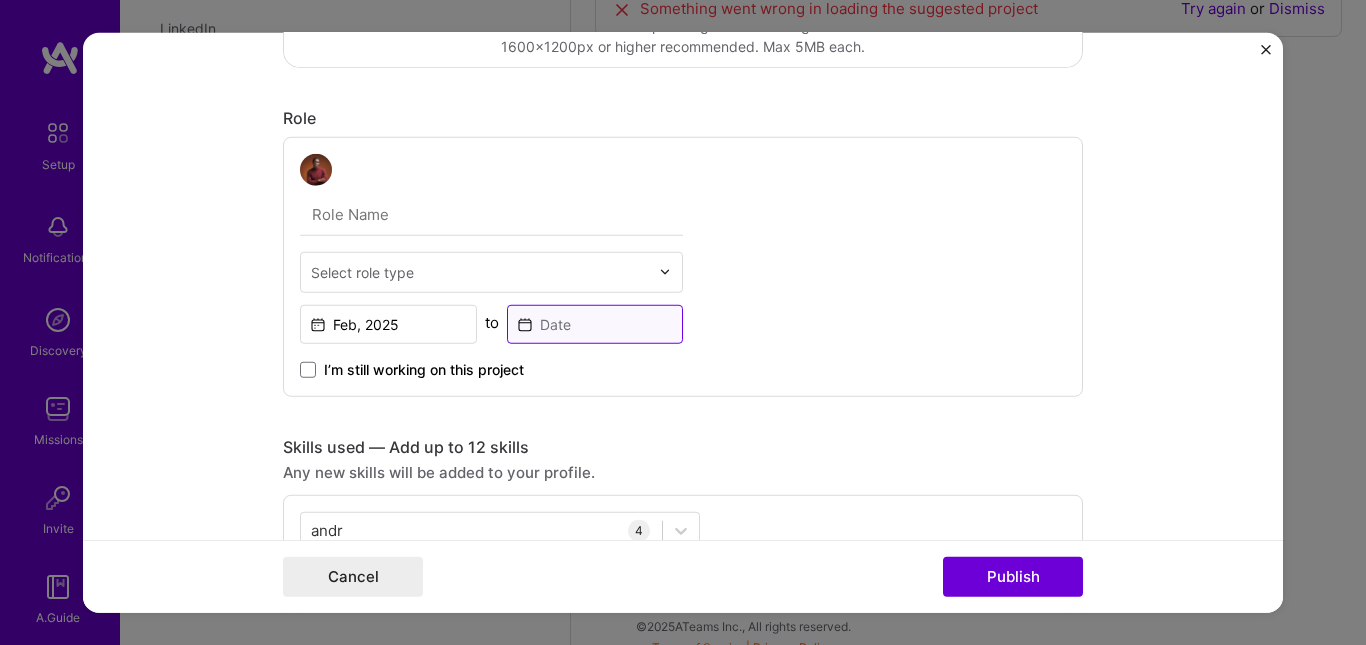 click at bounding box center [595, 323] 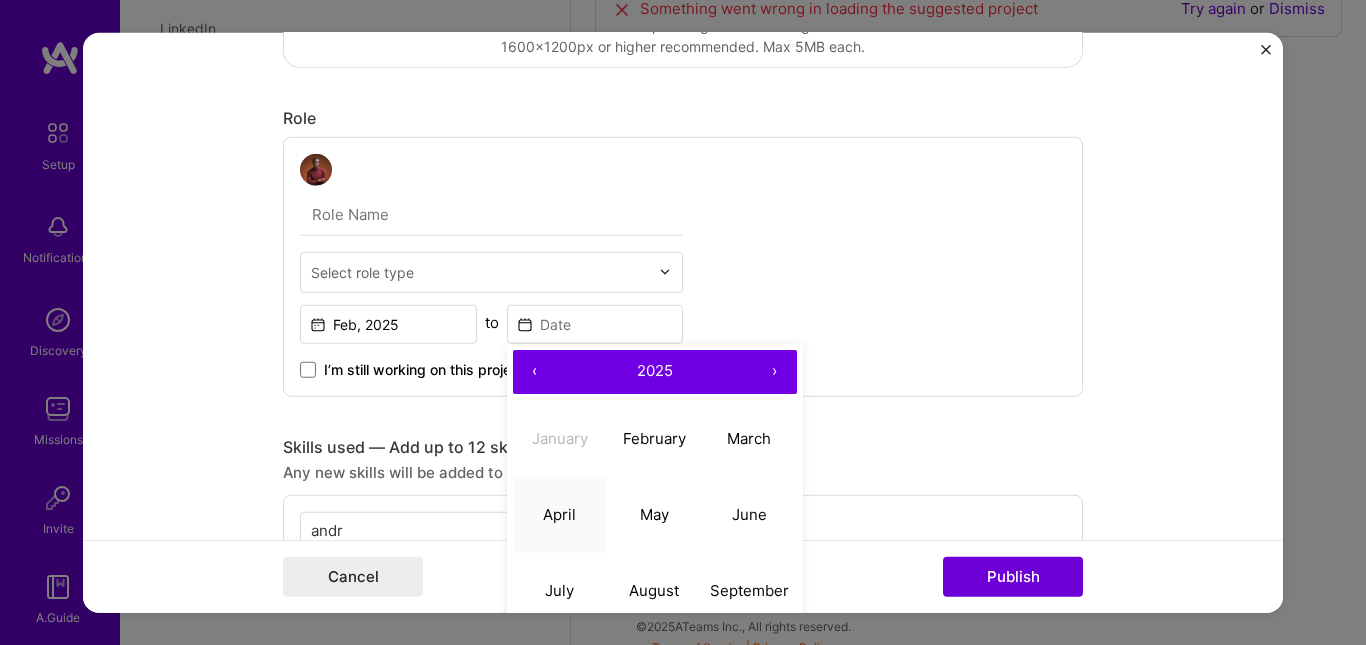 click on "April" at bounding box center [559, 514] 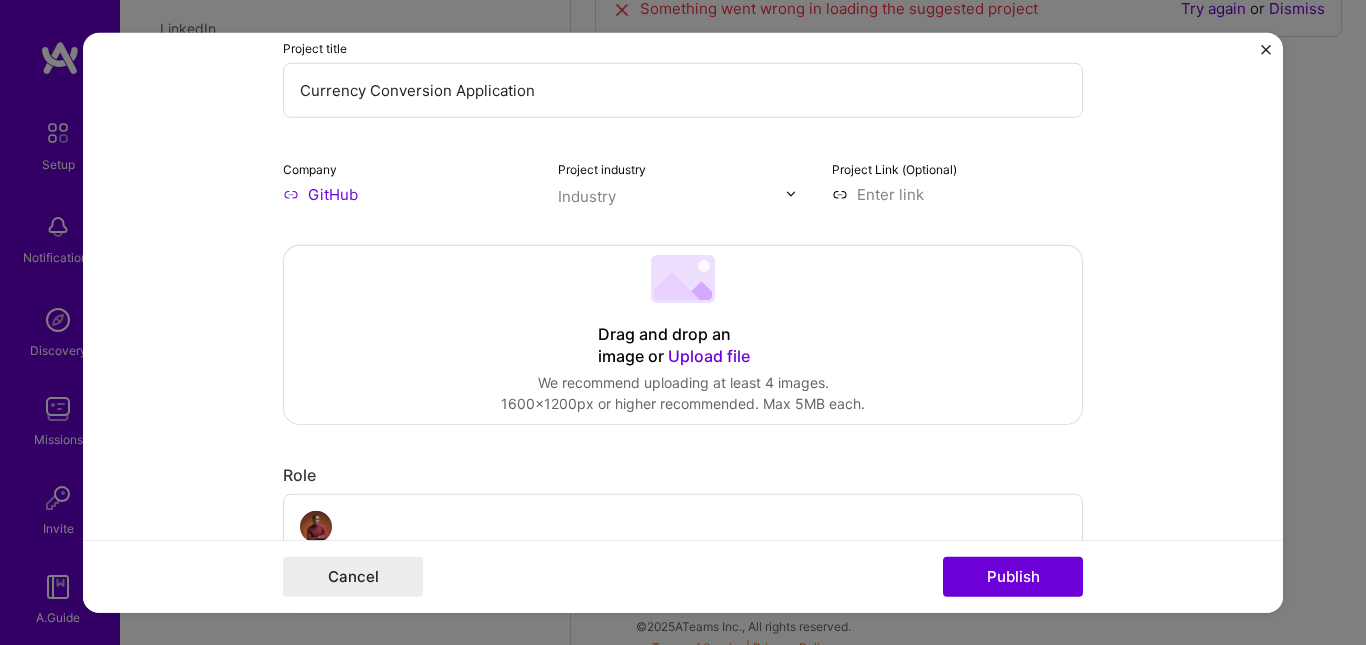 scroll, scrollTop: 237, scrollLeft: 0, axis: vertical 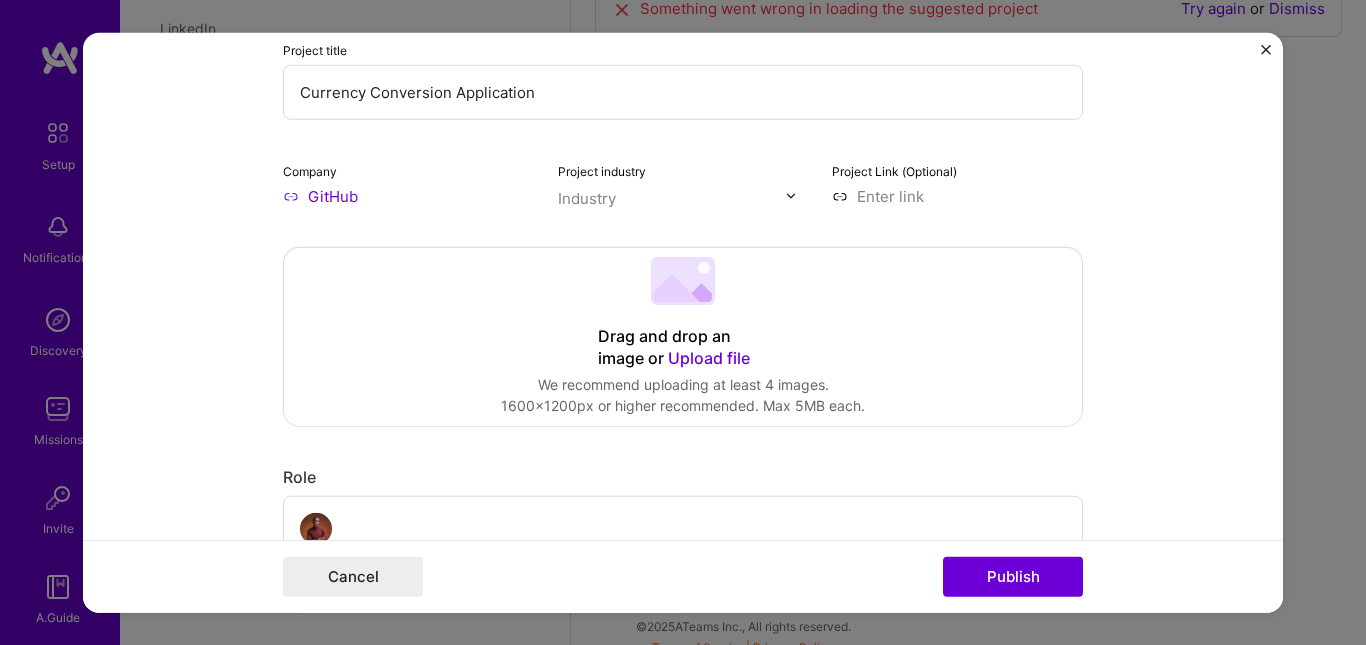 click on "Upload file" at bounding box center (709, 357) 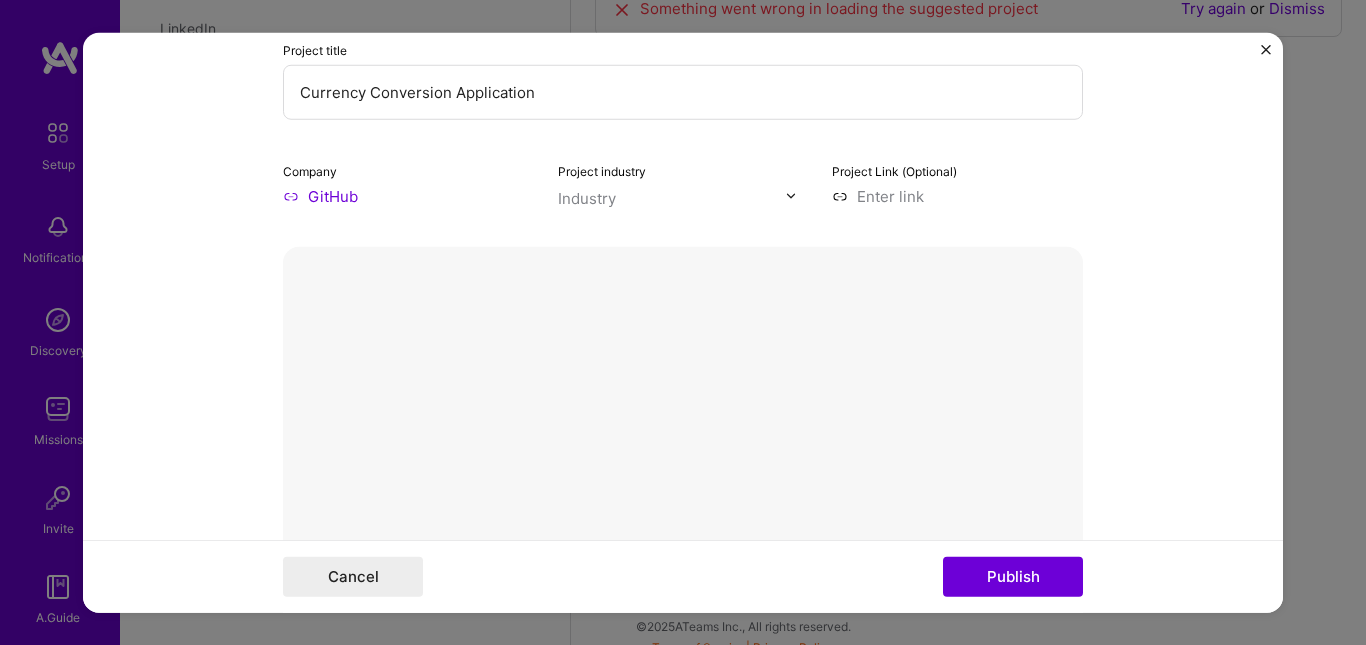 click on "Editing suggested project This project is suggested based on your LinkedIn, resume or A.Team activity. Project title Currency Conversion Application Company GitHub
Project industry Industry Project Link (Optional)
Delete Done Complete image cropping Role Select role type [MONTH], [YEAR]
to [MONTH], [YEAR]
I’m still working on this project Skills used — Add up to 12 skills Any new skills will be added to your profile. andr andr 4 API Integration 1 2 3 4 5 Kotlin 1 2 3 4 5 Jetpack Compose 1 2 3 4 5 Android 1 2 3 4 5 Did this role require you to manage team members? (Optional) Yes, I managed — team members. Were you involved from inception to launch (0  ->  1)? (Optional) Zero to one is creation and development of a unique product from the ground up. I was involved in zero to one with this project Add metrics (Optional) Project details   Development of a Currency Converter Application 325 /" at bounding box center [683, 322] 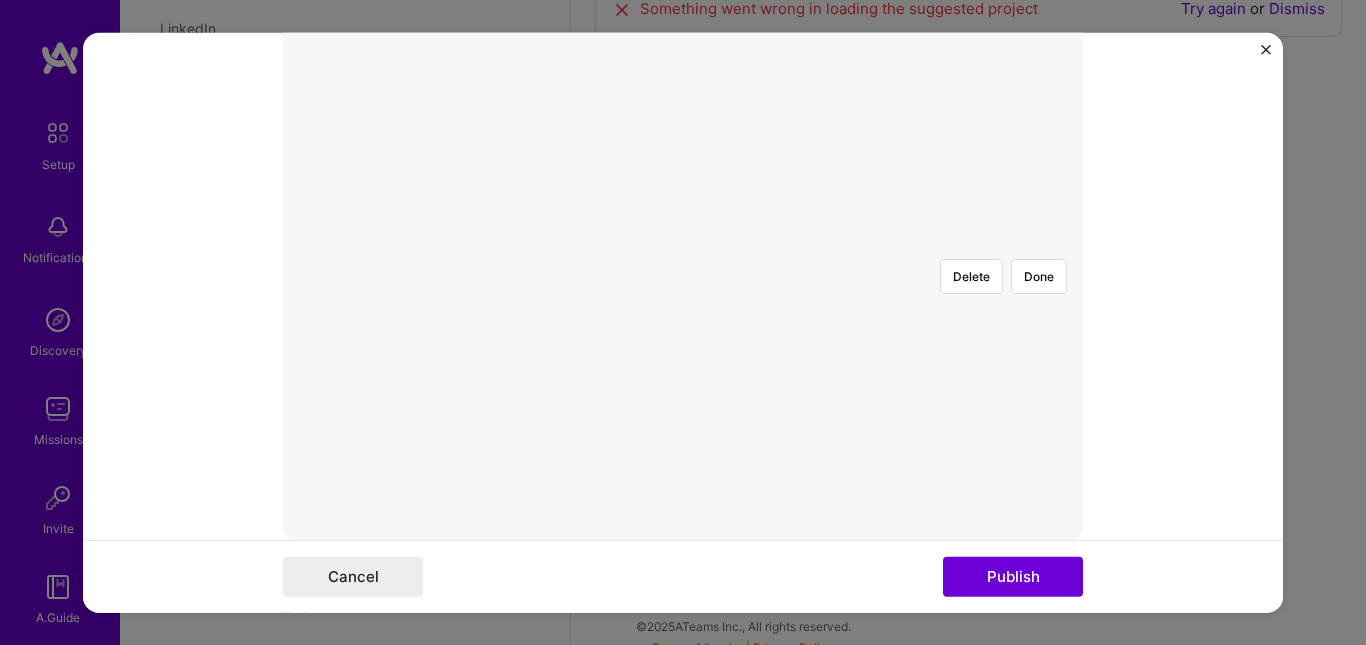 scroll, scrollTop: 544, scrollLeft: 0, axis: vertical 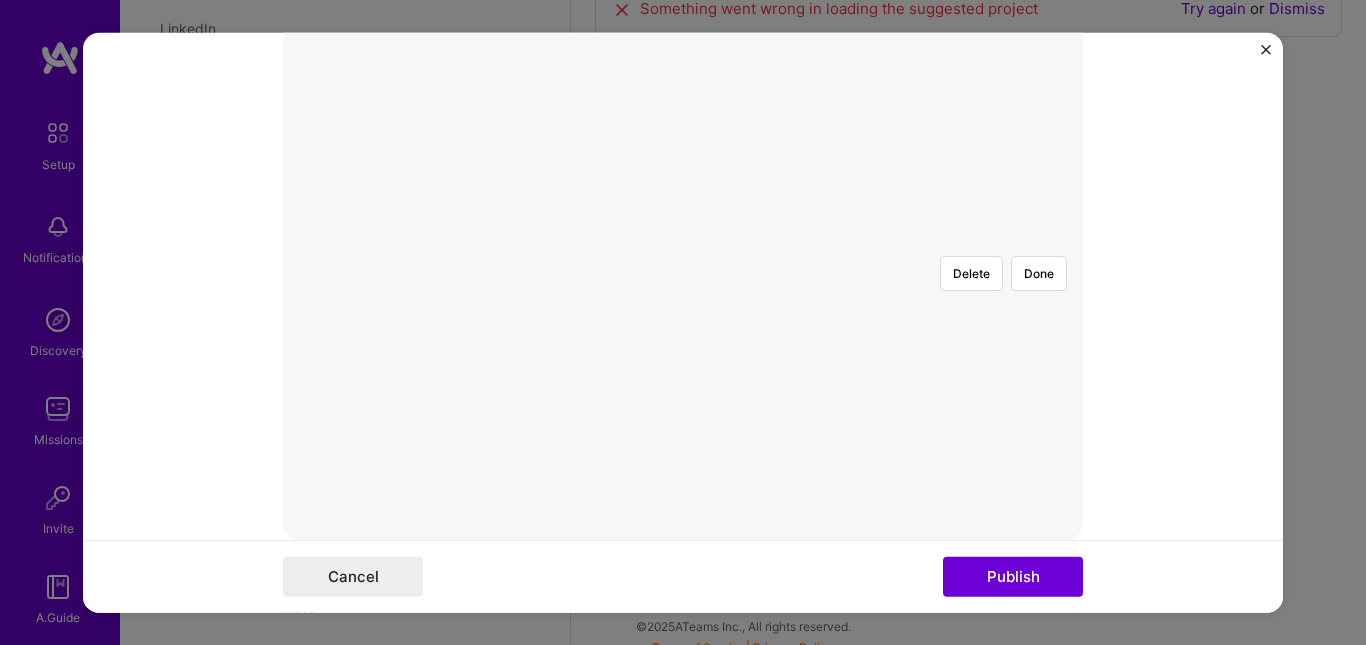 click at bounding box center (817, 663) 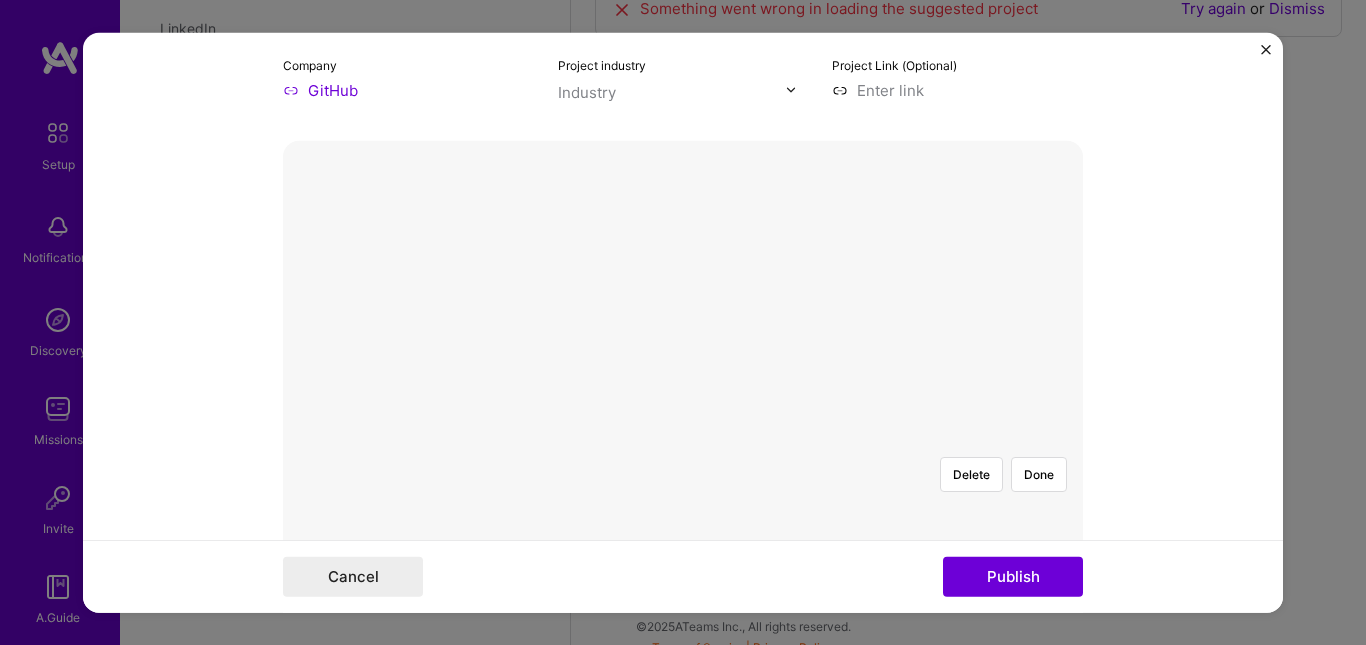 scroll, scrollTop: 340, scrollLeft: 0, axis: vertical 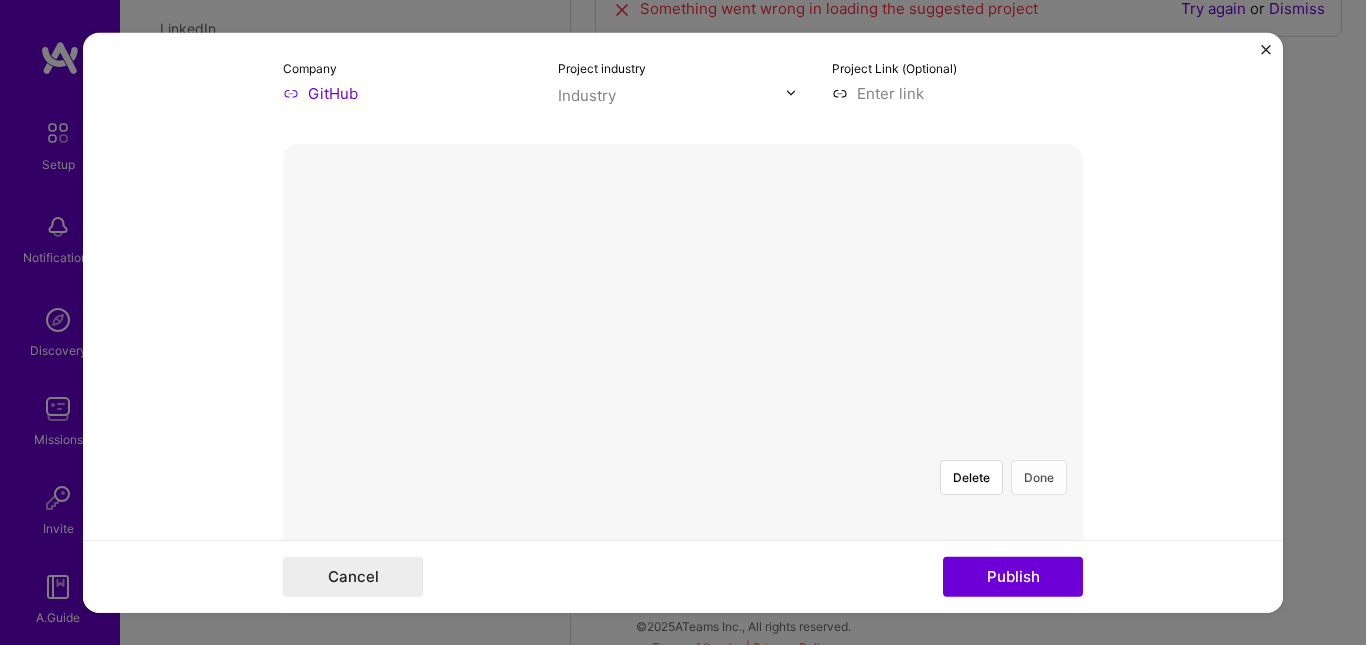 click on "Done" at bounding box center (1039, 476) 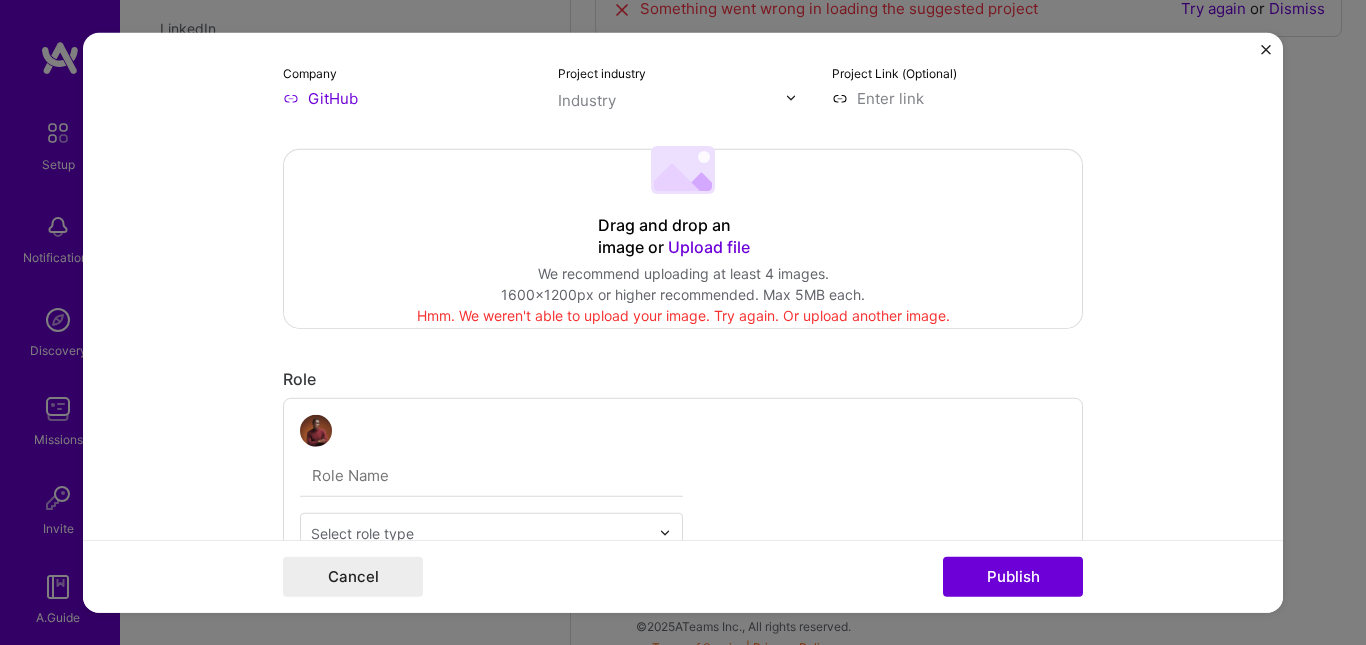 scroll, scrollTop: 334, scrollLeft: 0, axis: vertical 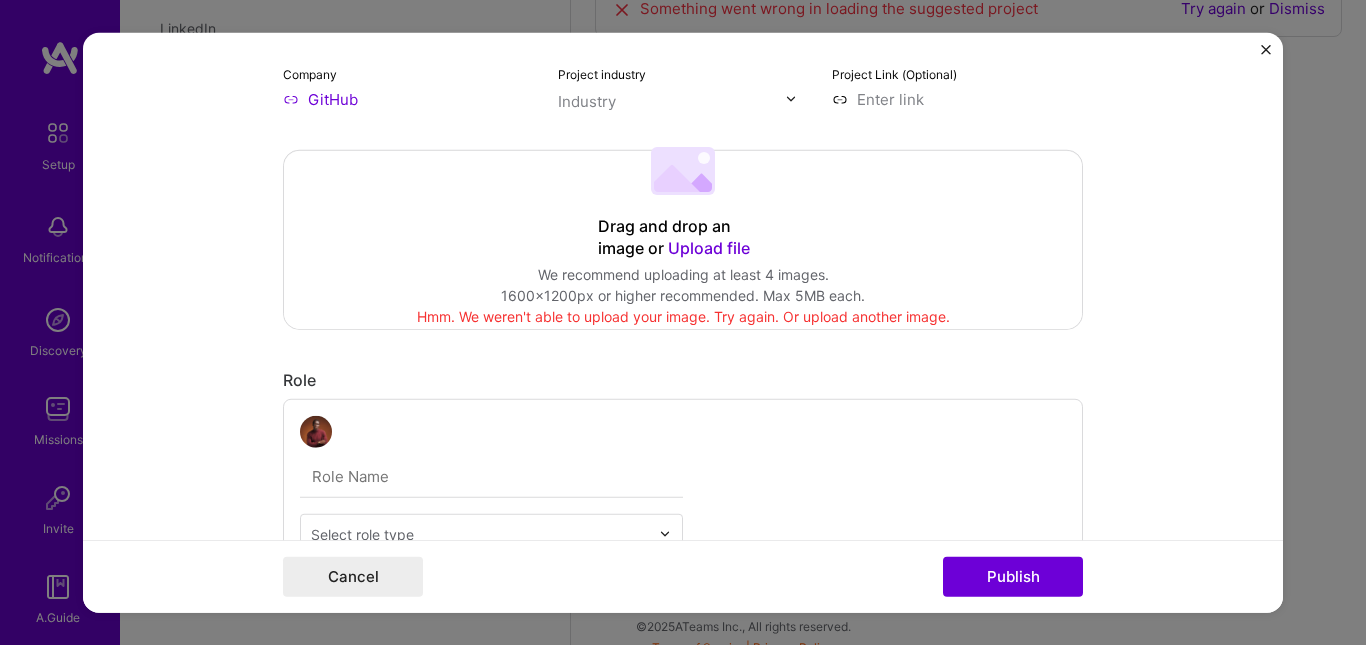 click on "Upload file" at bounding box center [709, 247] 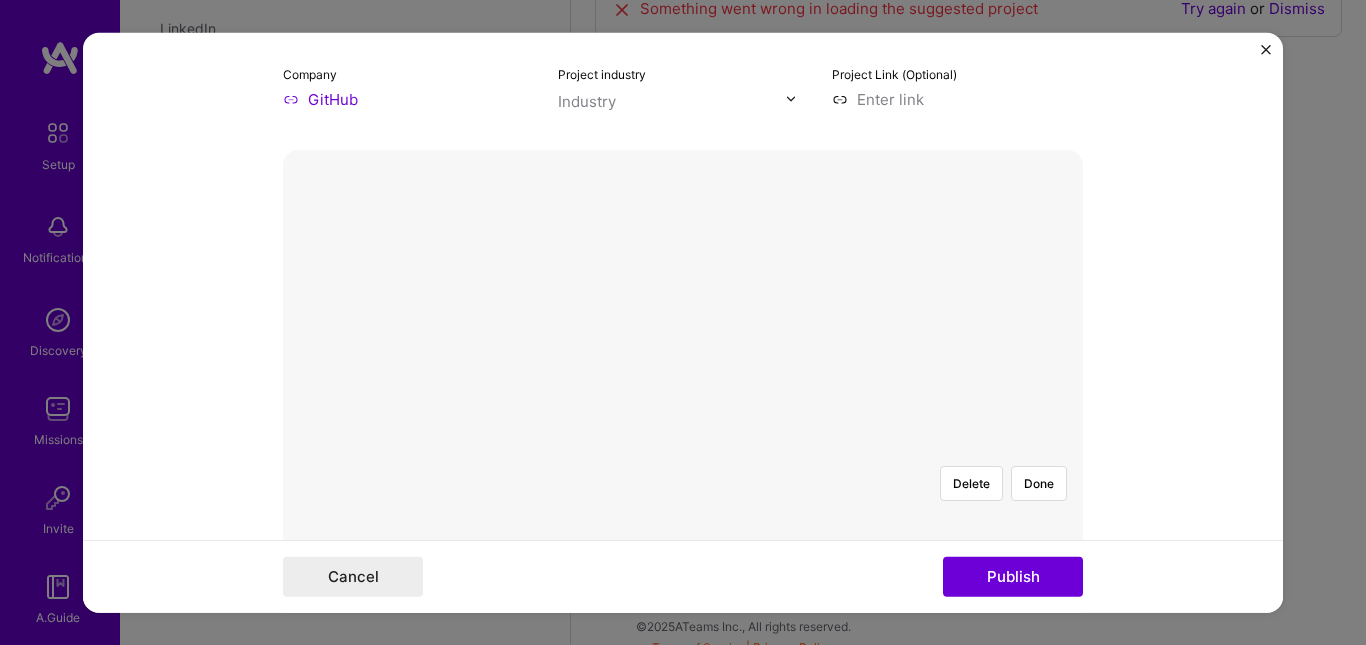 click on "Editing suggested project This project is suggested based on your LinkedIn, resume or A.Team activity. Project title Currency Conversion Application Company GitHub
Project industry Industry Project Link (Optional)
Delete Done Complete image cropping Role Select role type [MONTH], [YEAR]
to [MONTH], [YEAR]
I’m still working on this project Skills used — Add up to 12 skills Any new skills will be added to your profile. andr andr 4 API Integration 1 2 3 4 5 Kotlin 1 2 3 4 5 Jetpack Compose 1 2 3 4 5 Android 1 2 3 4 5 Did this role require you to manage team members? (Optional) Yes, I managed — team members. Were you involved from inception to launch (0  ->  1)? (Optional) Zero to one is creation and development of a unique product from the ground up. I was involved in zero to one with this project Add metrics (Optional) Project details   Development of a Currency Converter Application 325 /" at bounding box center (683, 322) 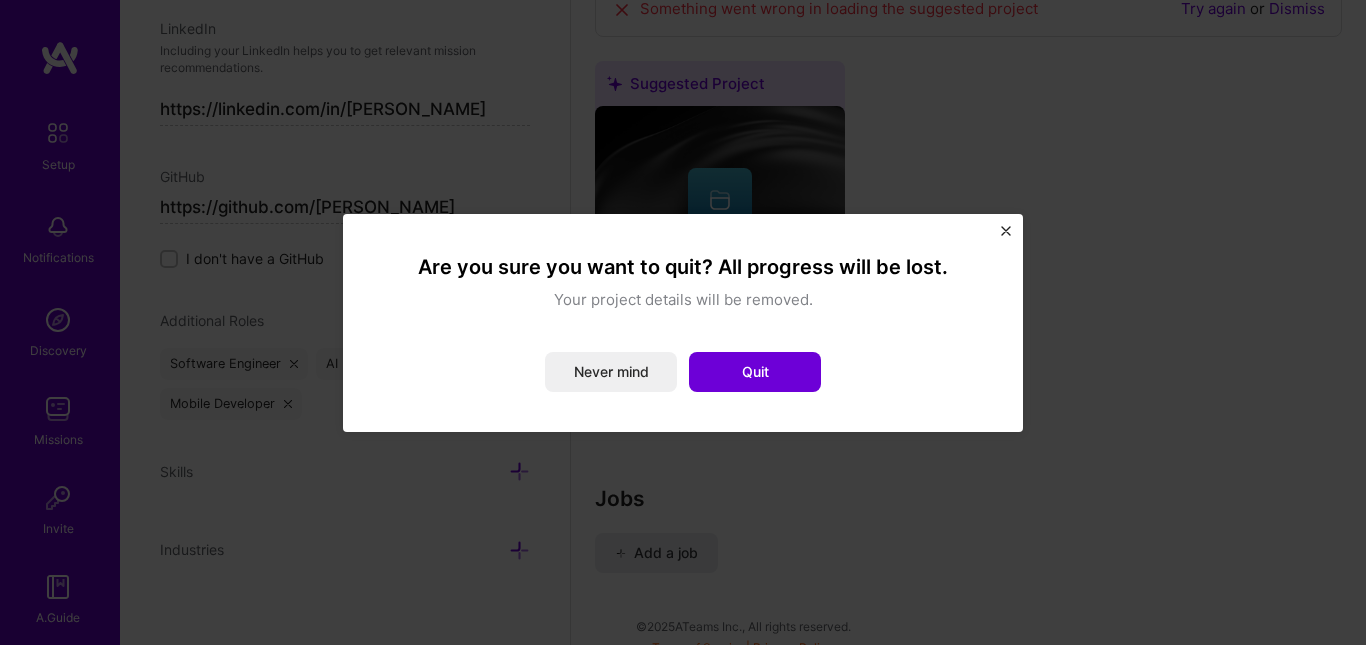 click at bounding box center (1006, 231) 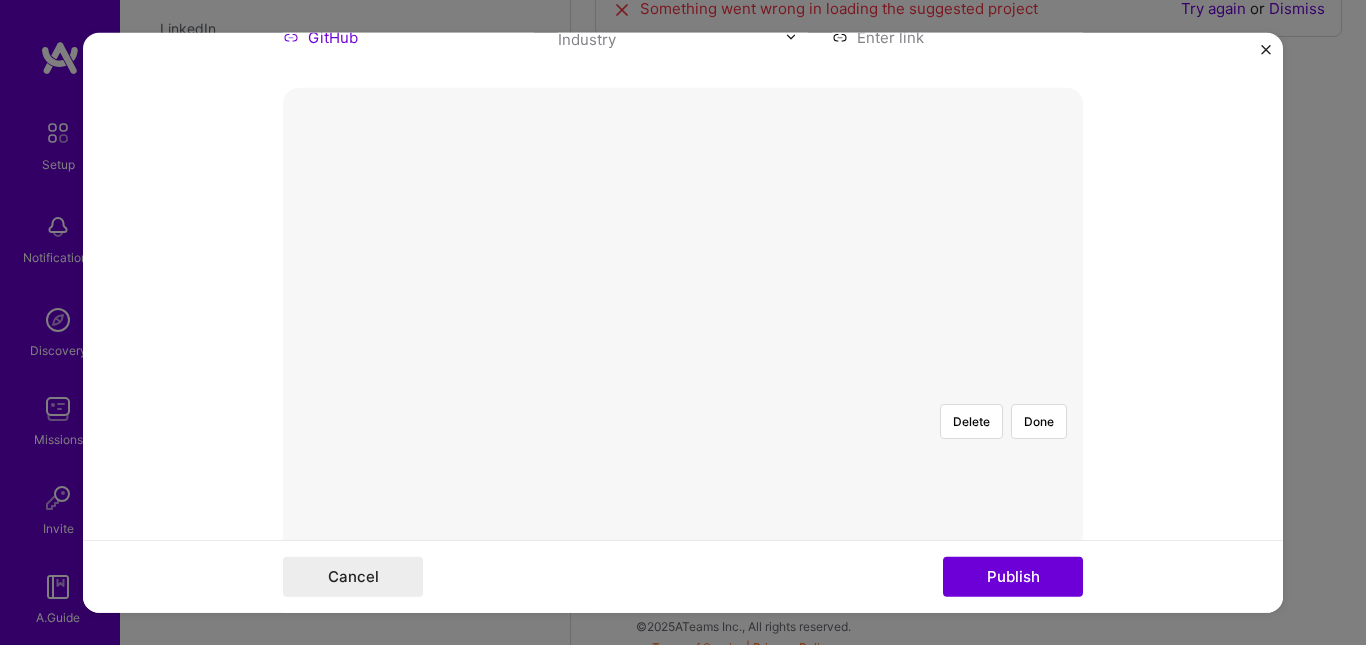 scroll, scrollTop: 395, scrollLeft: 0, axis: vertical 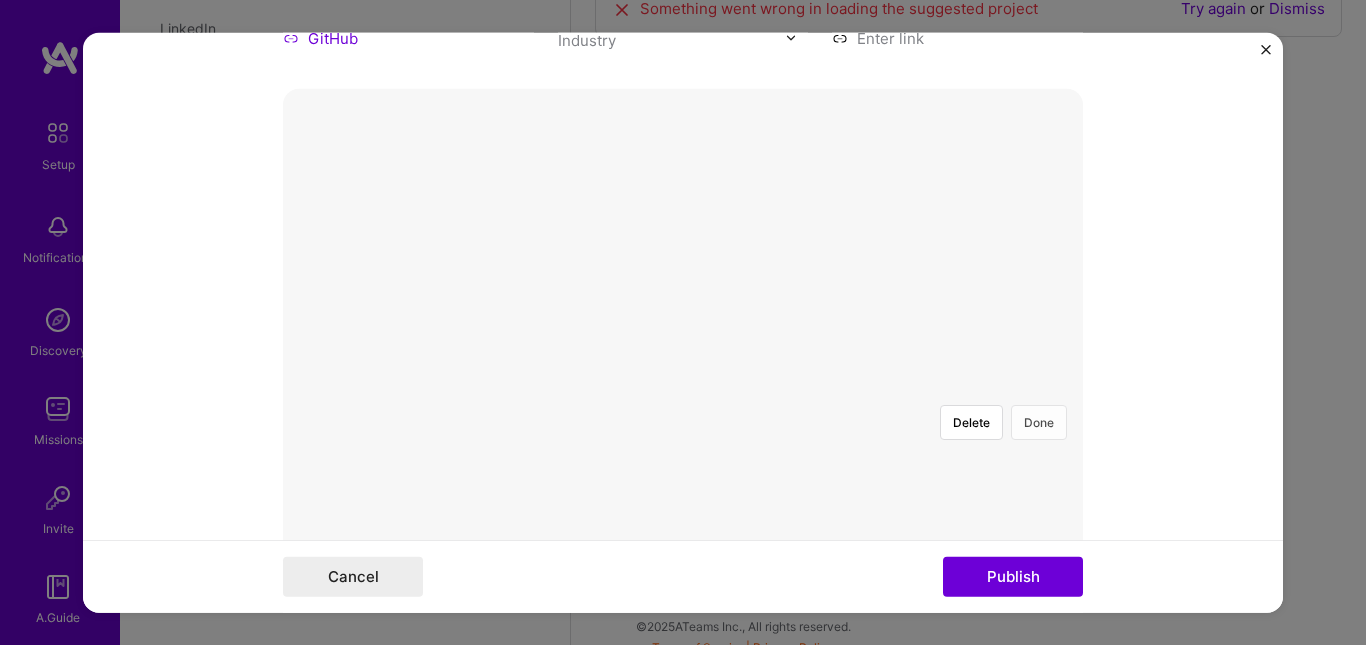 click on "Done" at bounding box center (1039, 421) 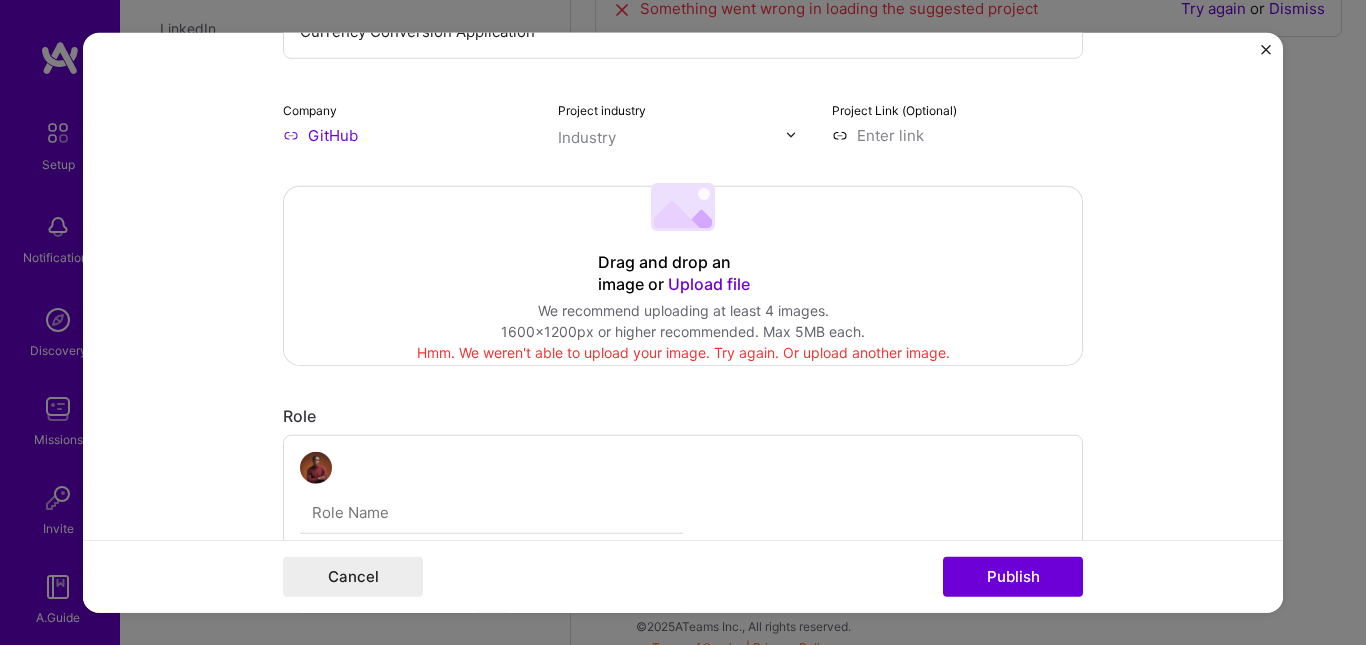 scroll, scrollTop: 300, scrollLeft: 0, axis: vertical 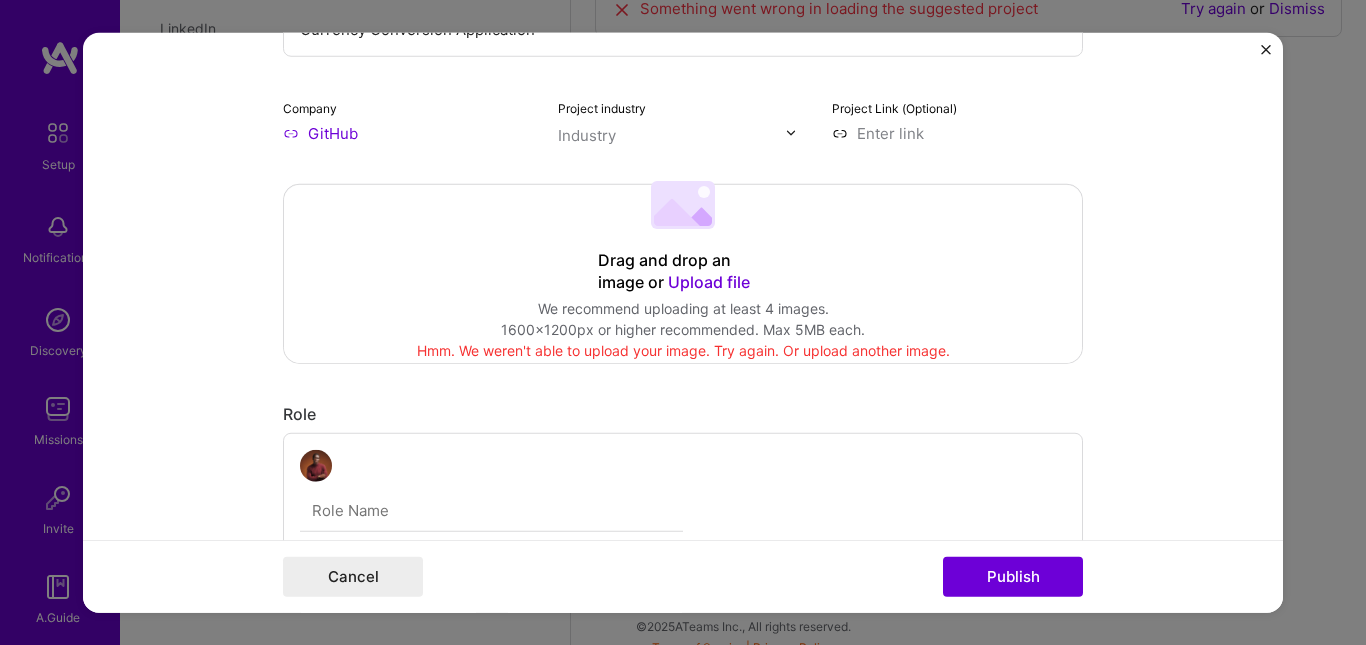 click on "Hmm. We weren't able to upload your image. Try again. Or upload another image." at bounding box center [683, 350] 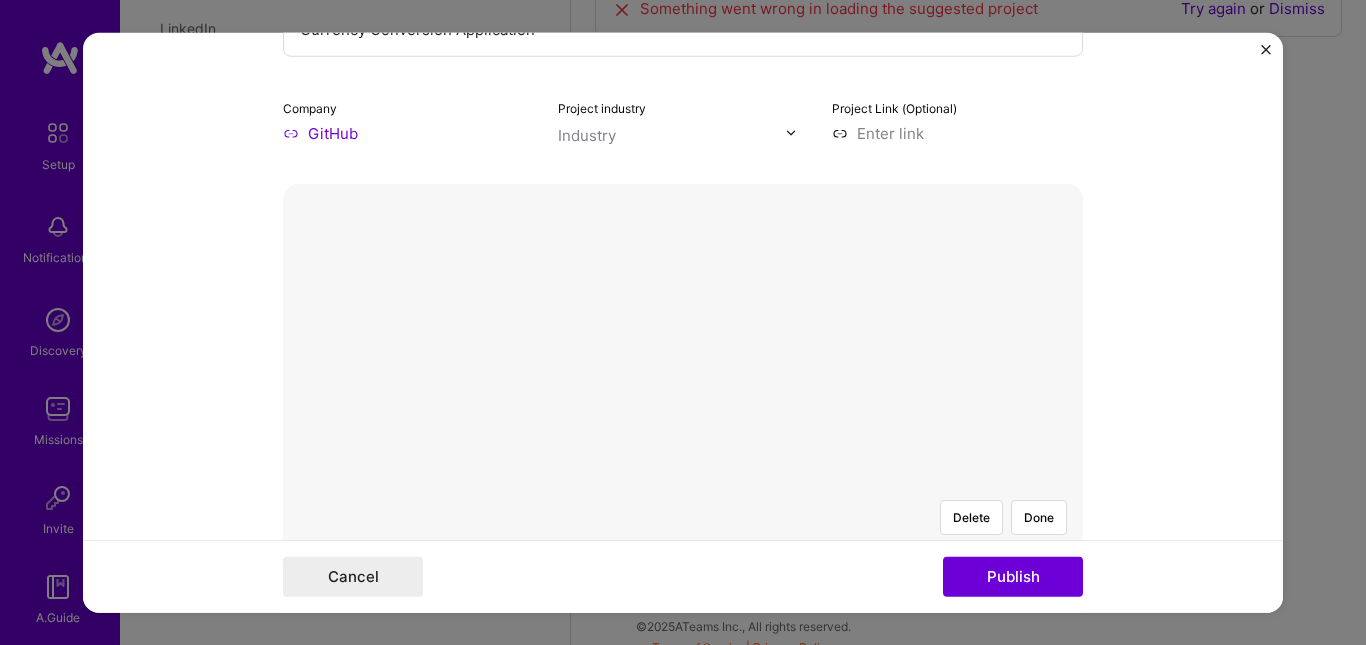 click at bounding box center [817, 616] 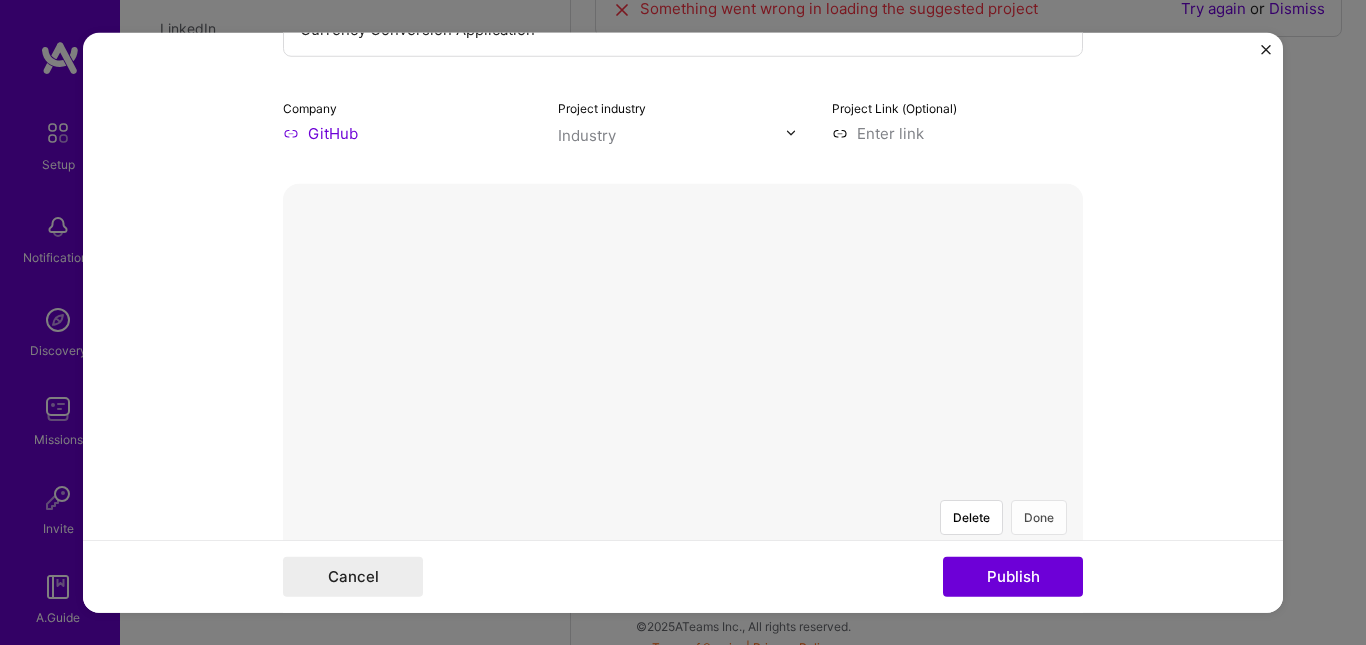 click on "Done" at bounding box center [1039, 516] 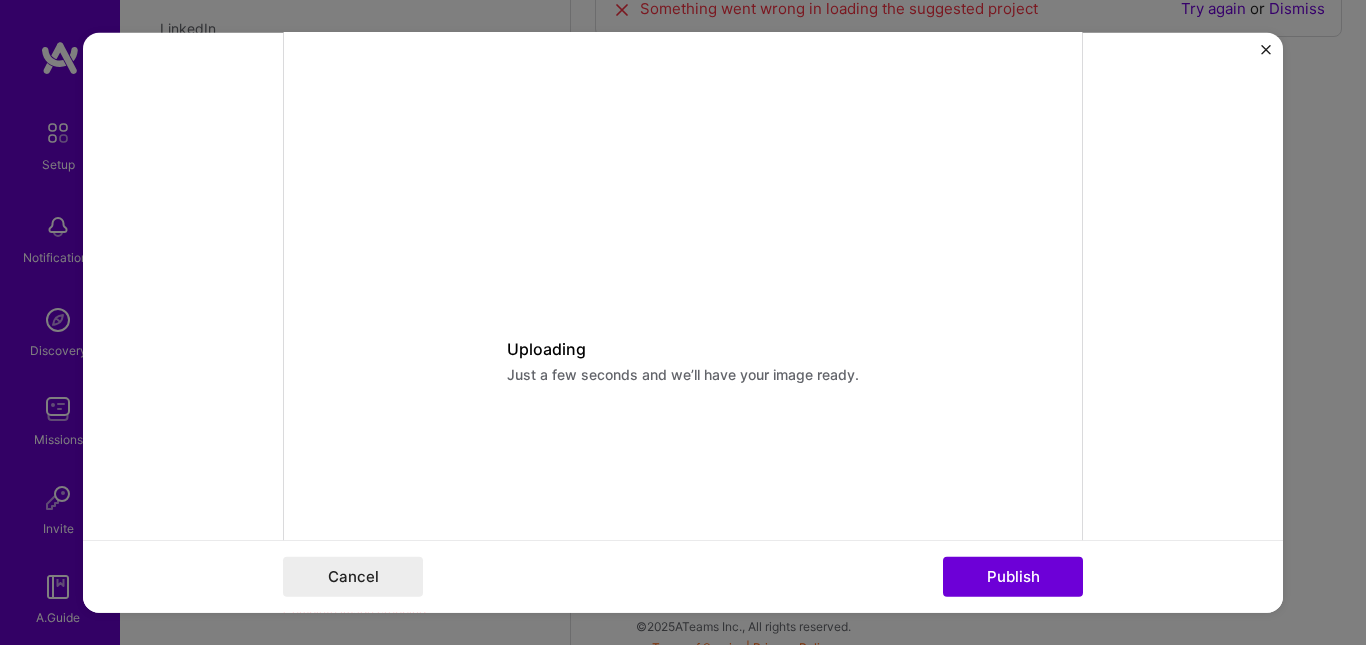 scroll, scrollTop: 533, scrollLeft: 0, axis: vertical 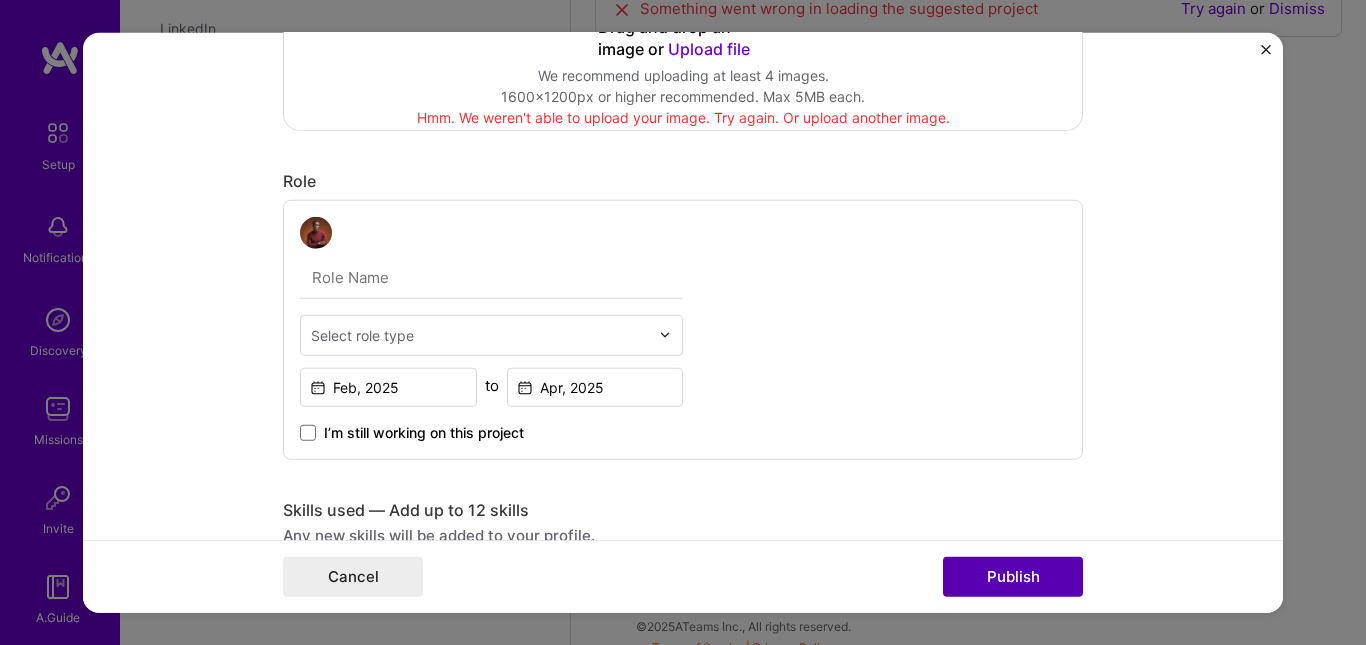 click on "Publish" at bounding box center [1013, 577] 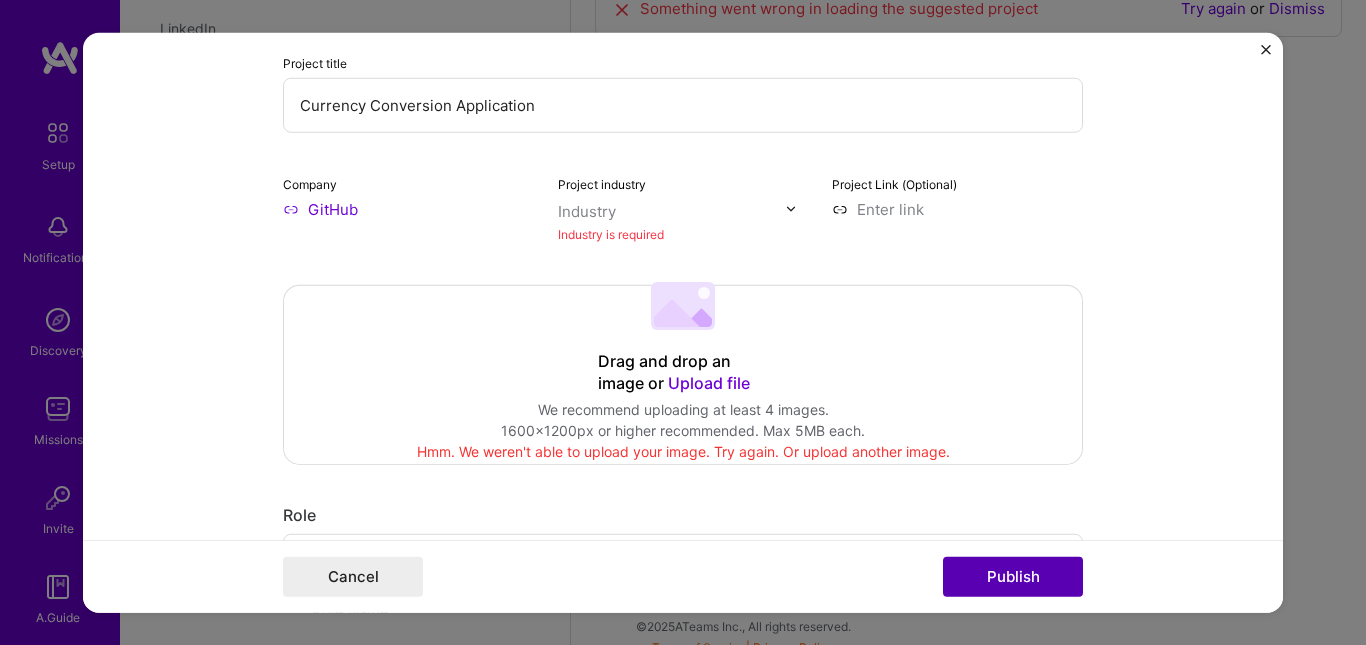 scroll, scrollTop: 131, scrollLeft: 0, axis: vertical 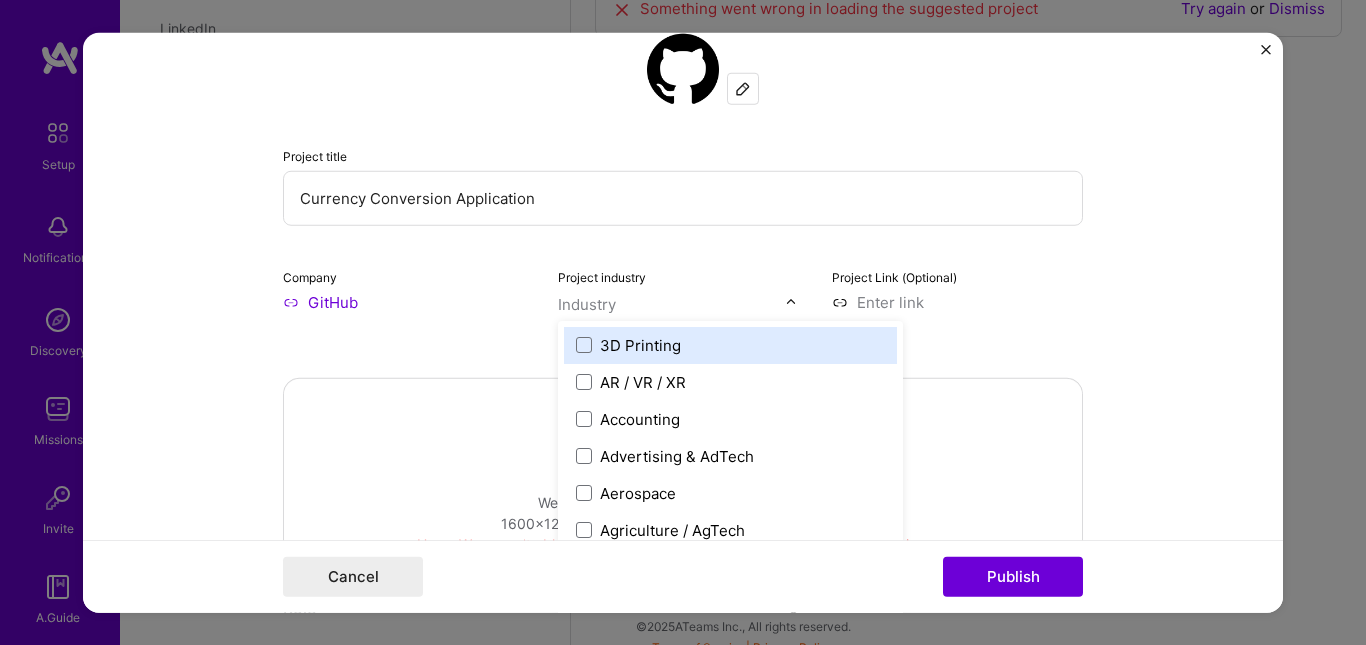 click at bounding box center (672, 303) 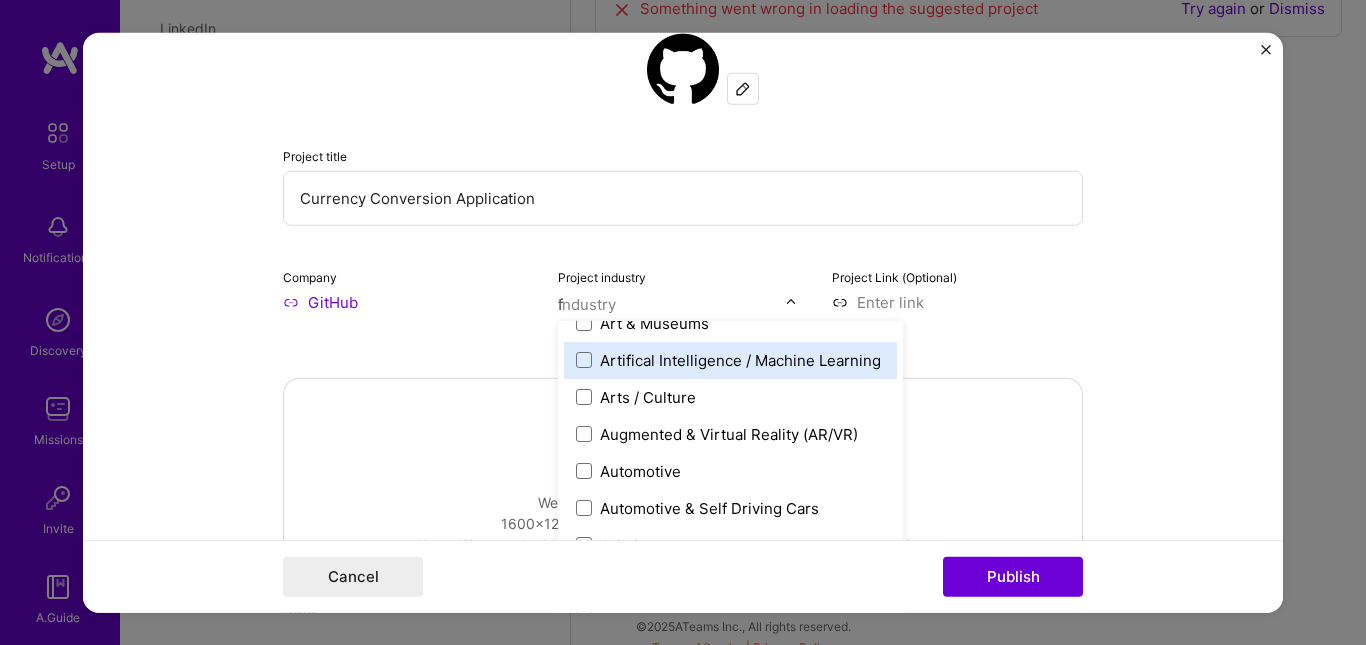 scroll, scrollTop: 0, scrollLeft: 0, axis: both 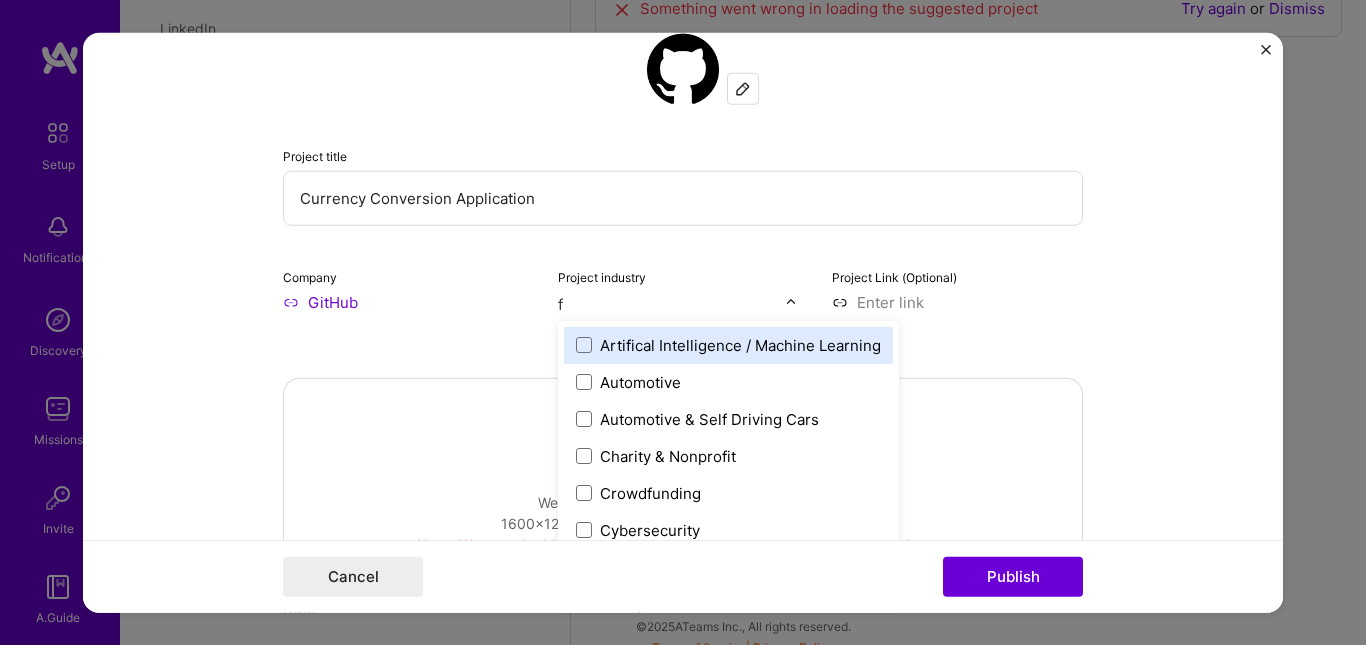 type on "fi" 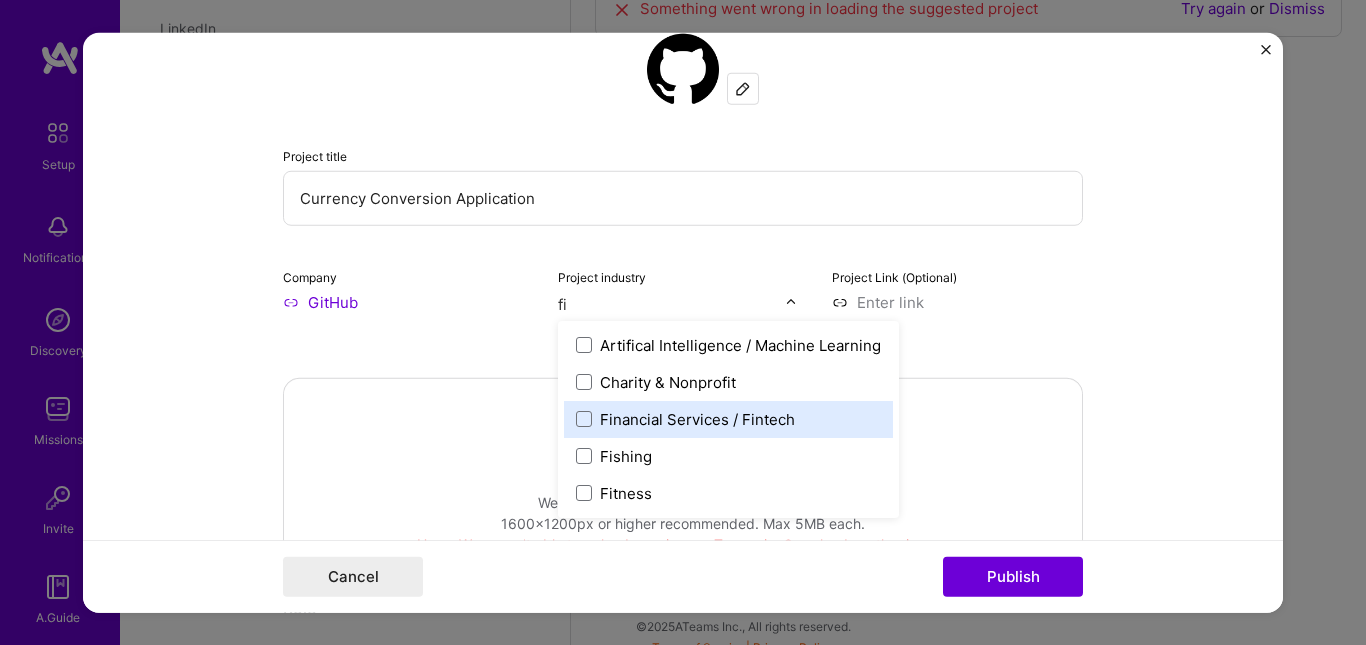 click on "Financial Services / Fintech" at bounding box center (697, 418) 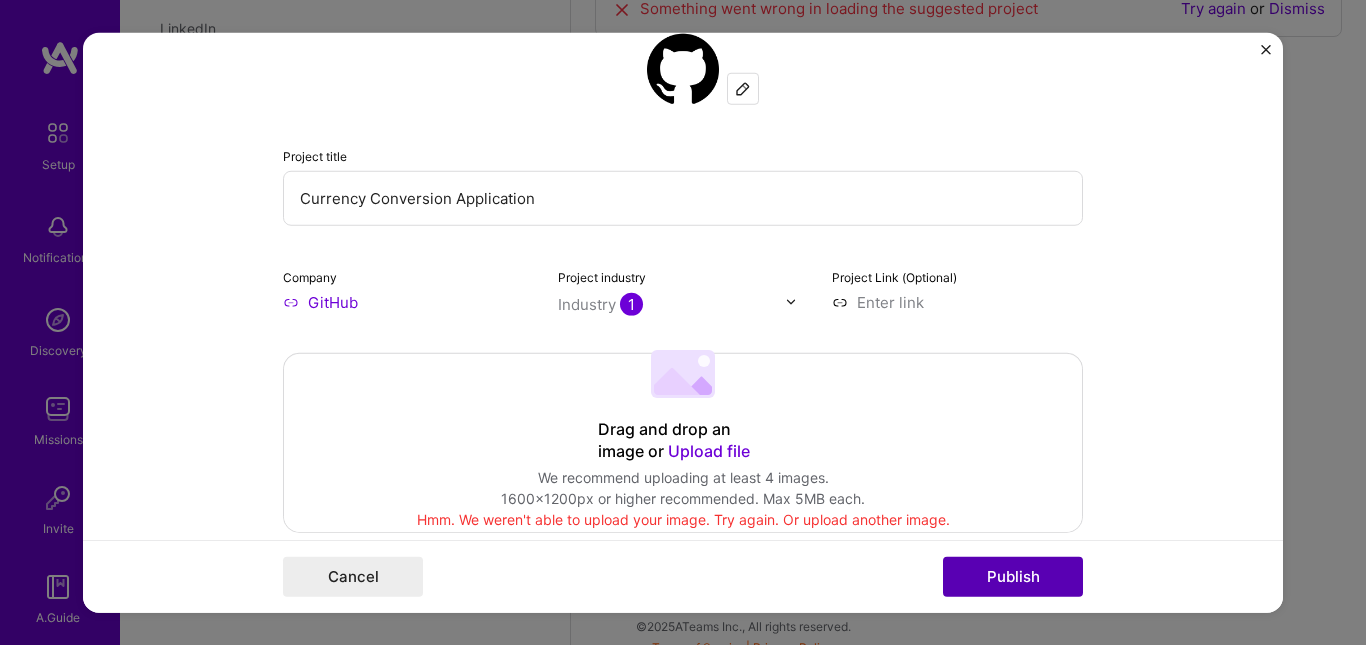 click on "Publish" at bounding box center [1013, 577] 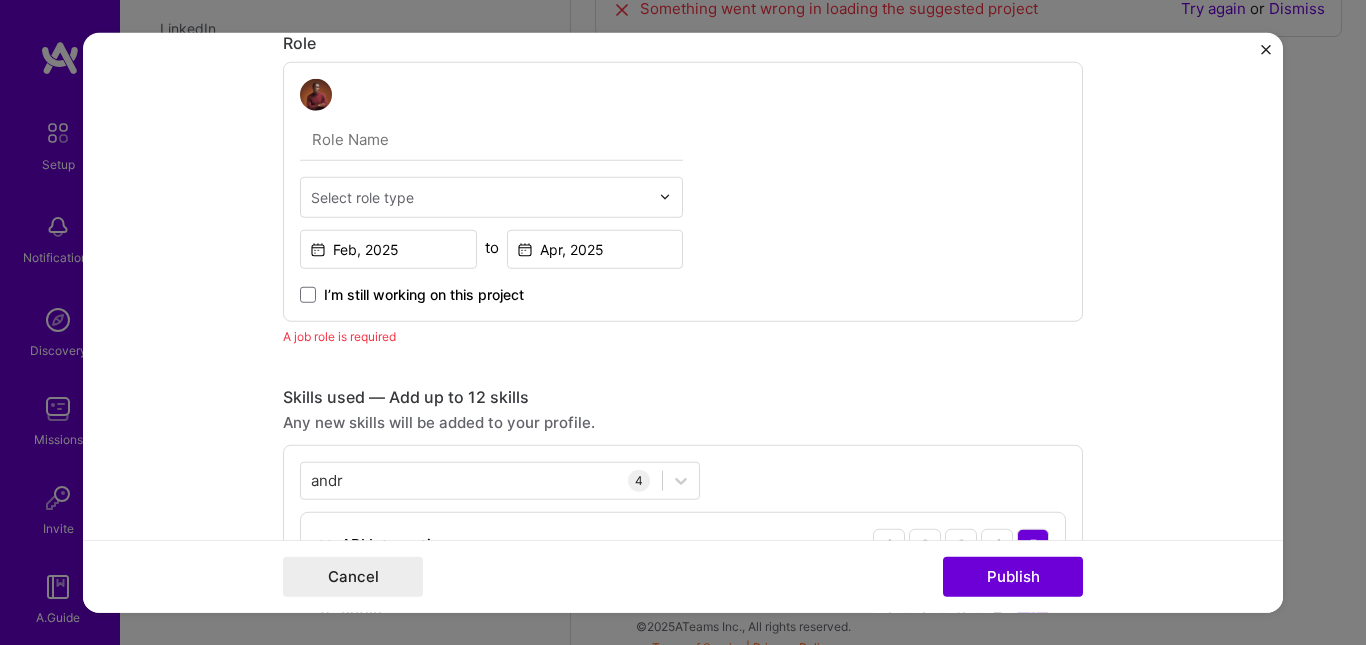scroll, scrollTop: 648, scrollLeft: 0, axis: vertical 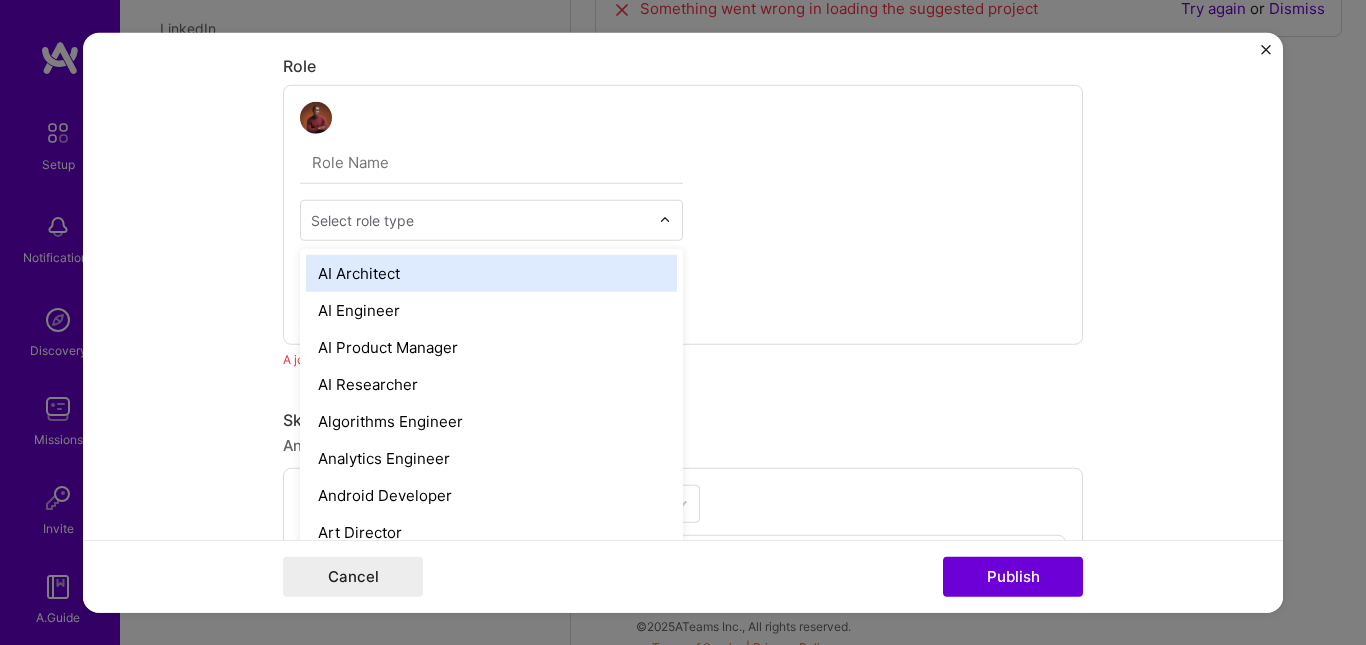click at bounding box center [480, 219] 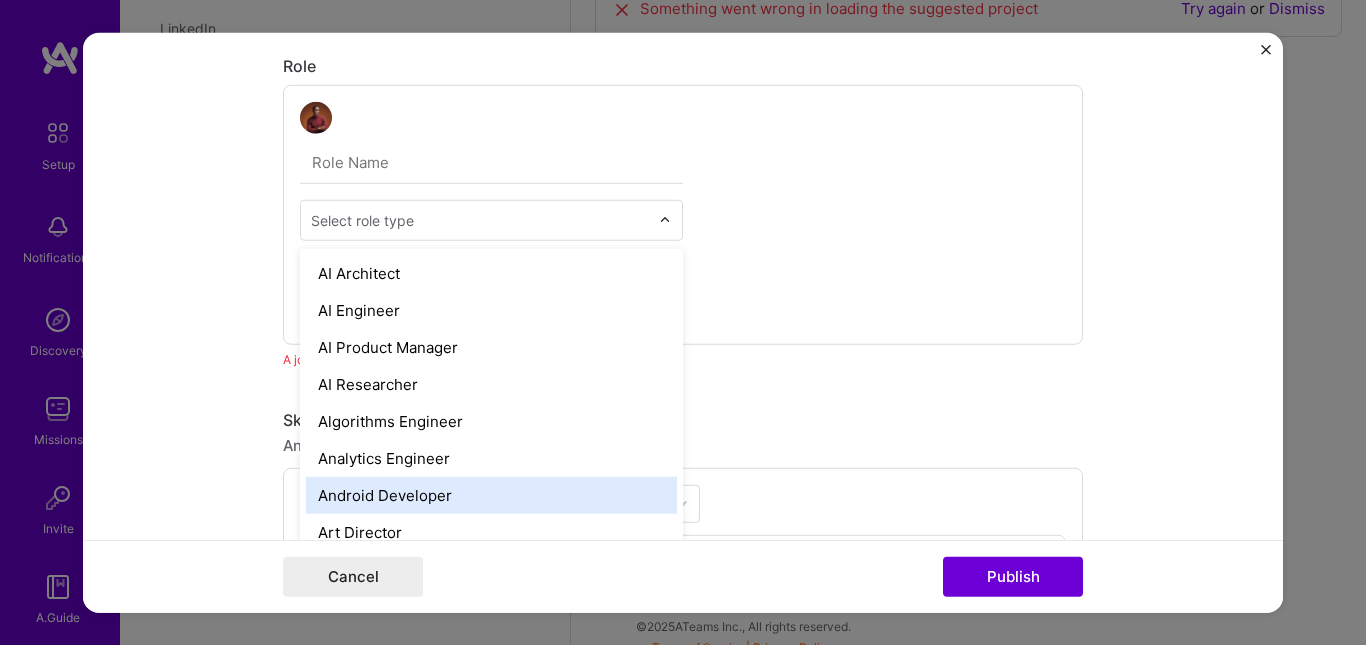 click on "Android Developer" at bounding box center (491, 494) 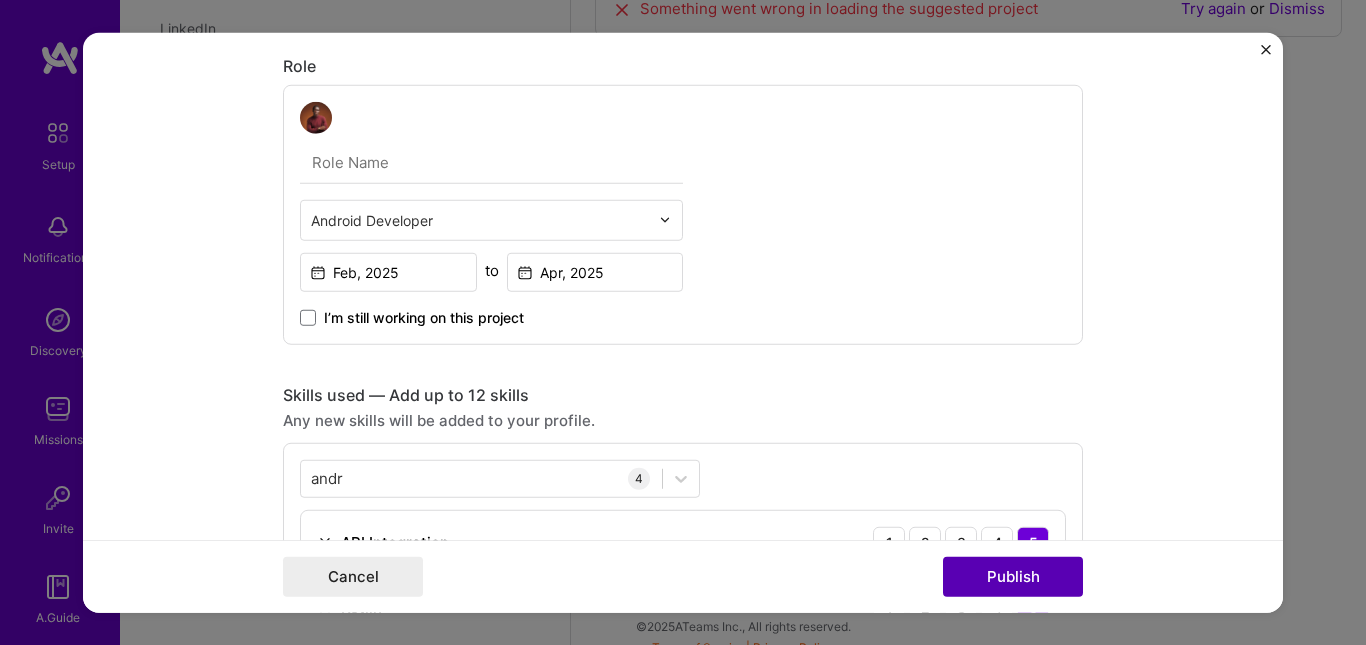click on "Publish" at bounding box center (1013, 577) 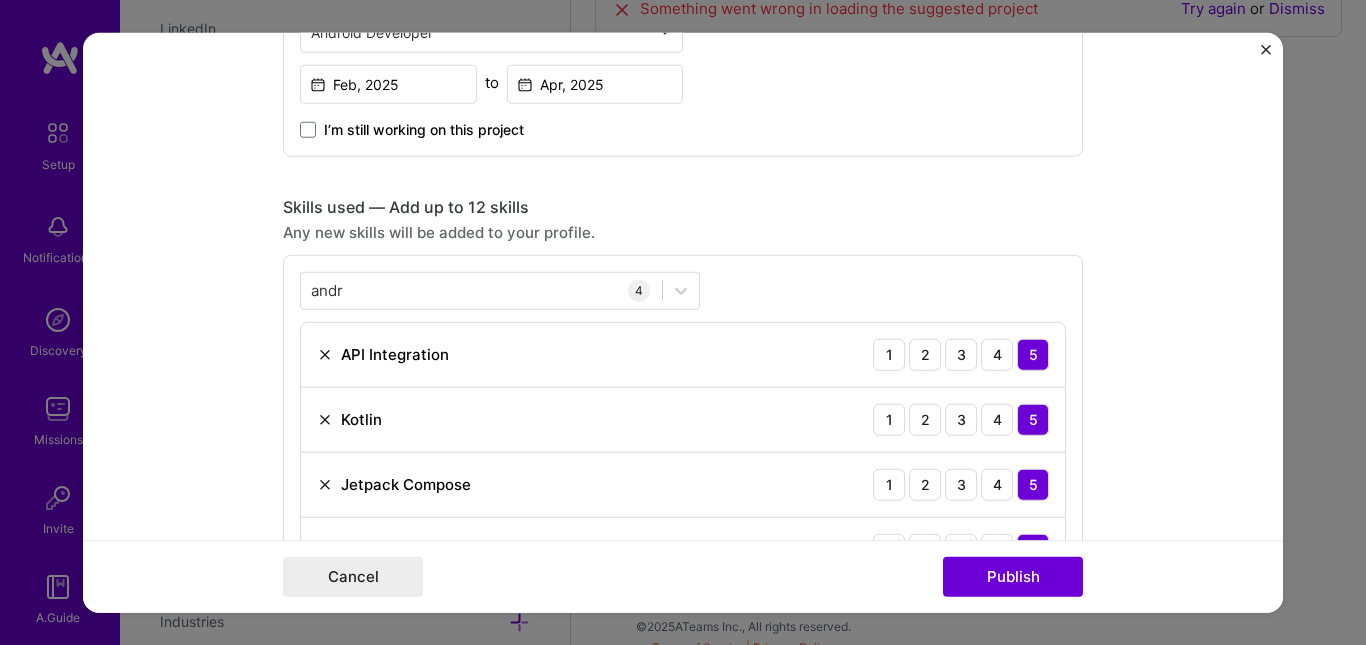 scroll, scrollTop: 0, scrollLeft: 0, axis: both 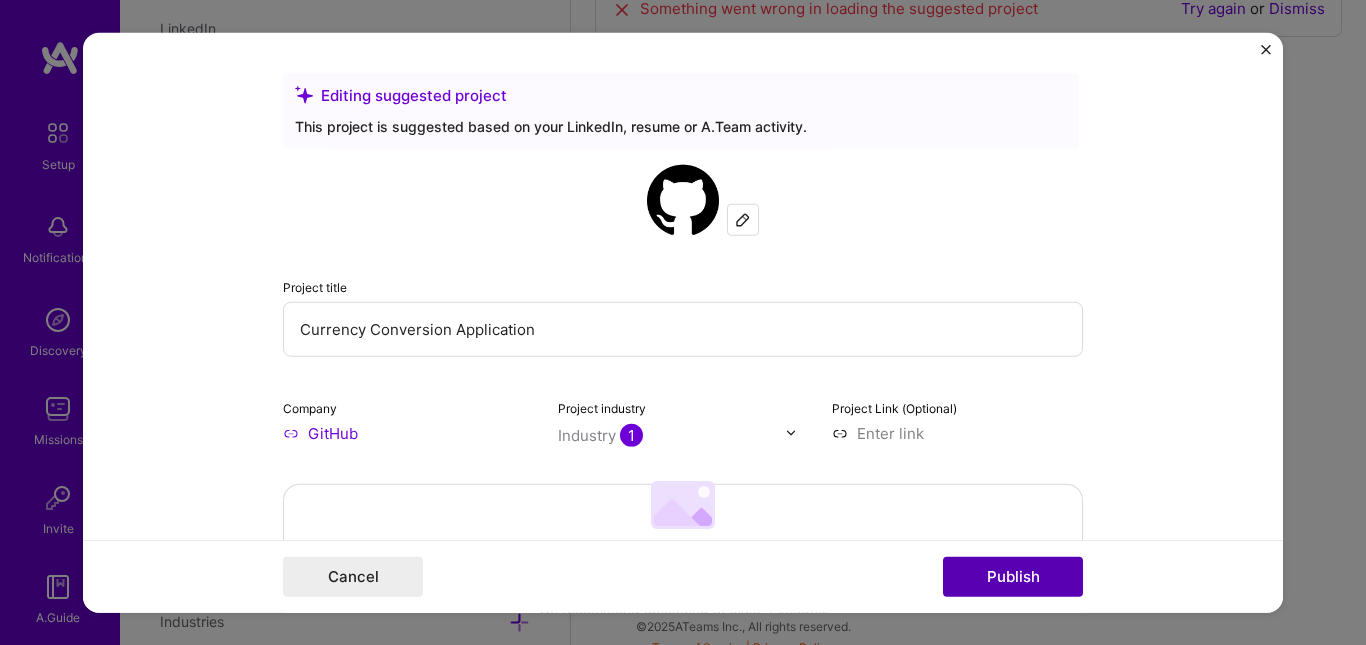 click on "Publish" at bounding box center (1013, 577) 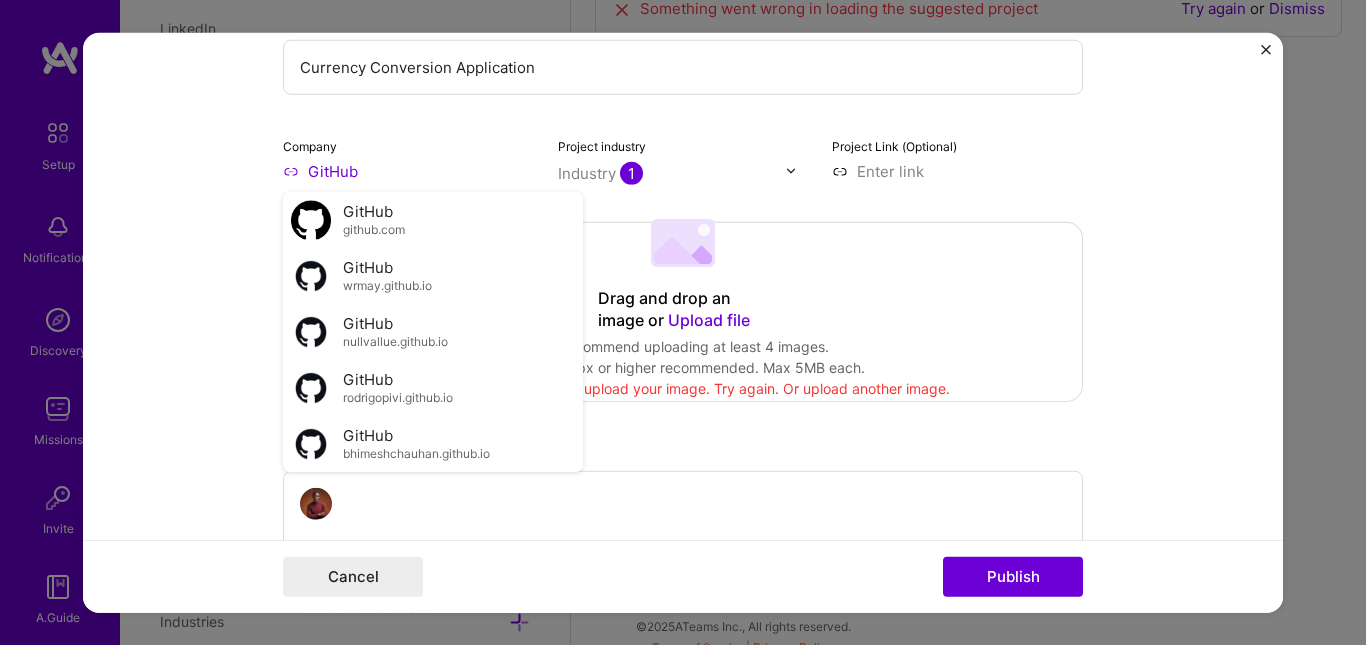 scroll, scrollTop: 260, scrollLeft: 0, axis: vertical 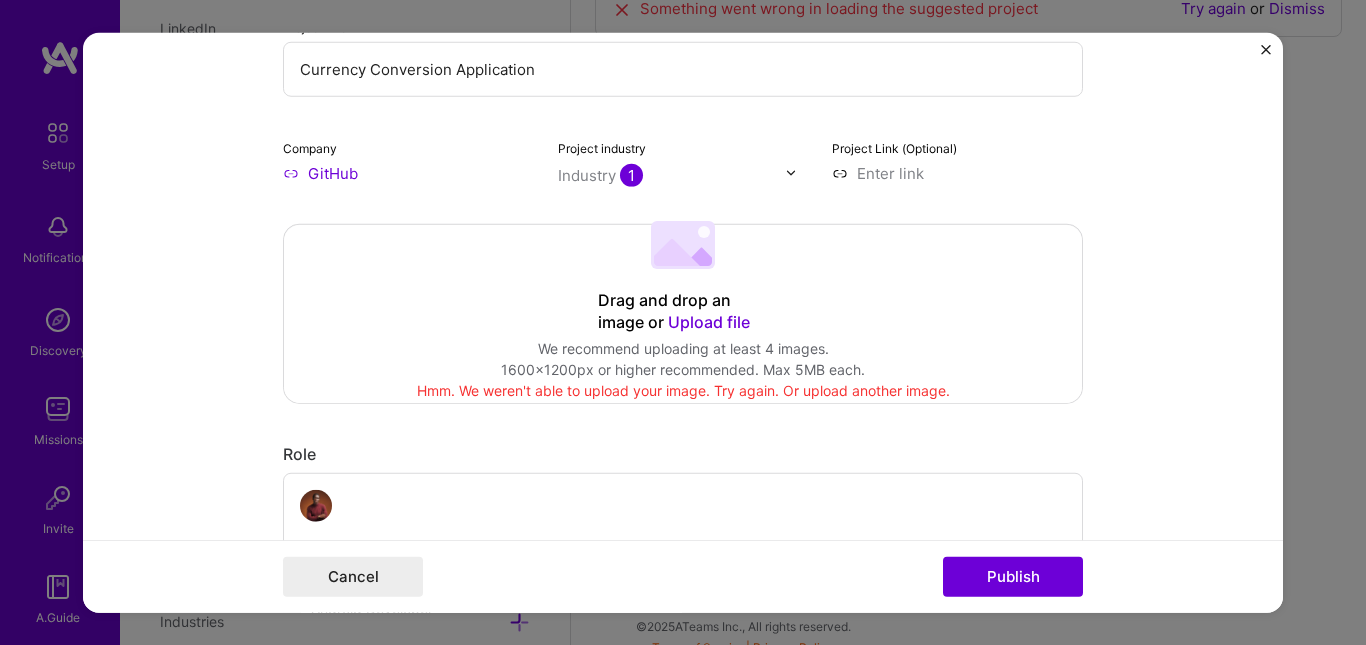 click 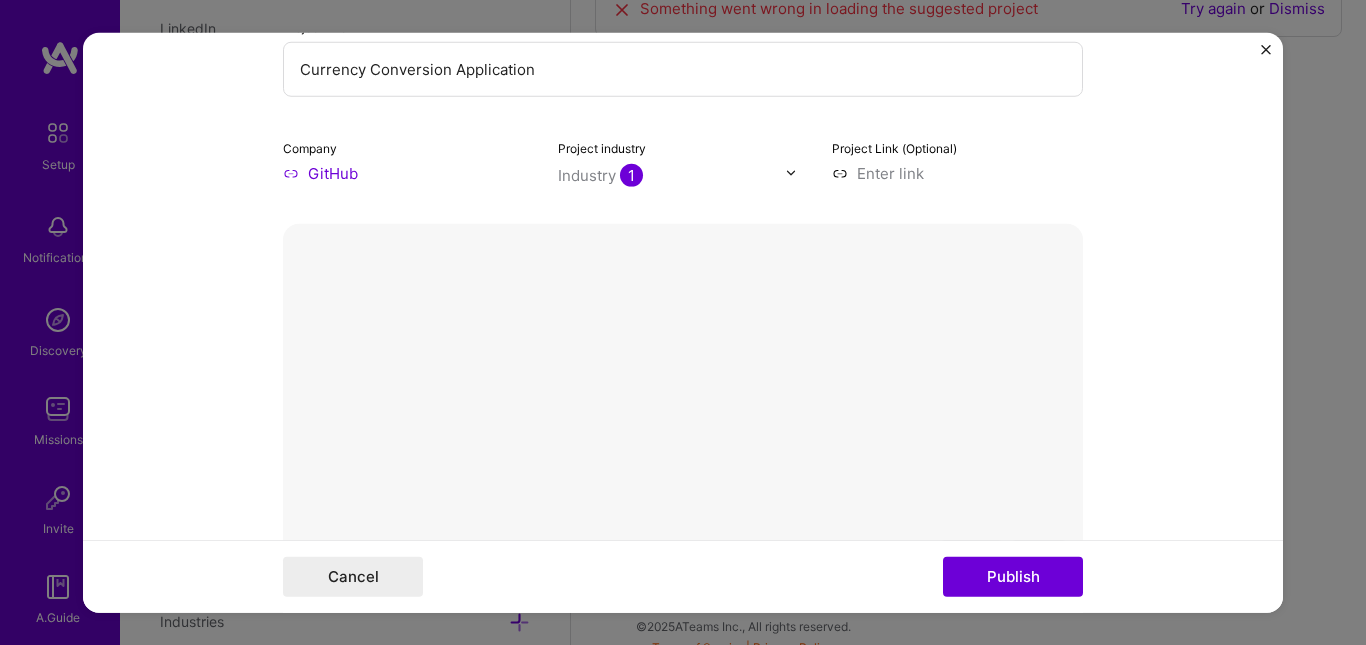 click at bounding box center [817, 643] 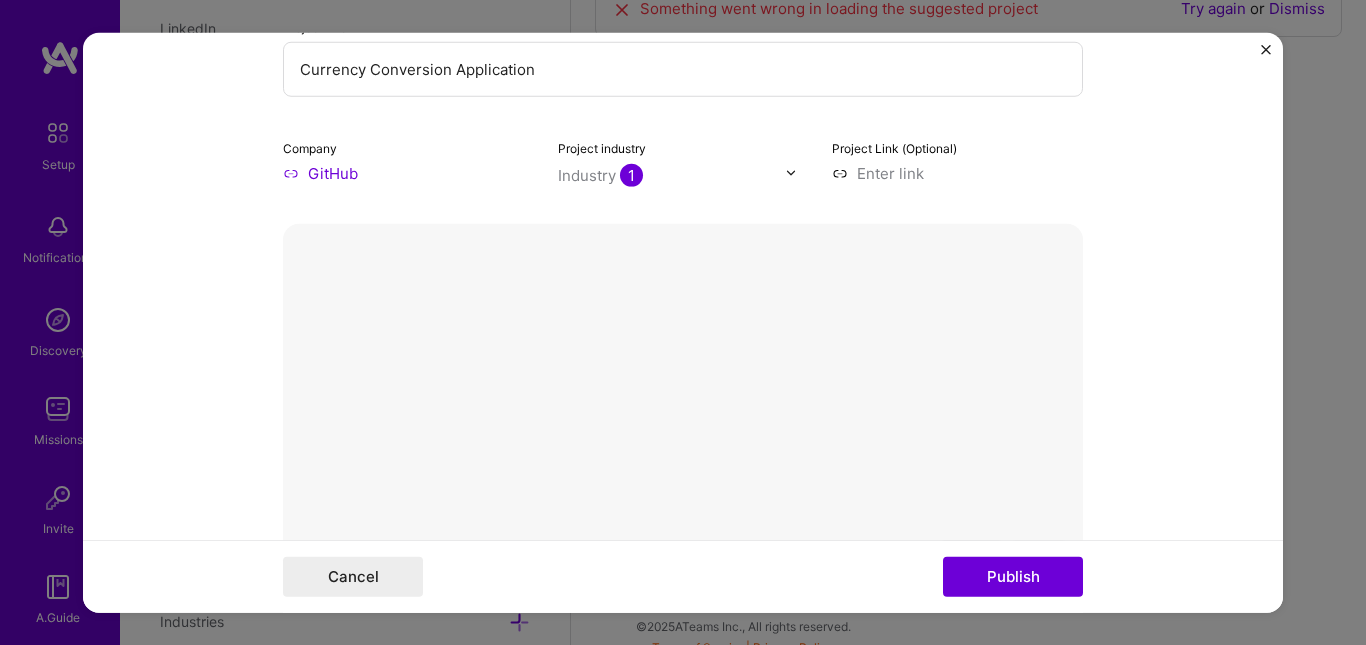 click on "Done" at bounding box center [1039, 556] 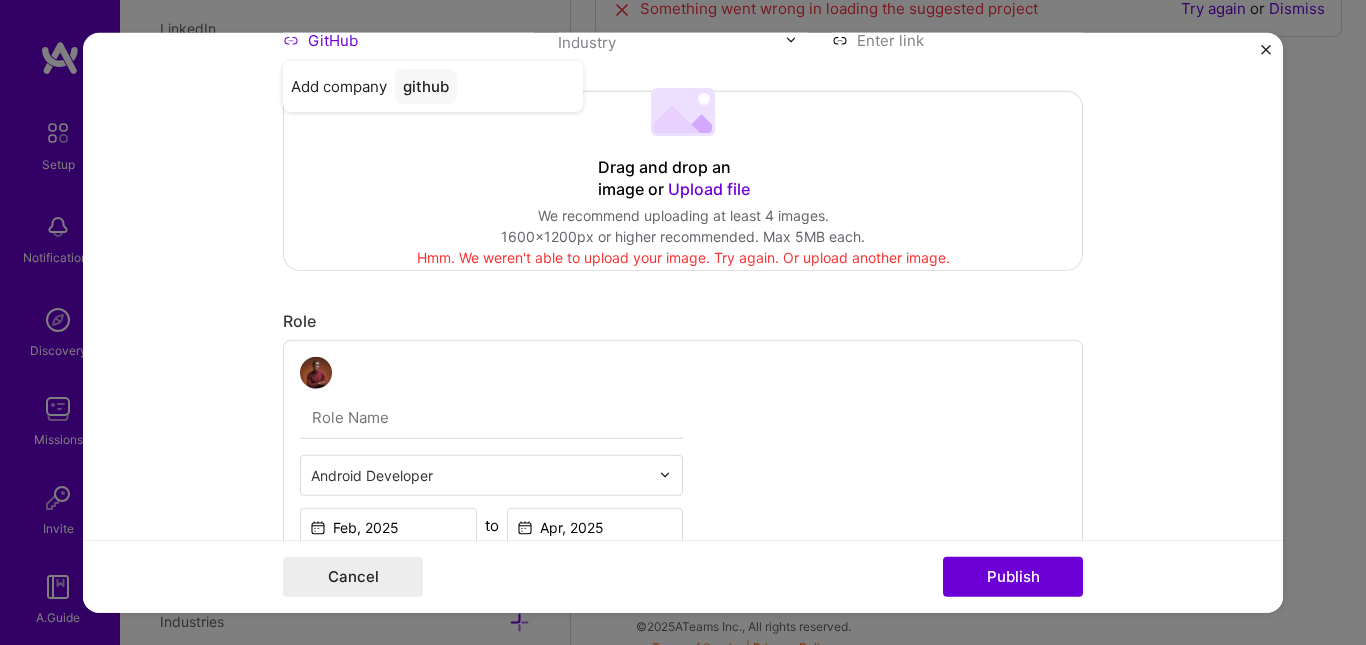scroll, scrollTop: 385, scrollLeft: 0, axis: vertical 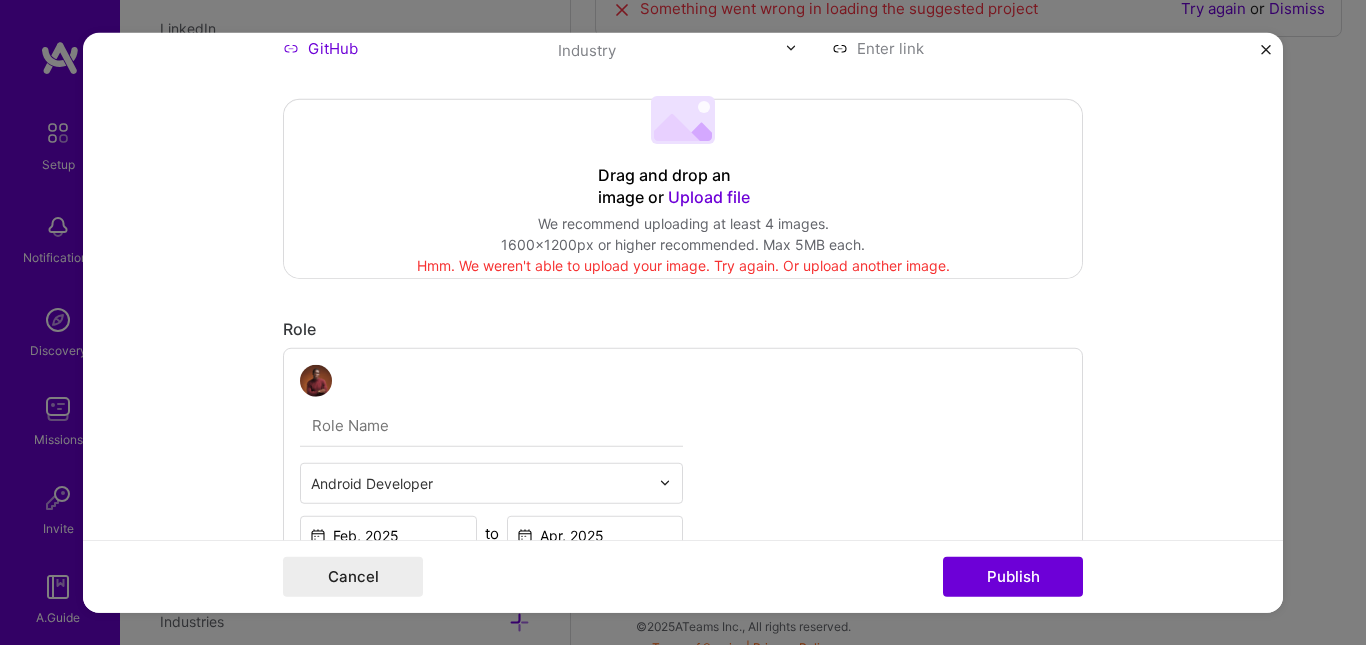 click on "Upload file" at bounding box center [709, 196] 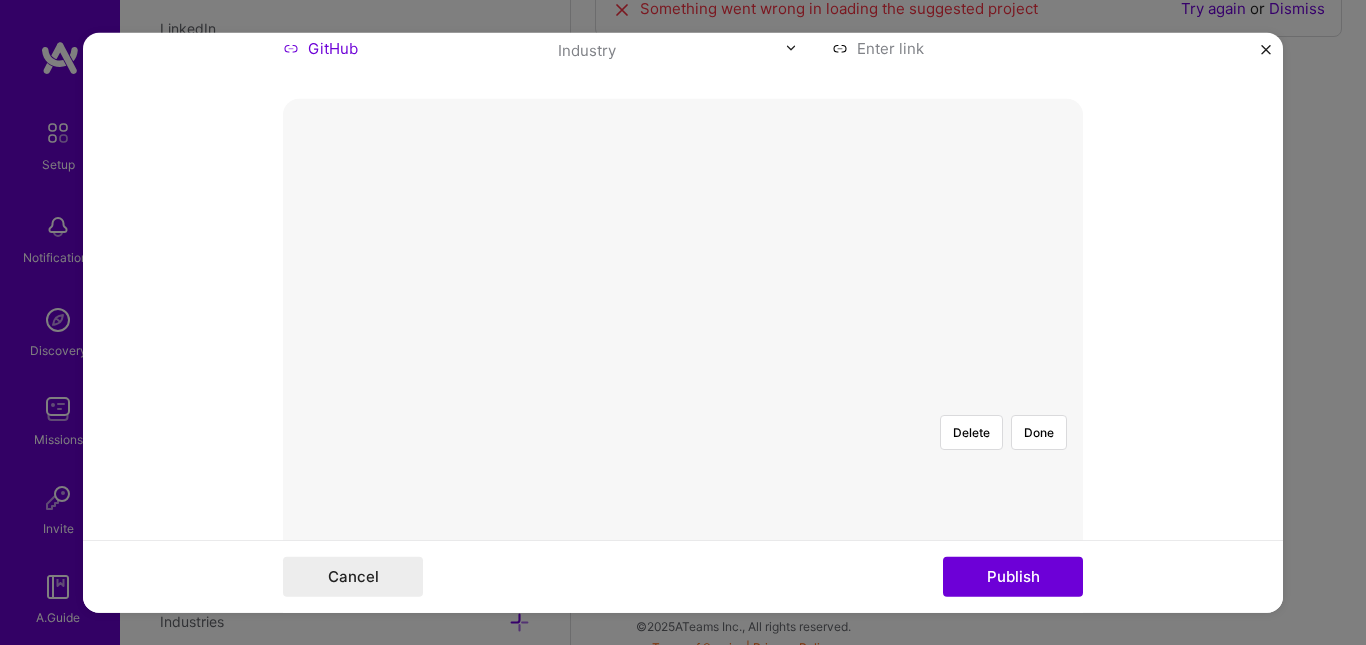 click at bounding box center [817, 521] 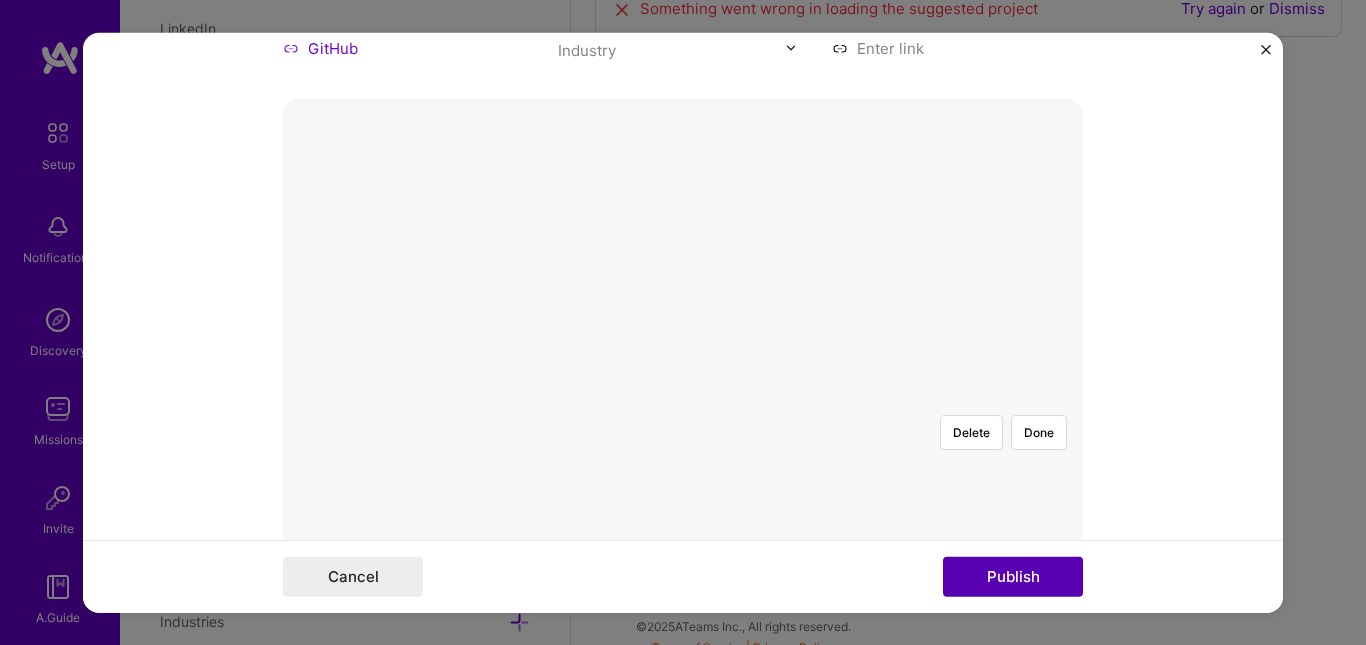 click on "Publish" at bounding box center (1013, 577) 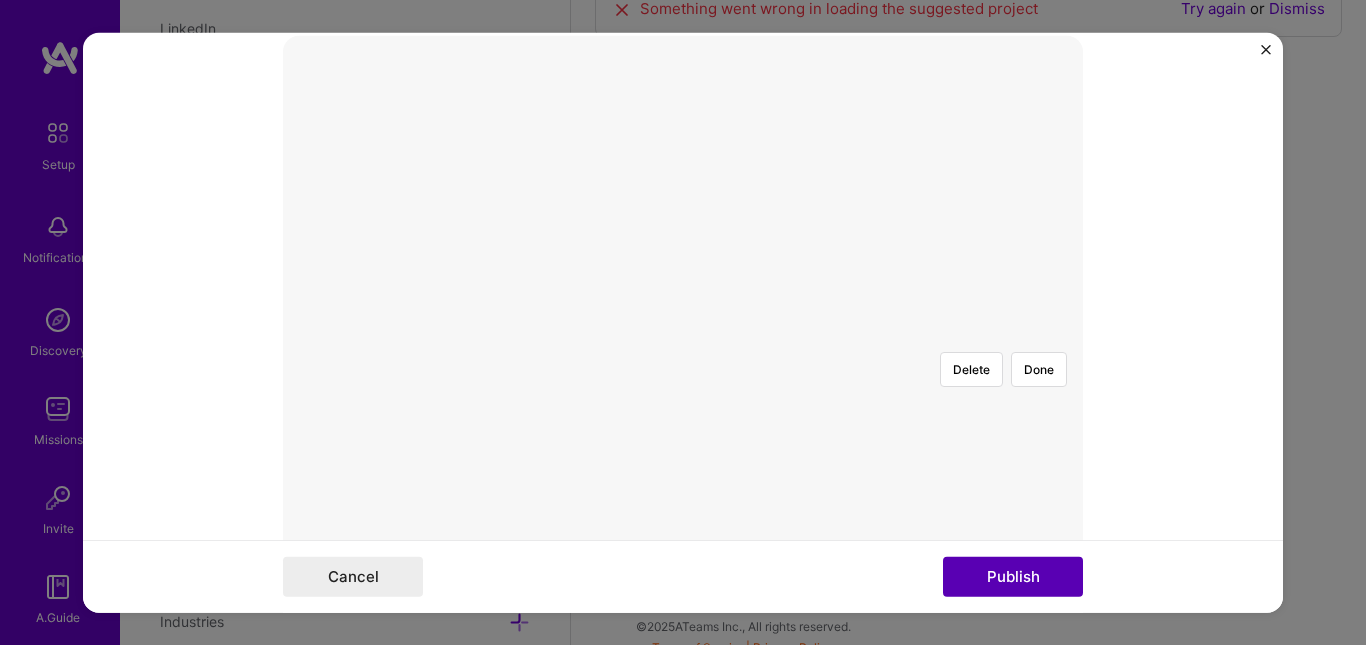 scroll, scrollTop: 451, scrollLeft: 0, axis: vertical 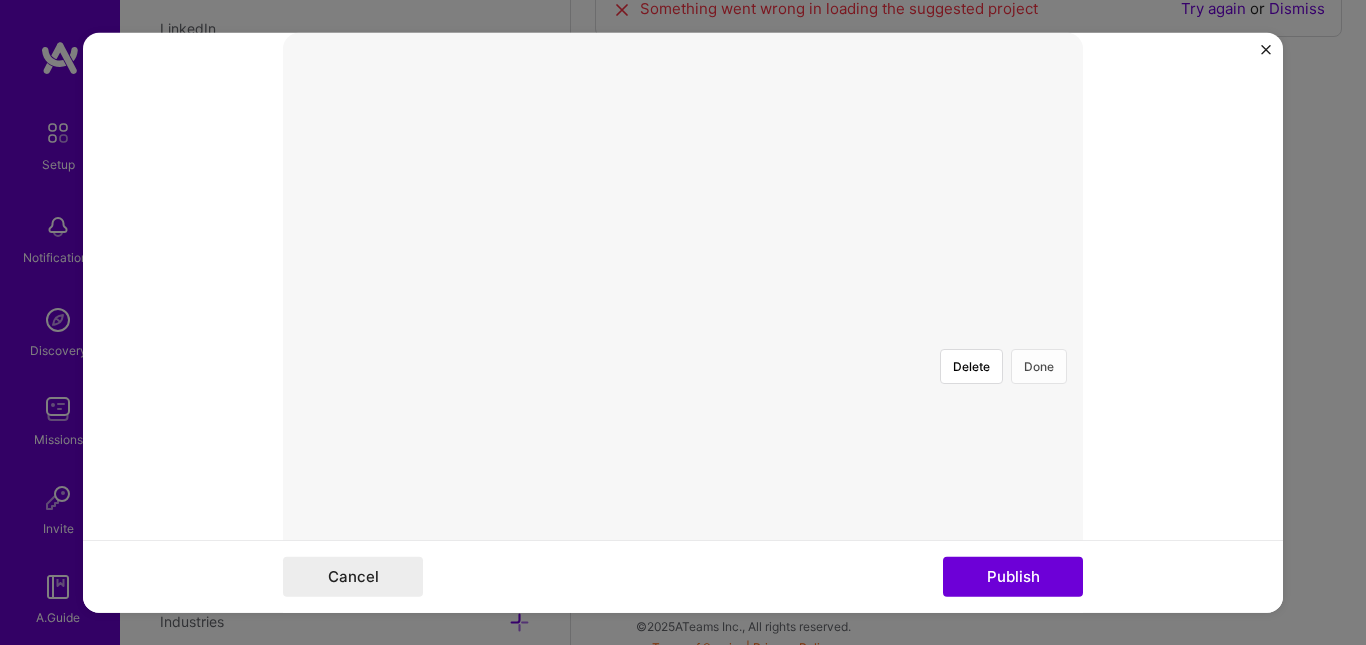 click on "Done" at bounding box center (1039, 365) 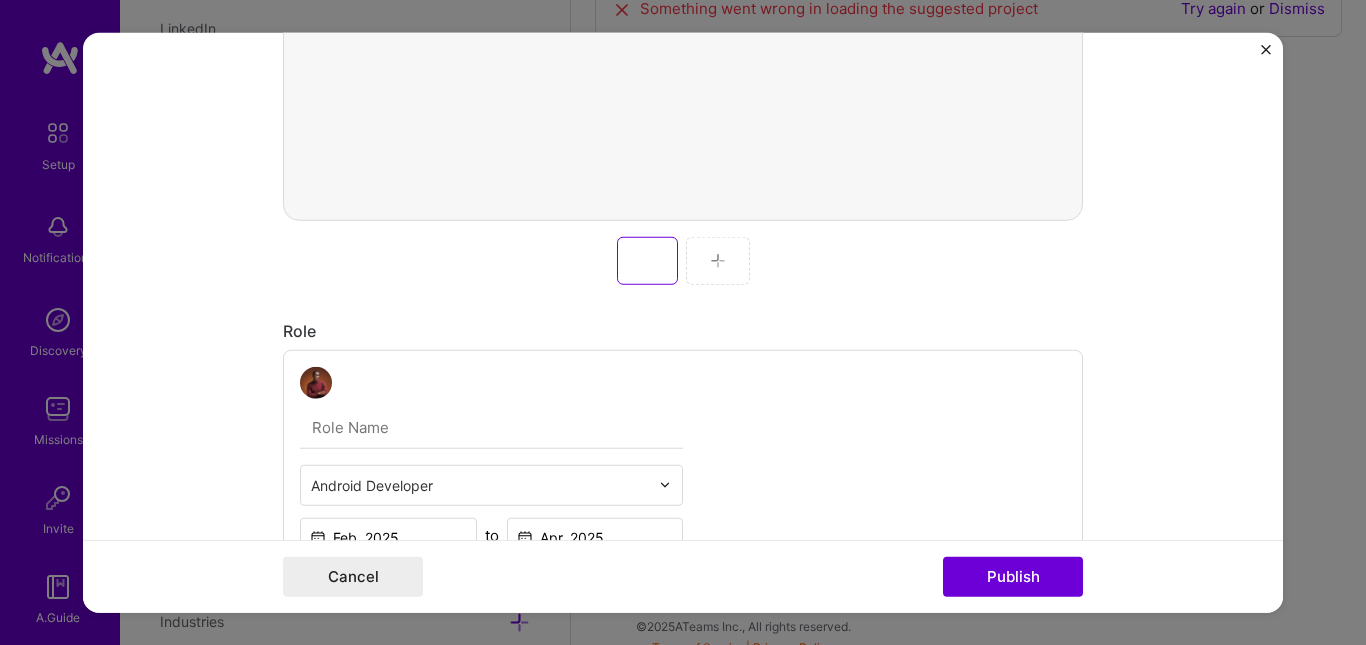 scroll, scrollTop: 862, scrollLeft: 0, axis: vertical 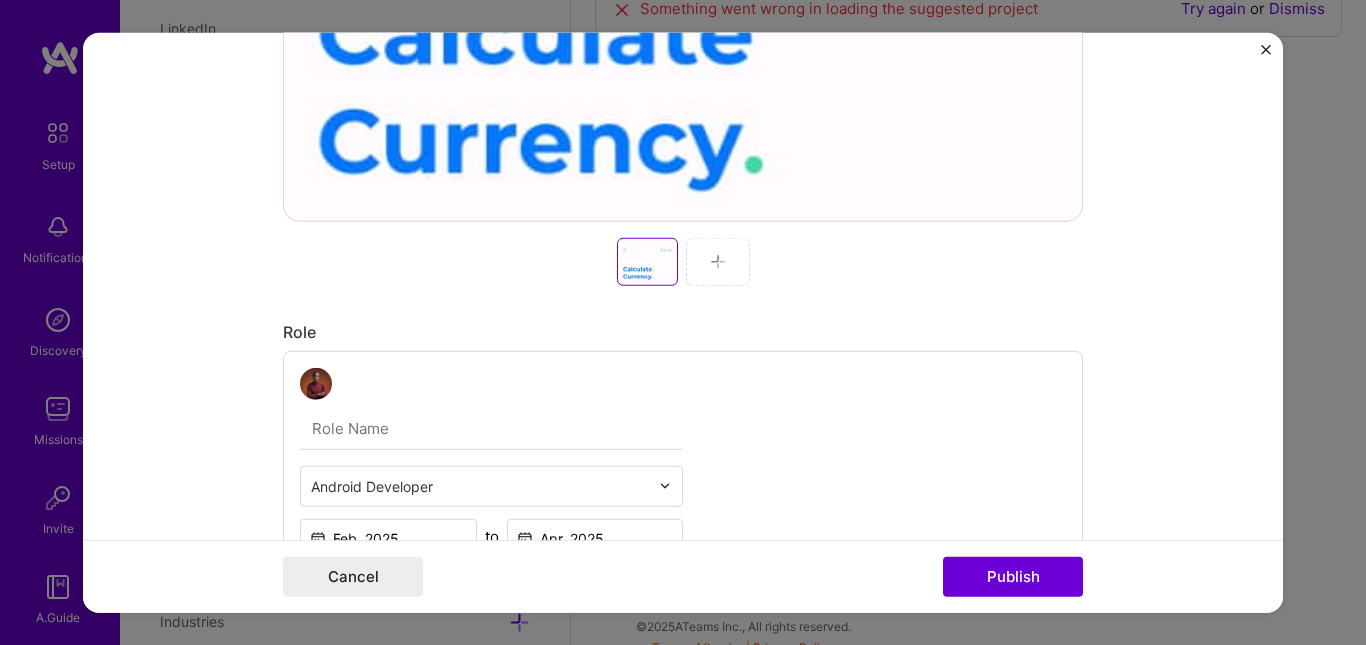 click at bounding box center [718, 261] 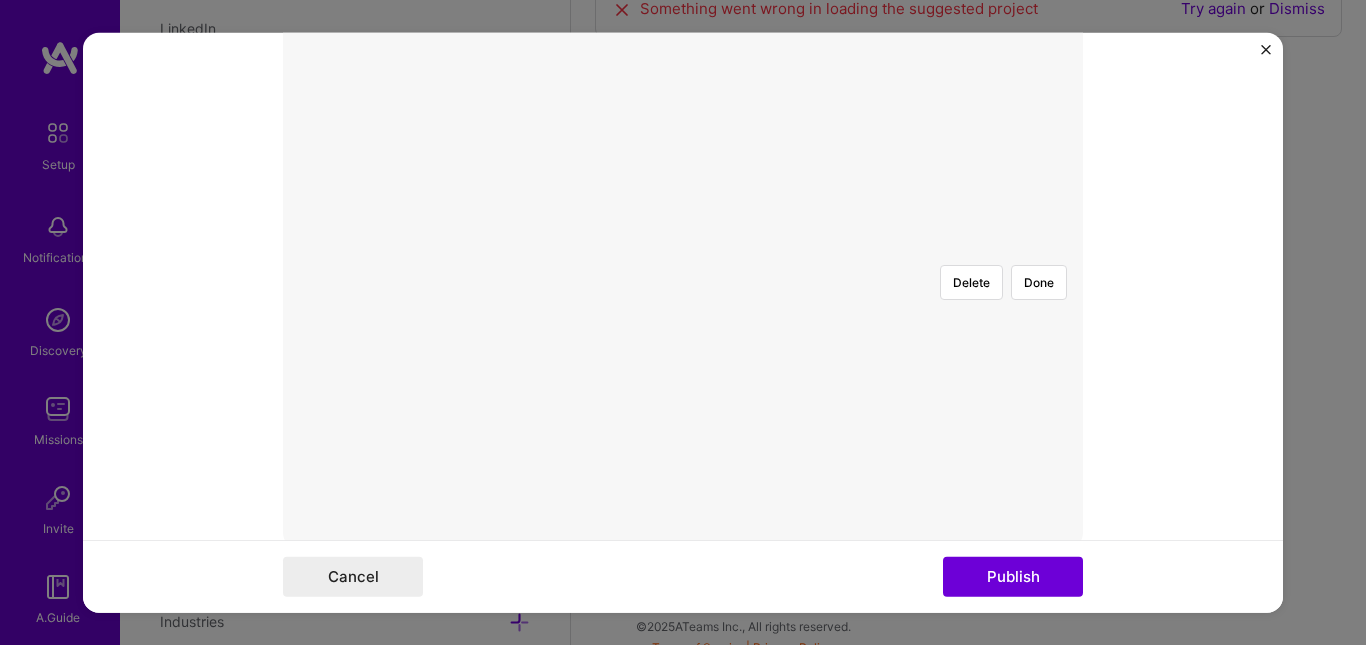 scroll, scrollTop: 505, scrollLeft: 0, axis: vertical 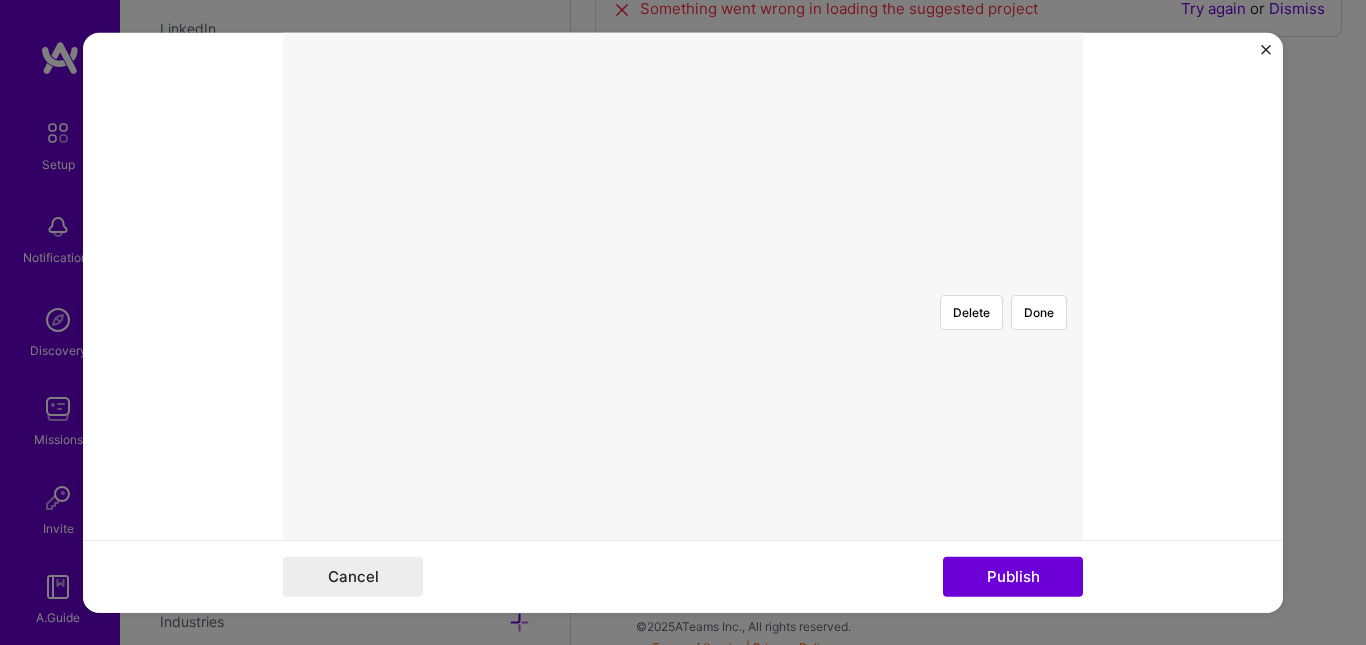click at bounding box center (817, 636) 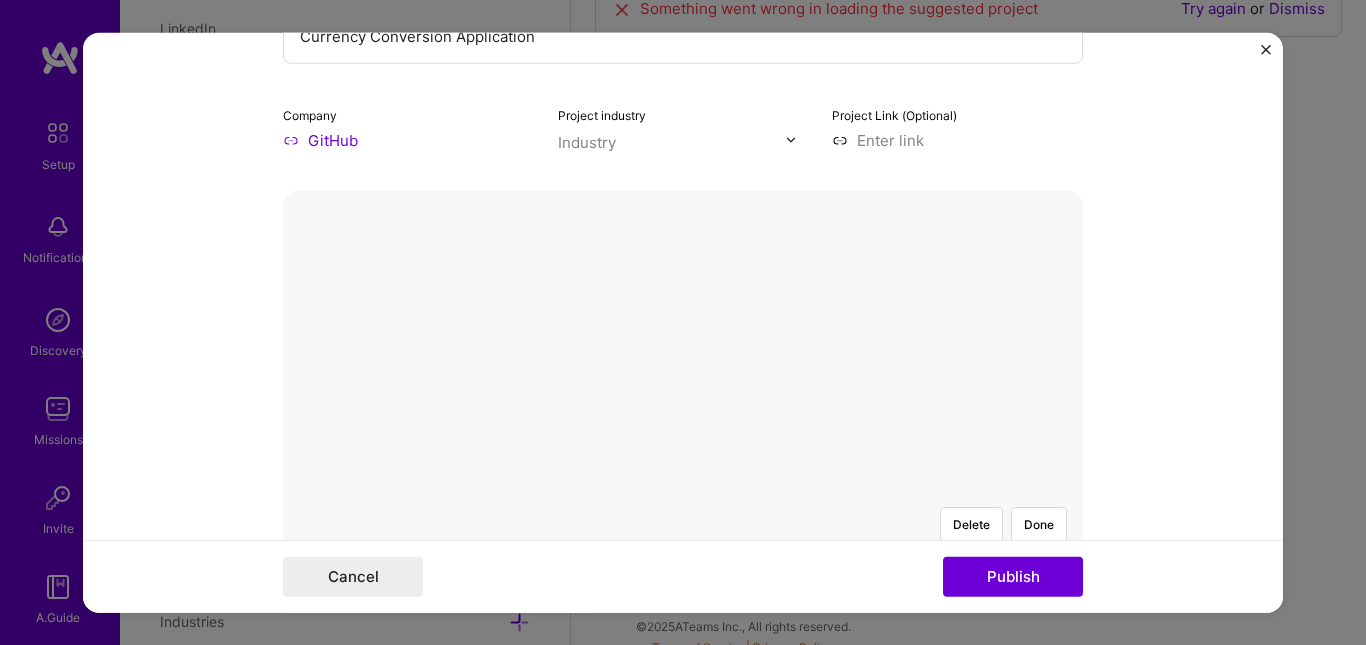 scroll, scrollTop: 292, scrollLeft: 0, axis: vertical 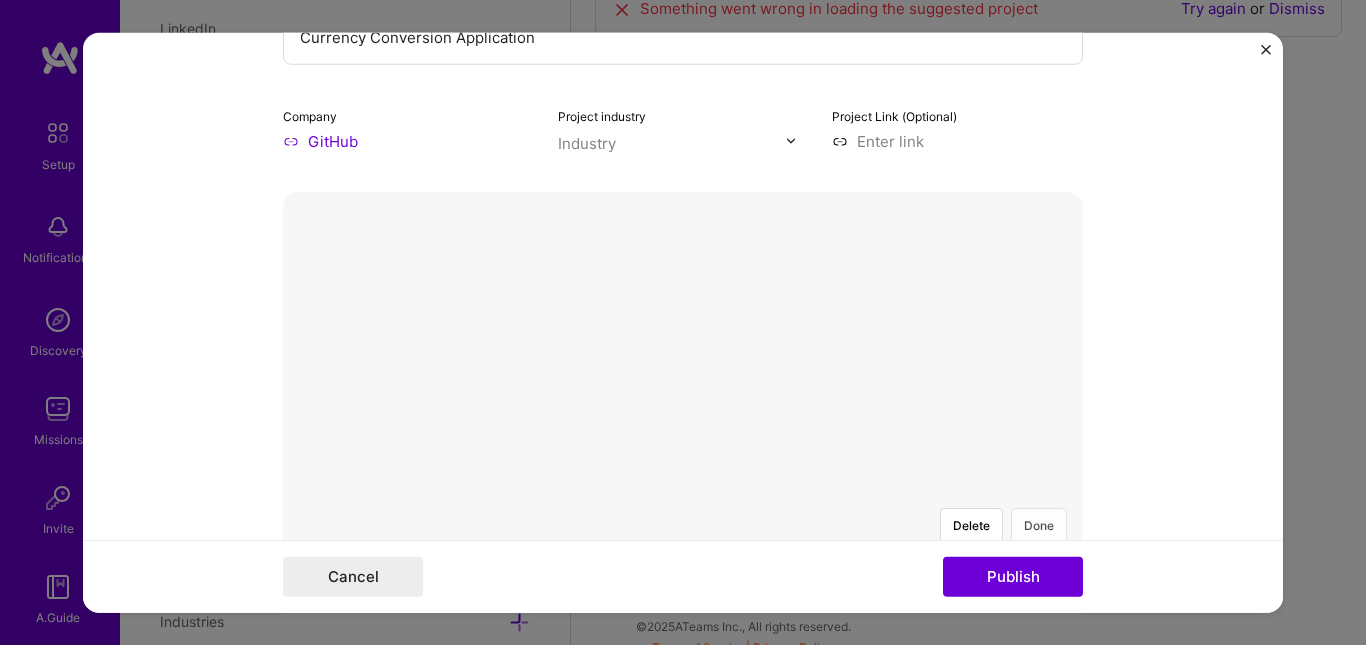 click on "Done" at bounding box center [1039, 524] 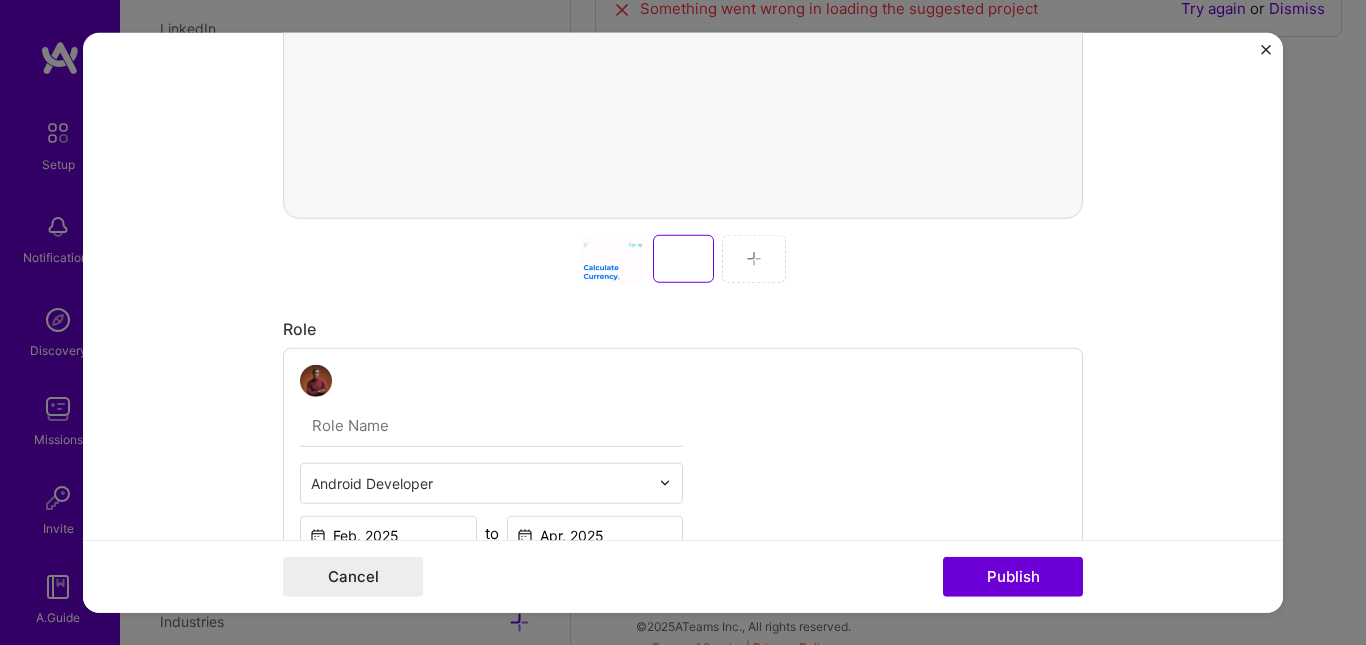 scroll, scrollTop: 871, scrollLeft: 0, axis: vertical 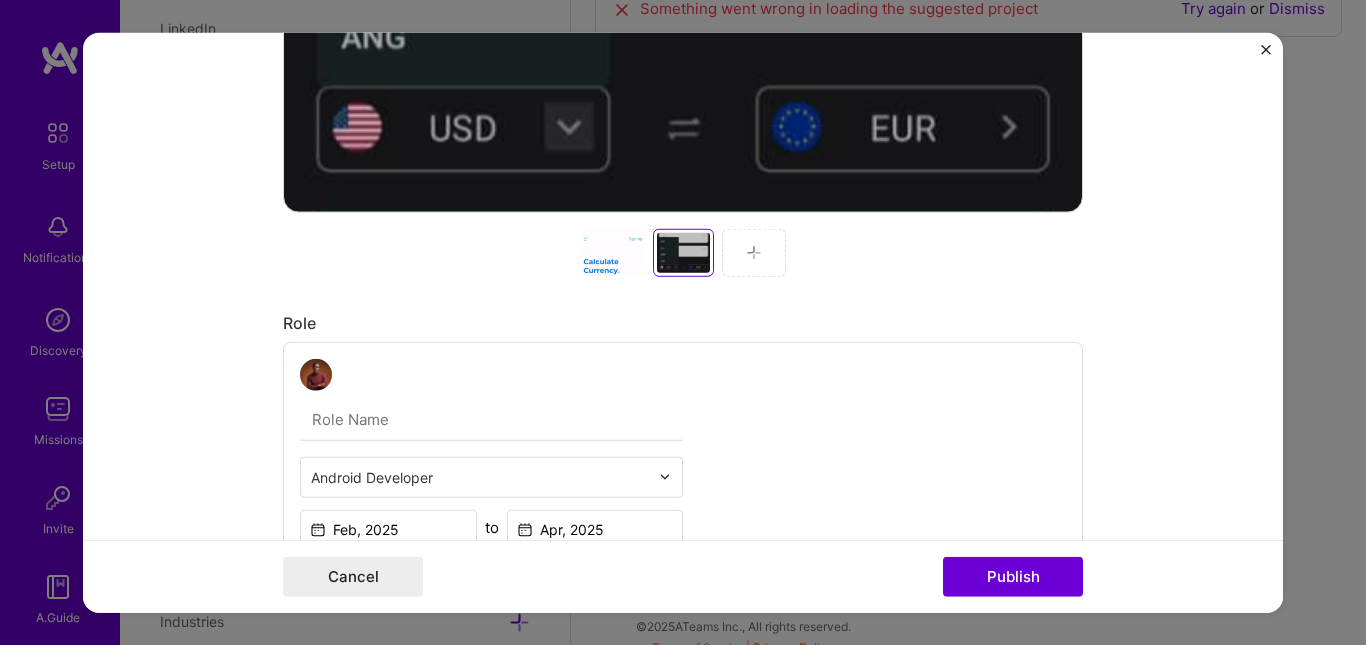 click at bounding box center [754, 252] 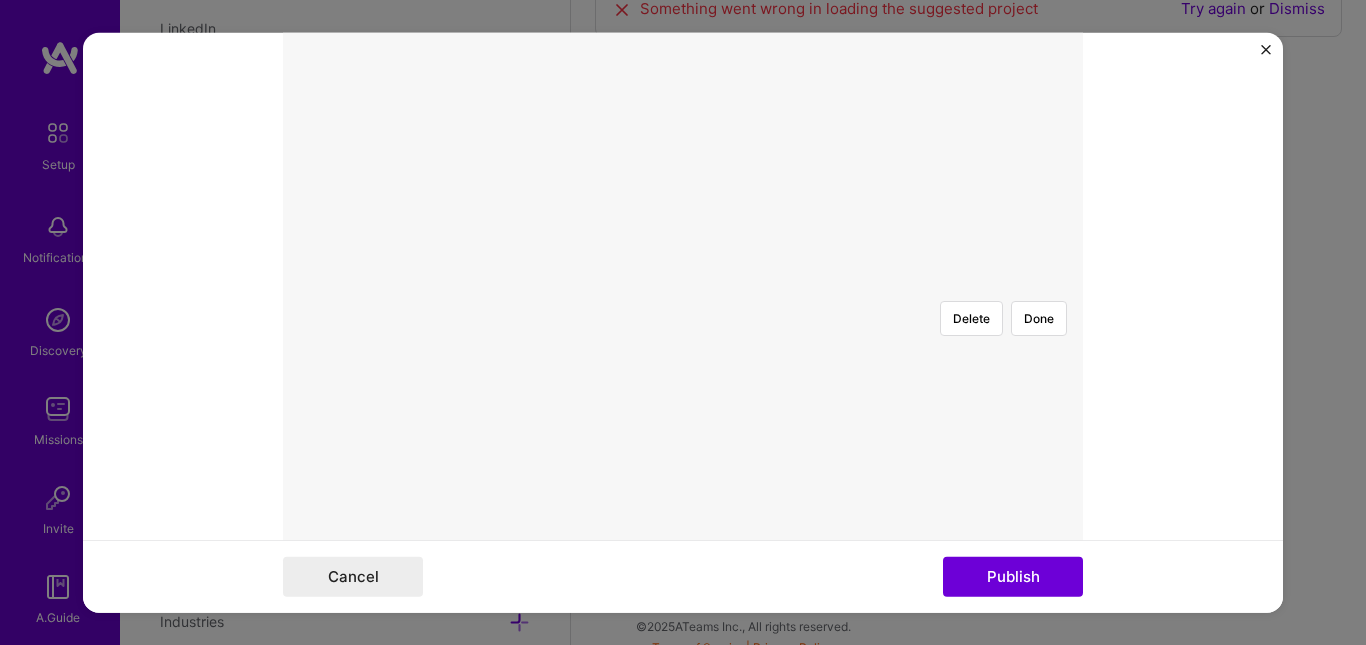 scroll, scrollTop: 495, scrollLeft: 0, axis: vertical 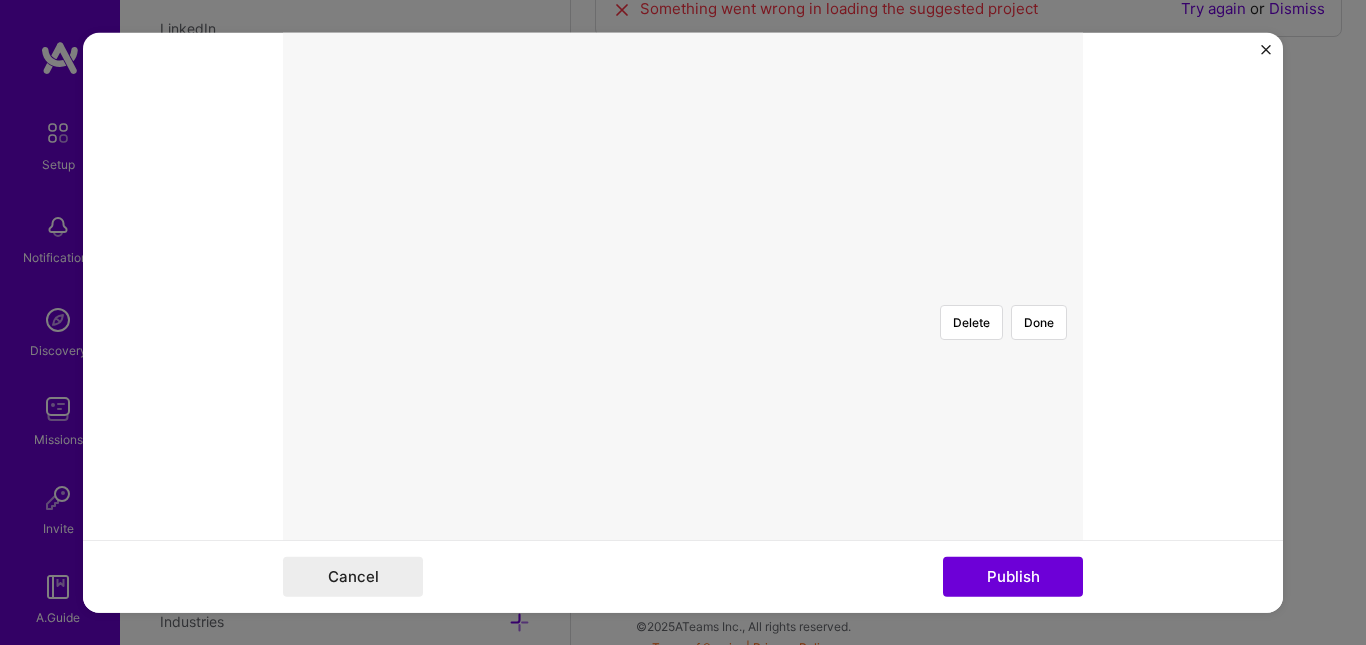 click at bounding box center [817, 736] 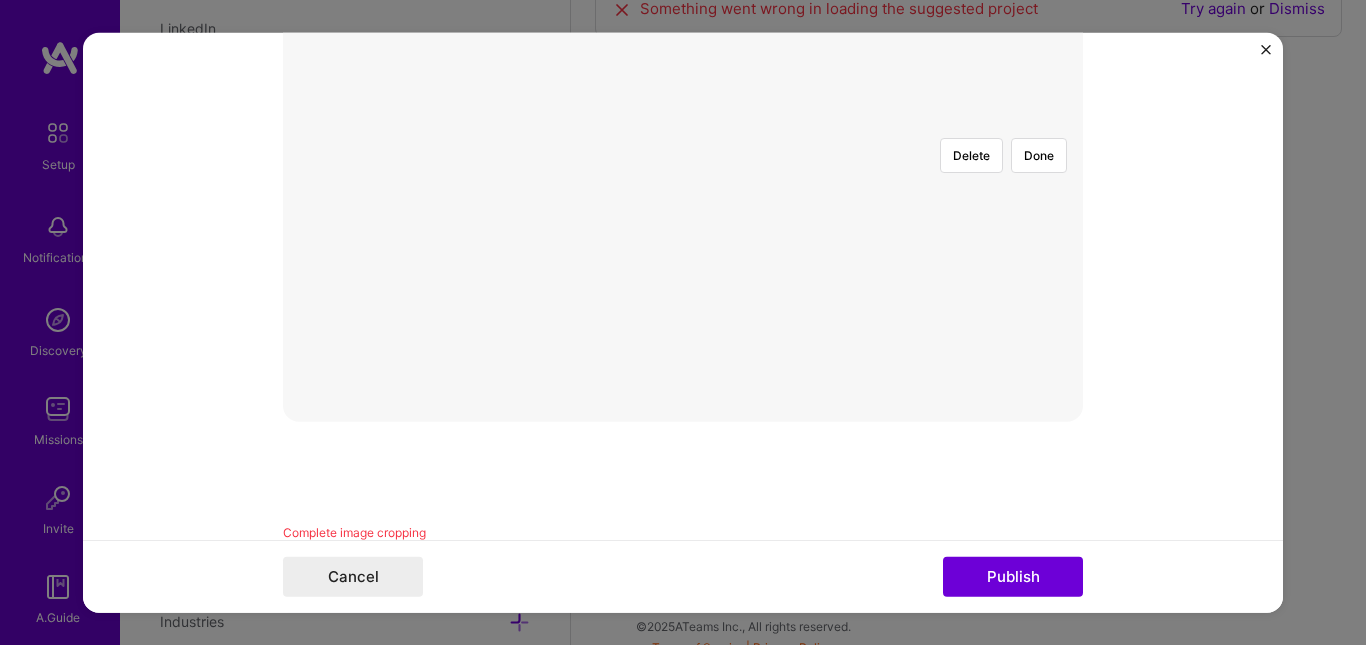 scroll, scrollTop: 663, scrollLeft: 0, axis: vertical 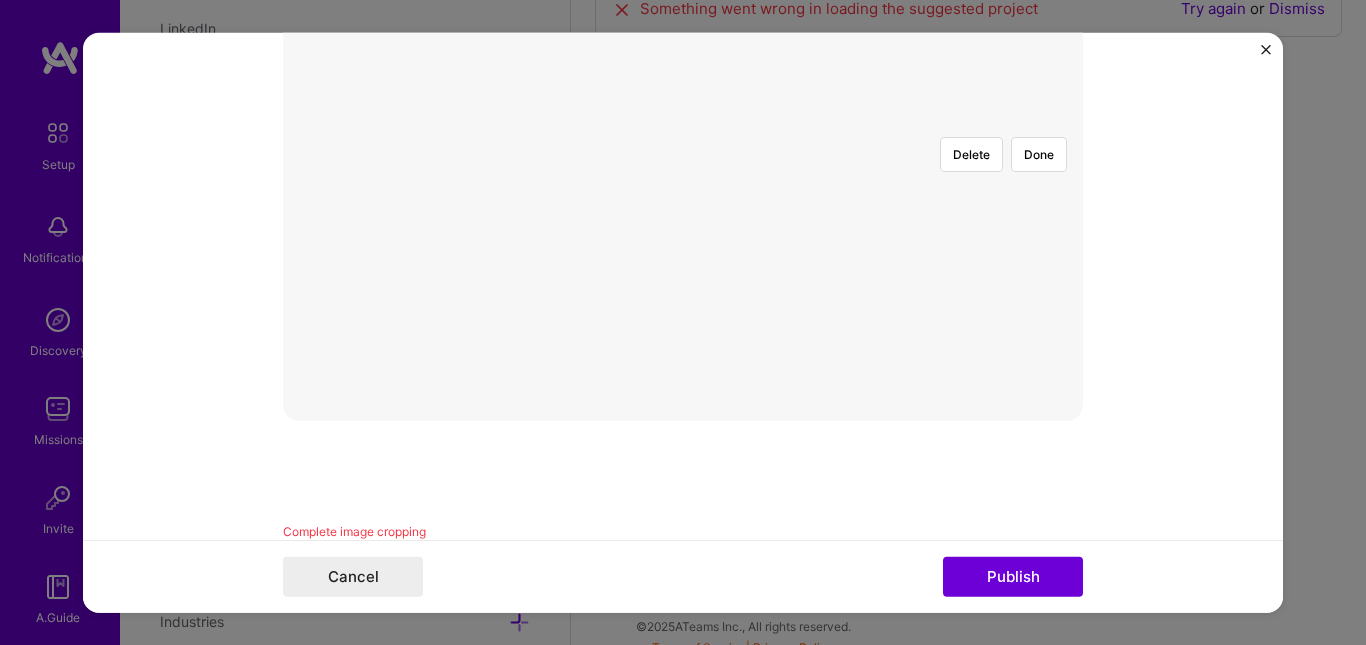 click at bounding box center [817, 584] 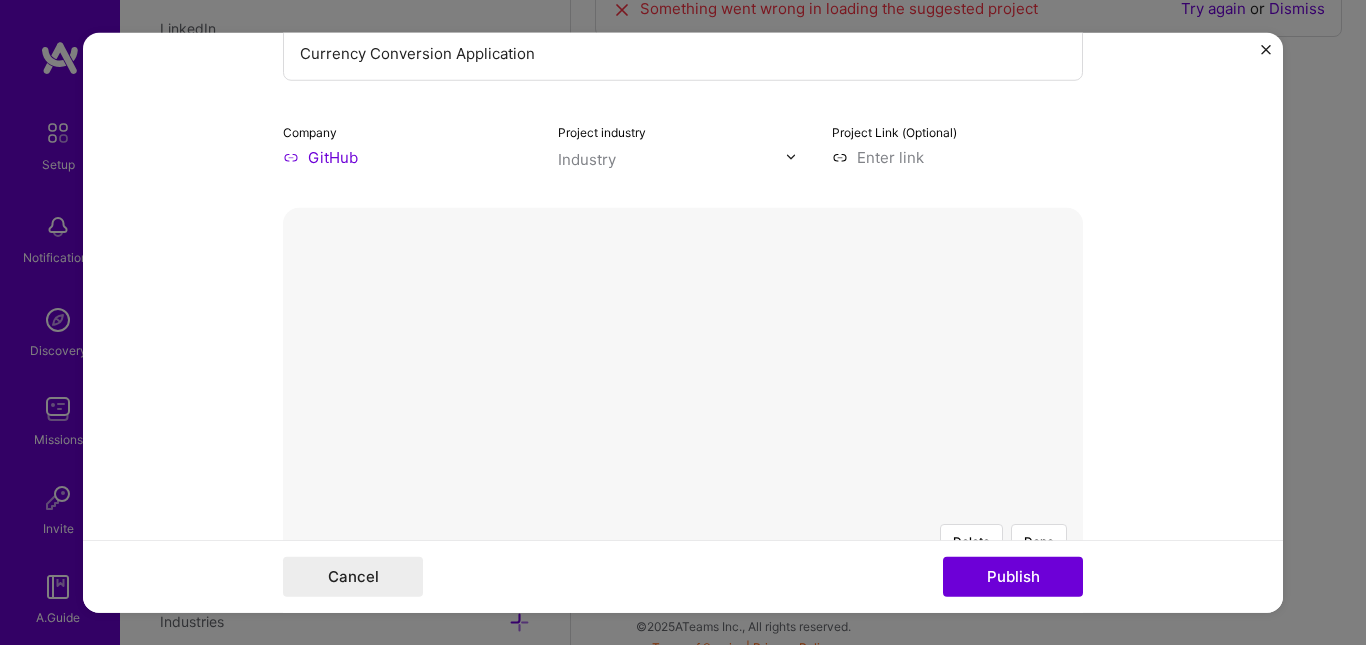 scroll, scrollTop: 275, scrollLeft: 0, axis: vertical 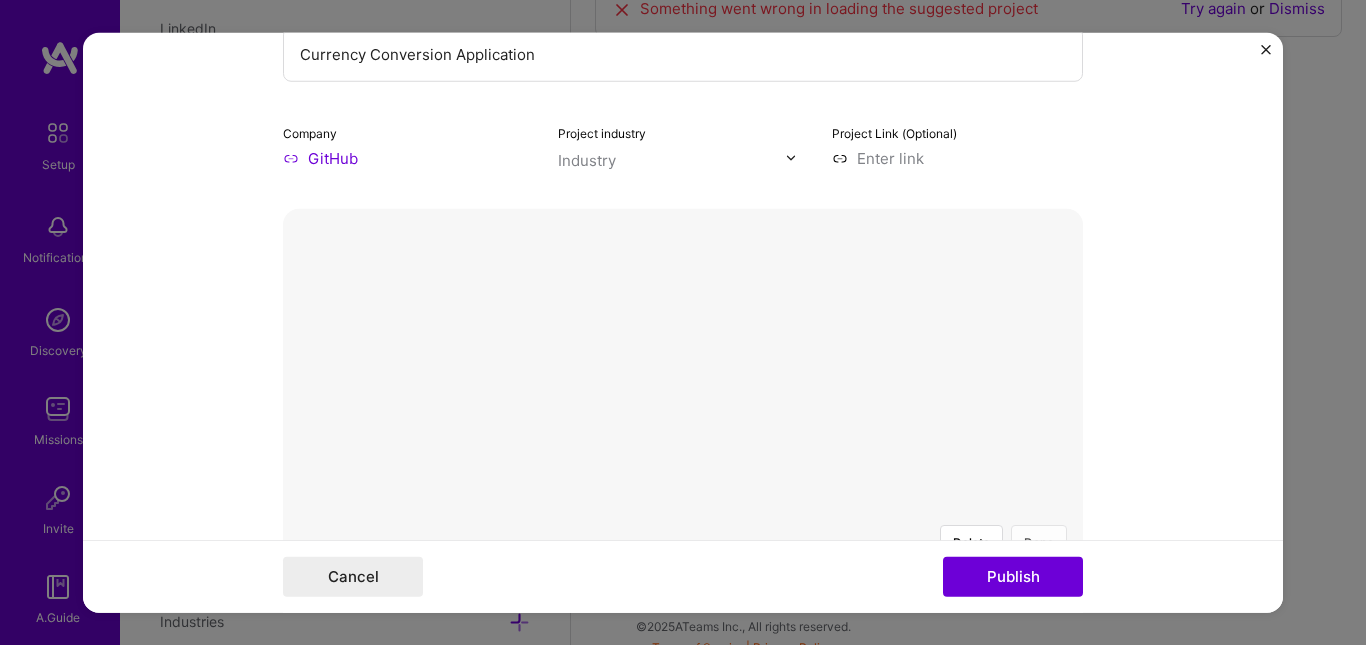 click on "Done" at bounding box center (1039, 541) 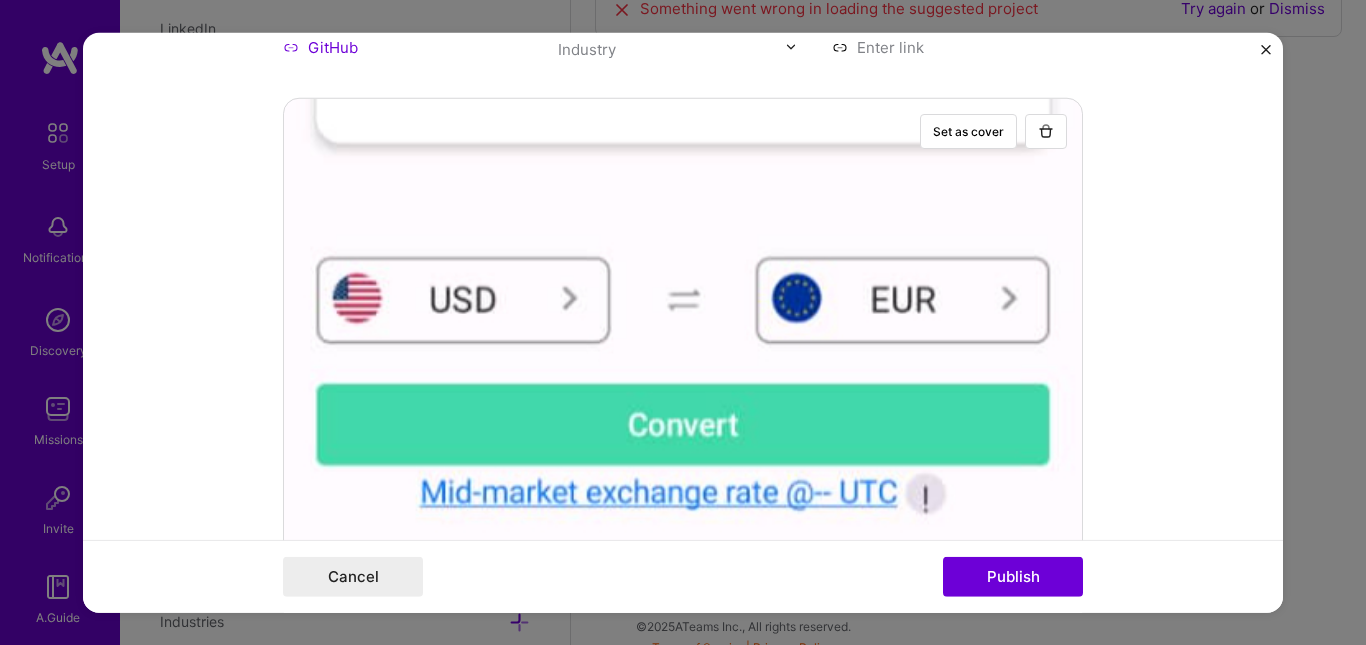 scroll, scrollTop: 382, scrollLeft: 0, axis: vertical 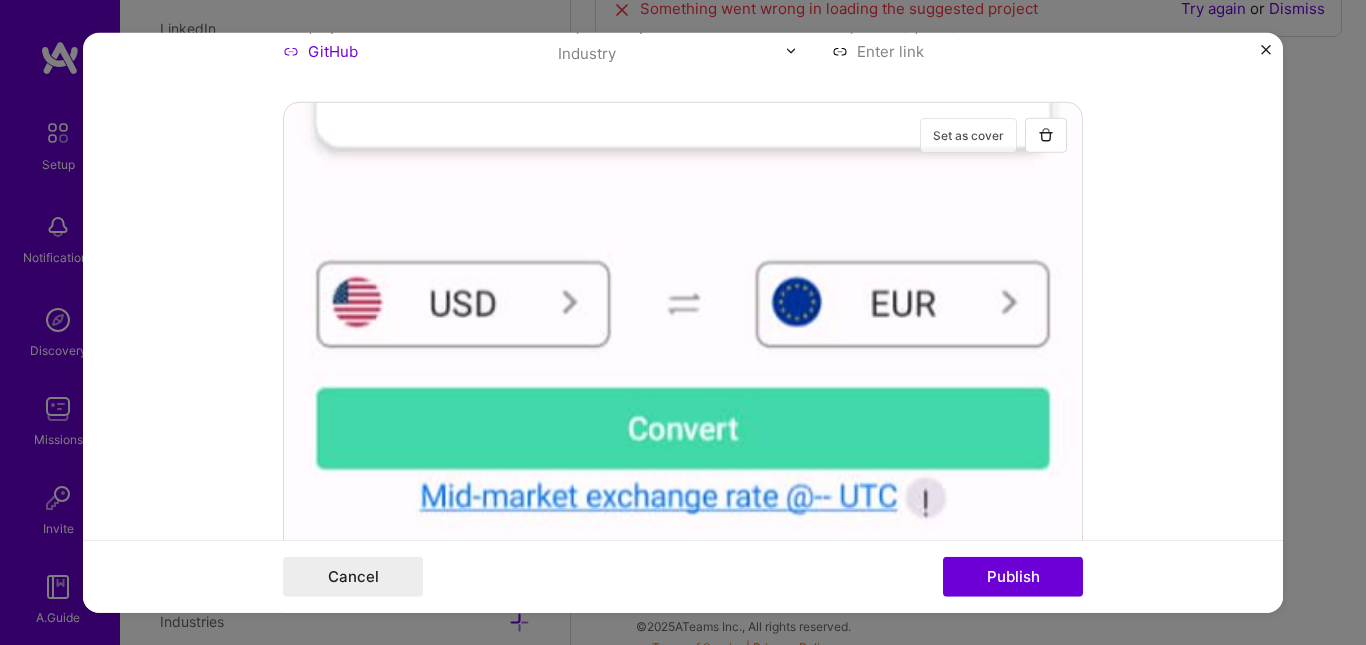 click on "Set as cover" at bounding box center (968, 134) 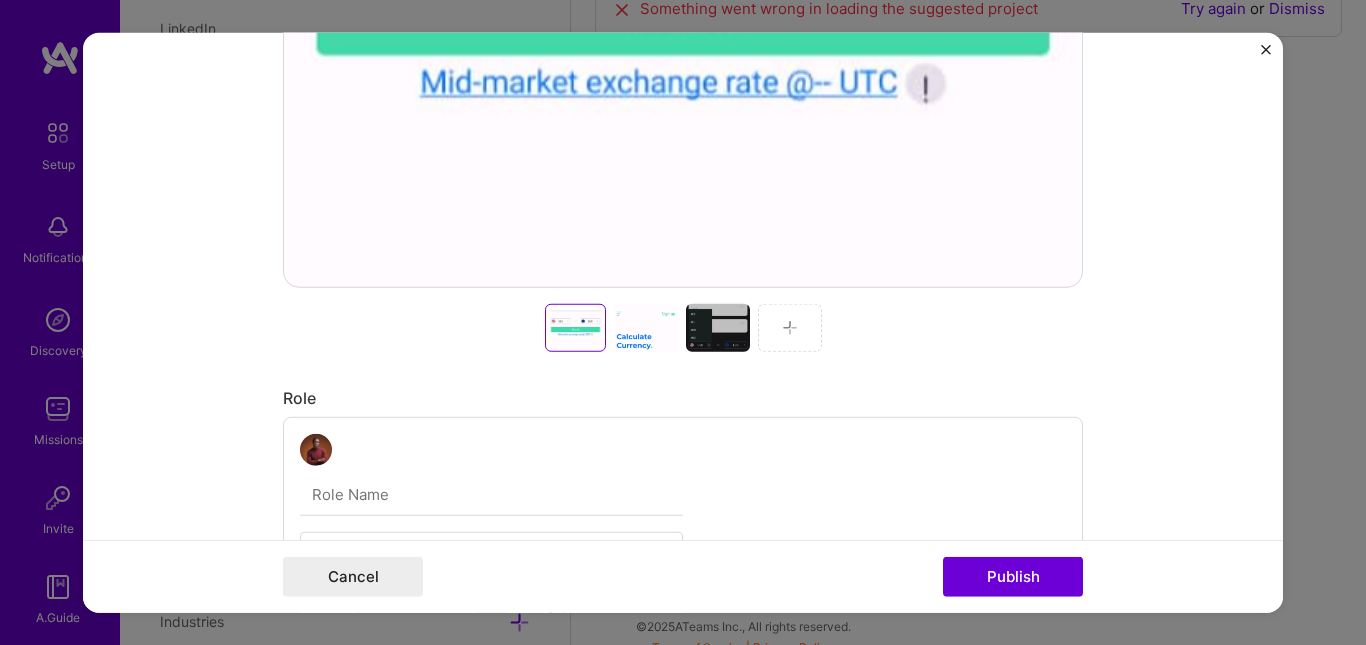 scroll, scrollTop: 798, scrollLeft: 0, axis: vertical 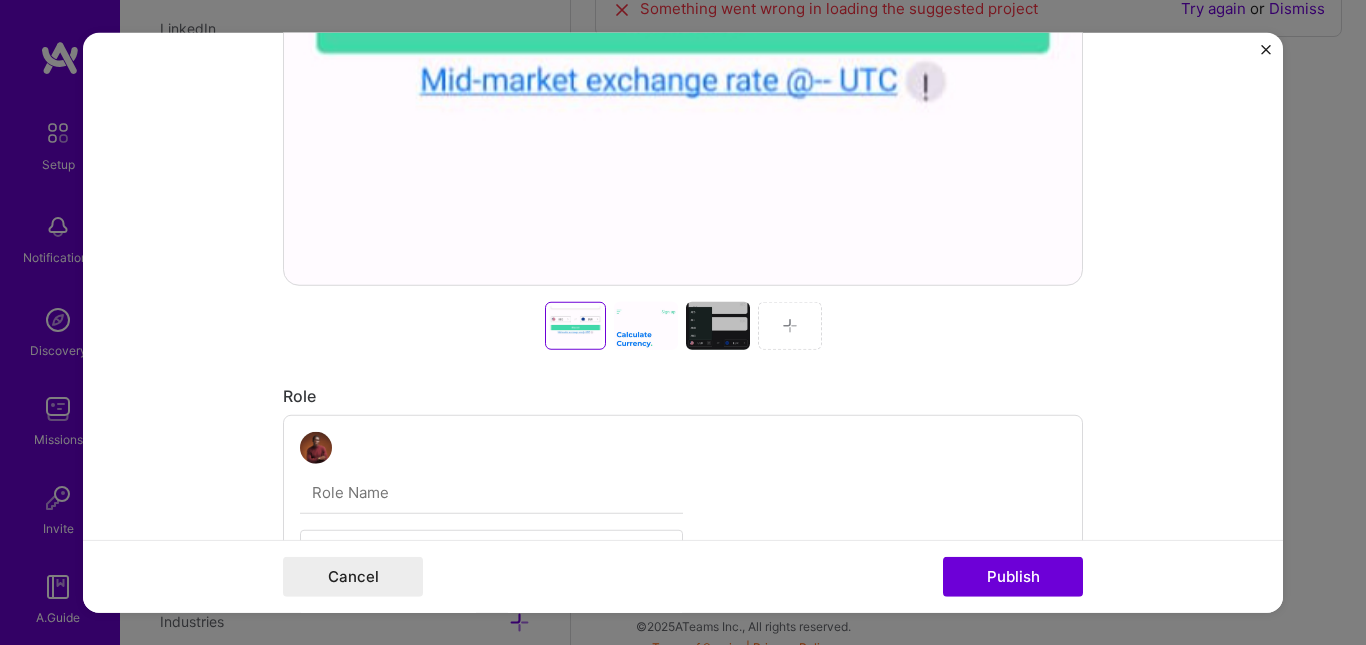 click at bounding box center (790, 325) 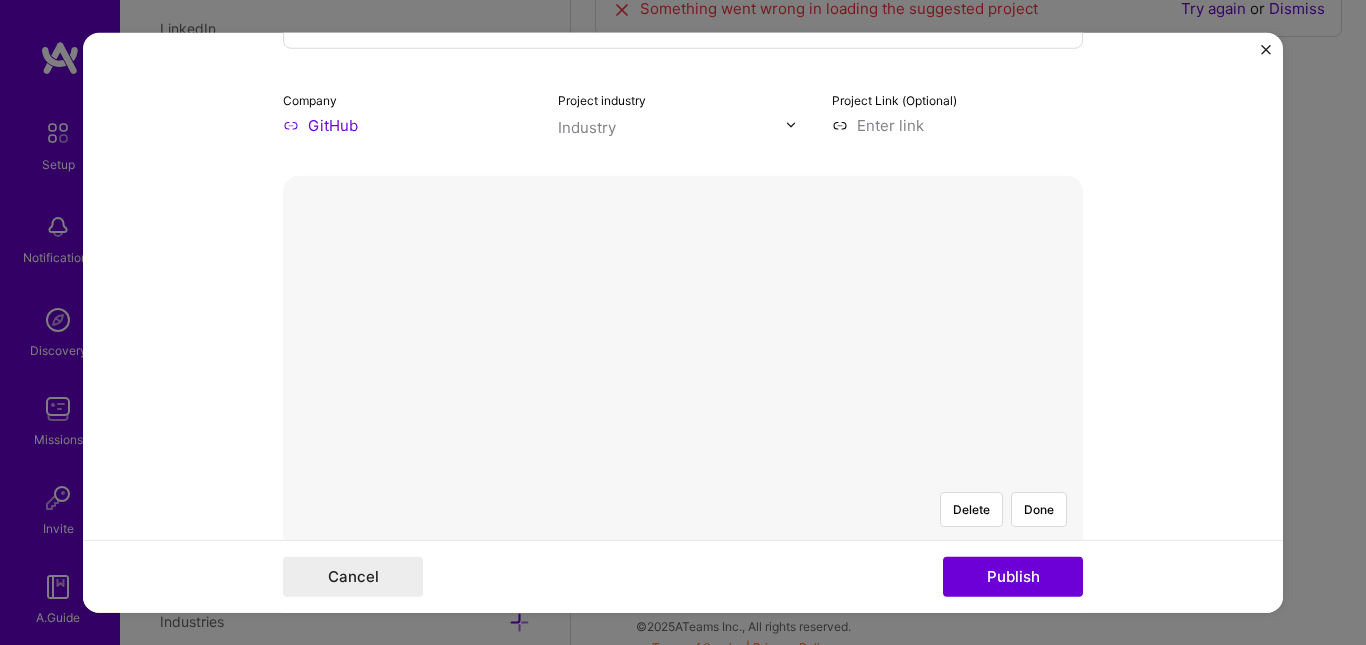 scroll, scrollTop: 307, scrollLeft: 0, axis: vertical 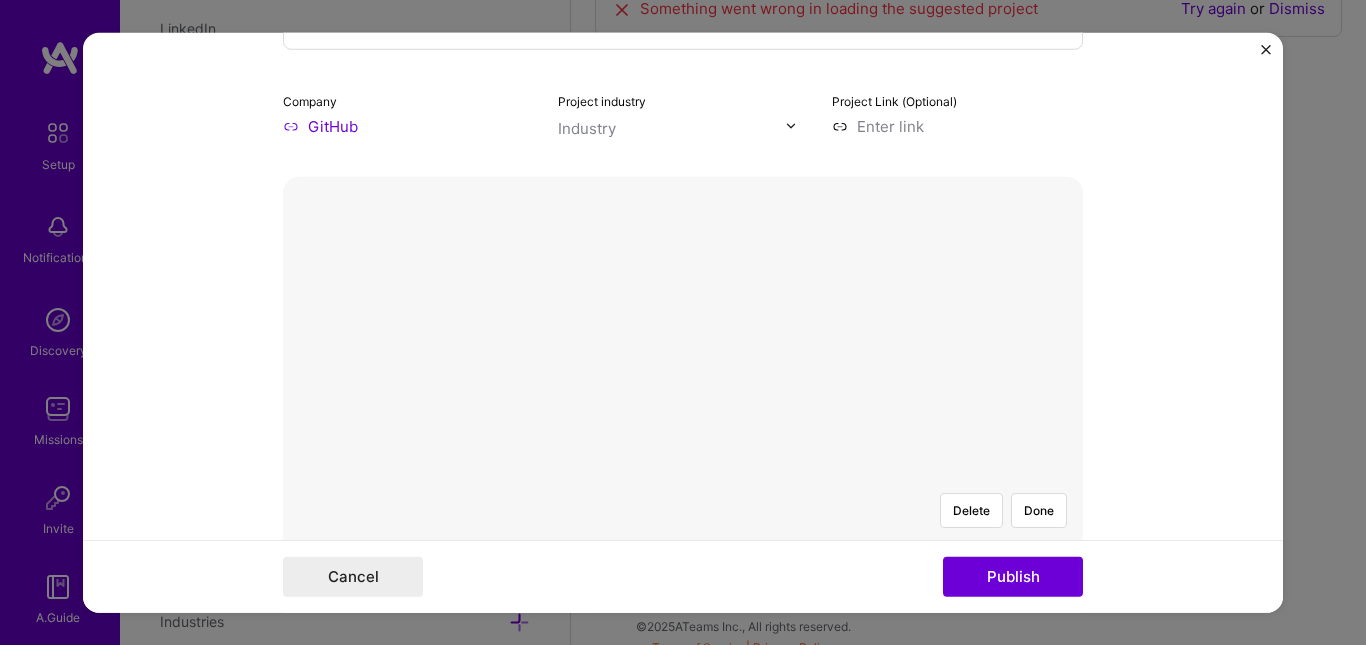 click at bounding box center [817, 761] 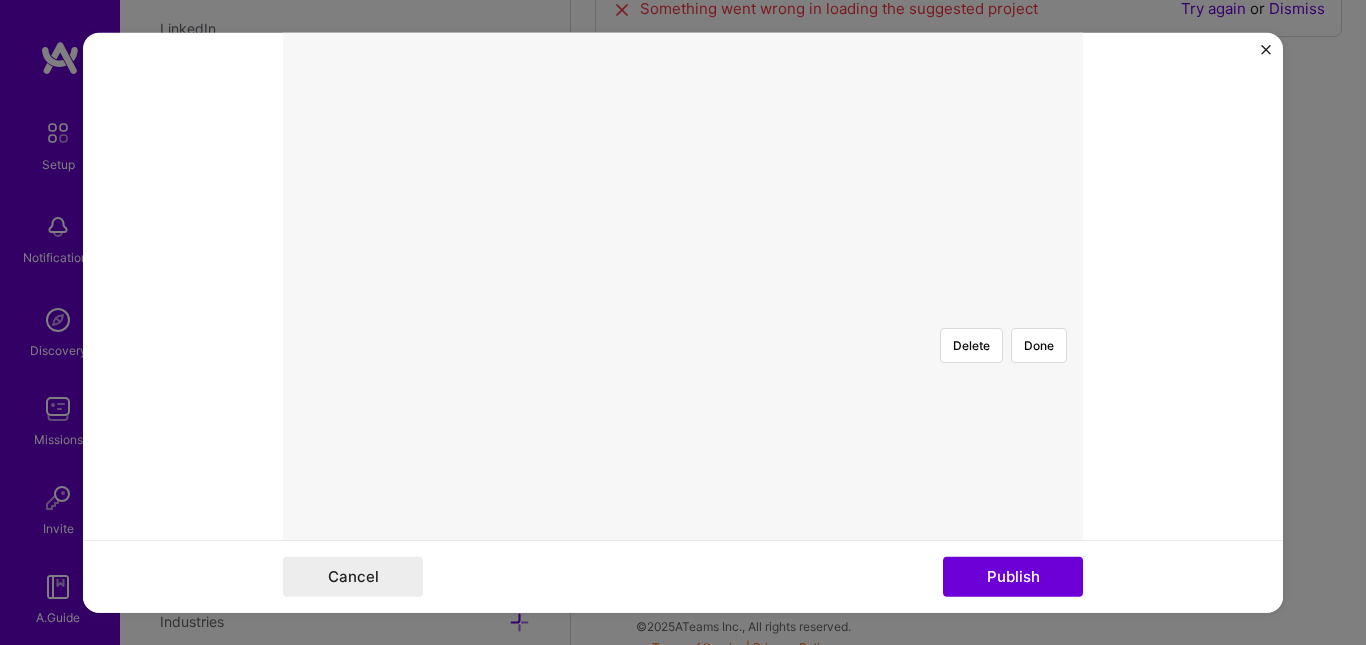 scroll, scrollTop: 474, scrollLeft: 0, axis: vertical 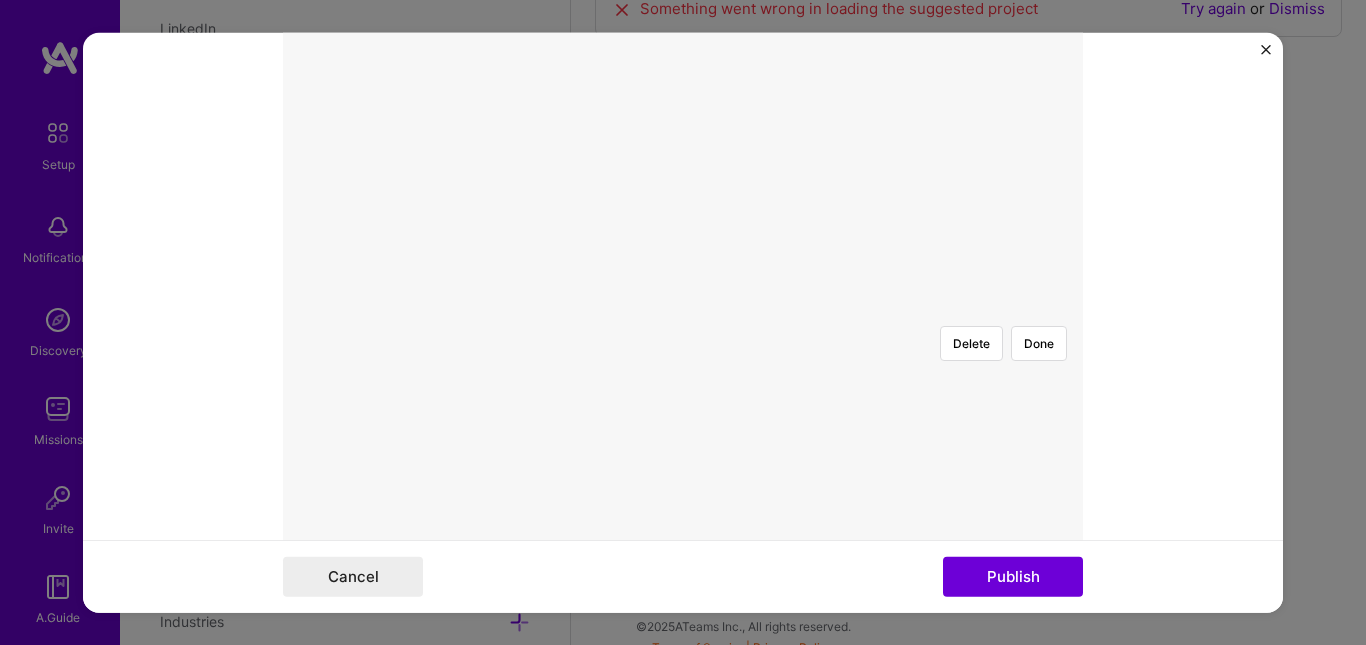 click at bounding box center (817, 603) 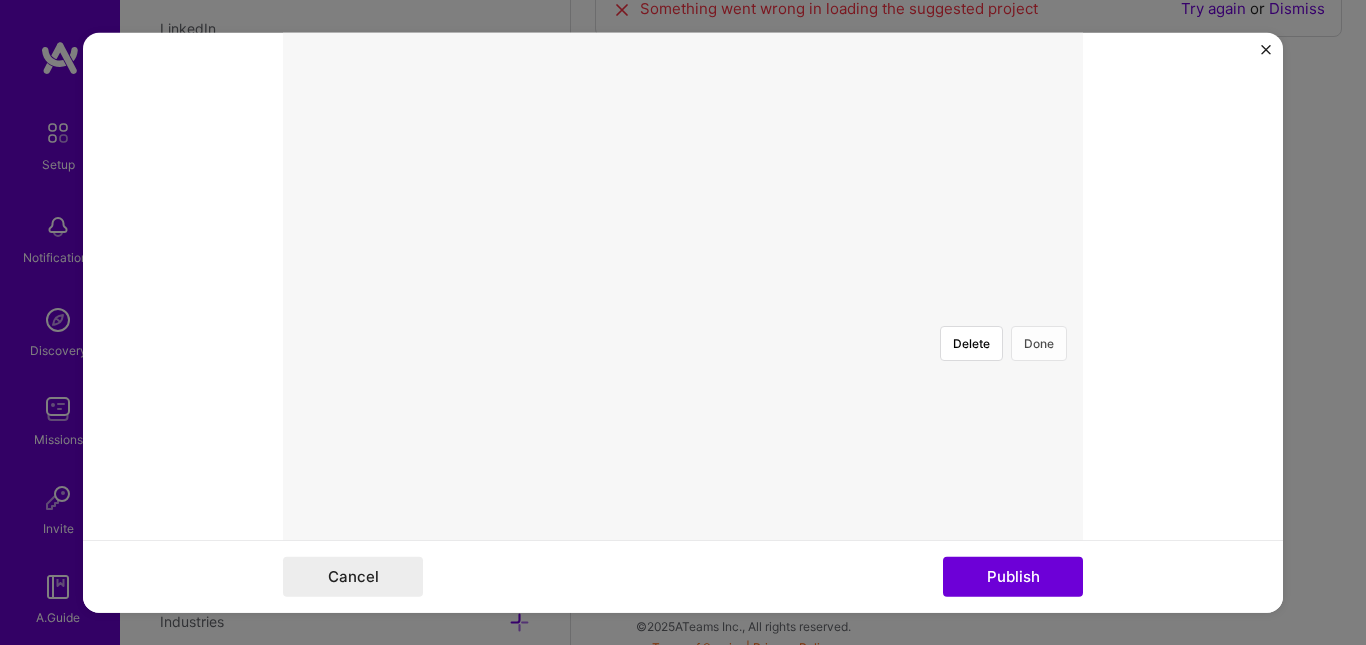 click on "Done" at bounding box center (1039, 342) 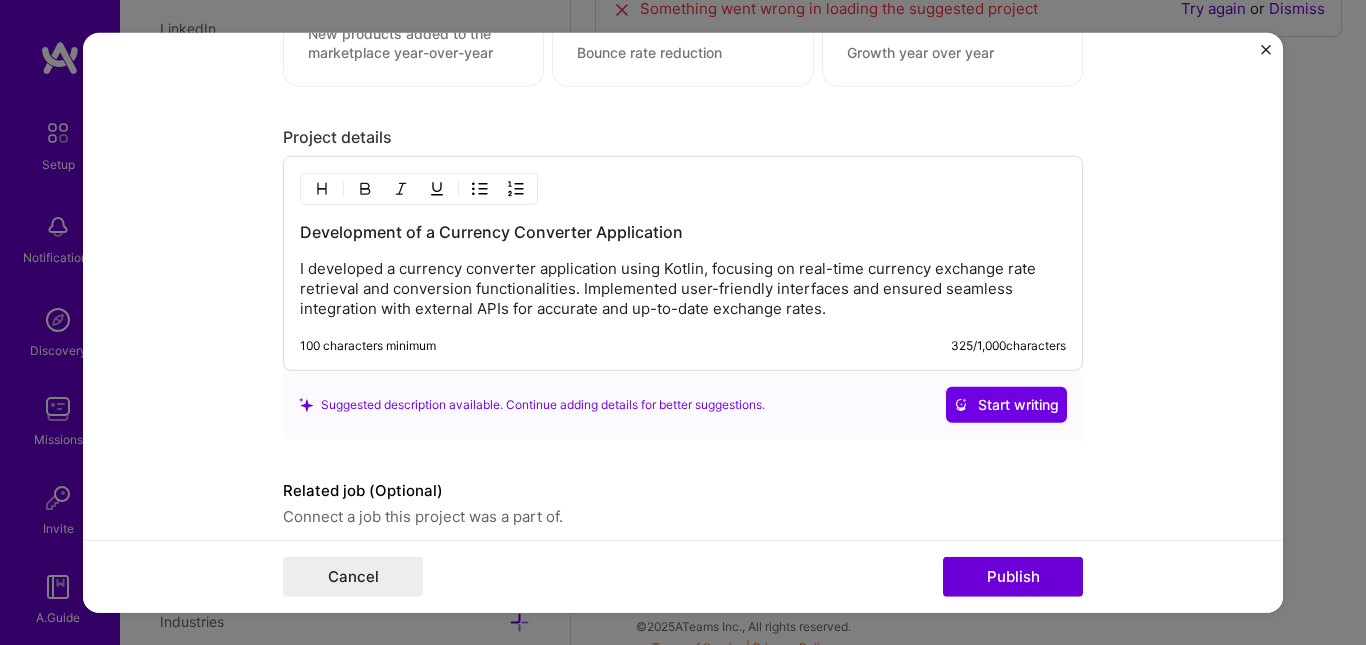 scroll, scrollTop: 2416, scrollLeft: 0, axis: vertical 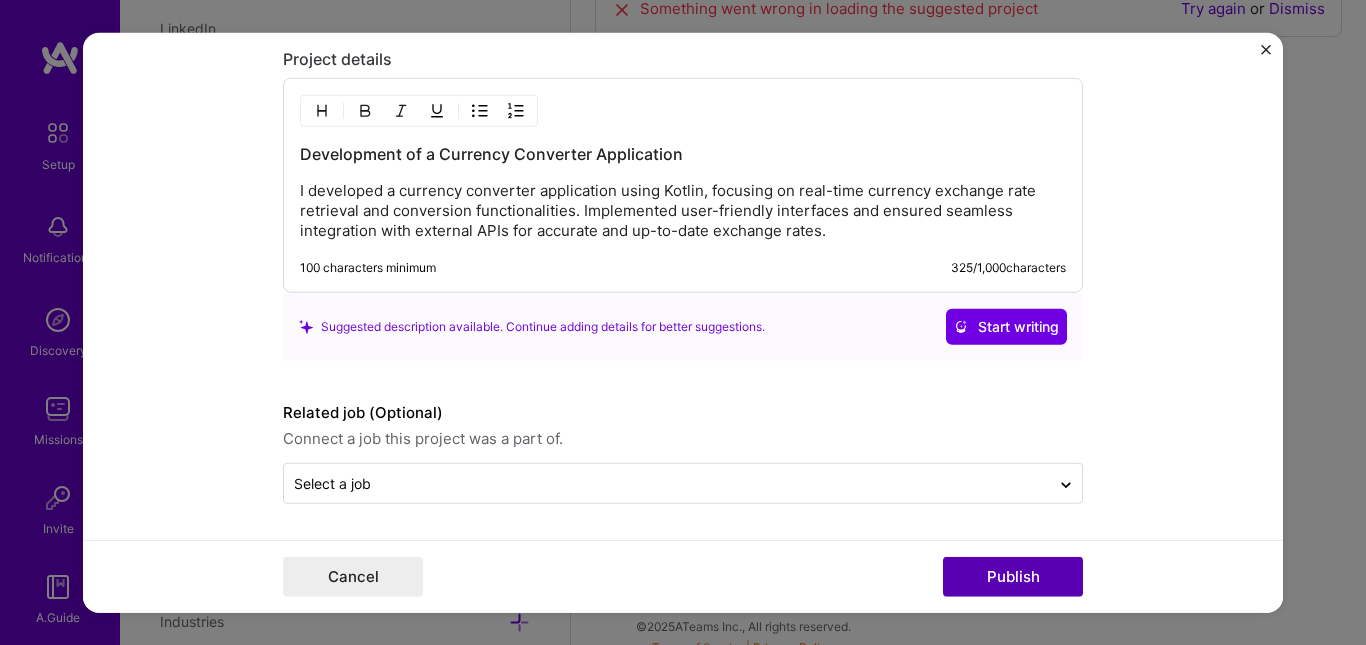 click on "Publish" at bounding box center (1013, 577) 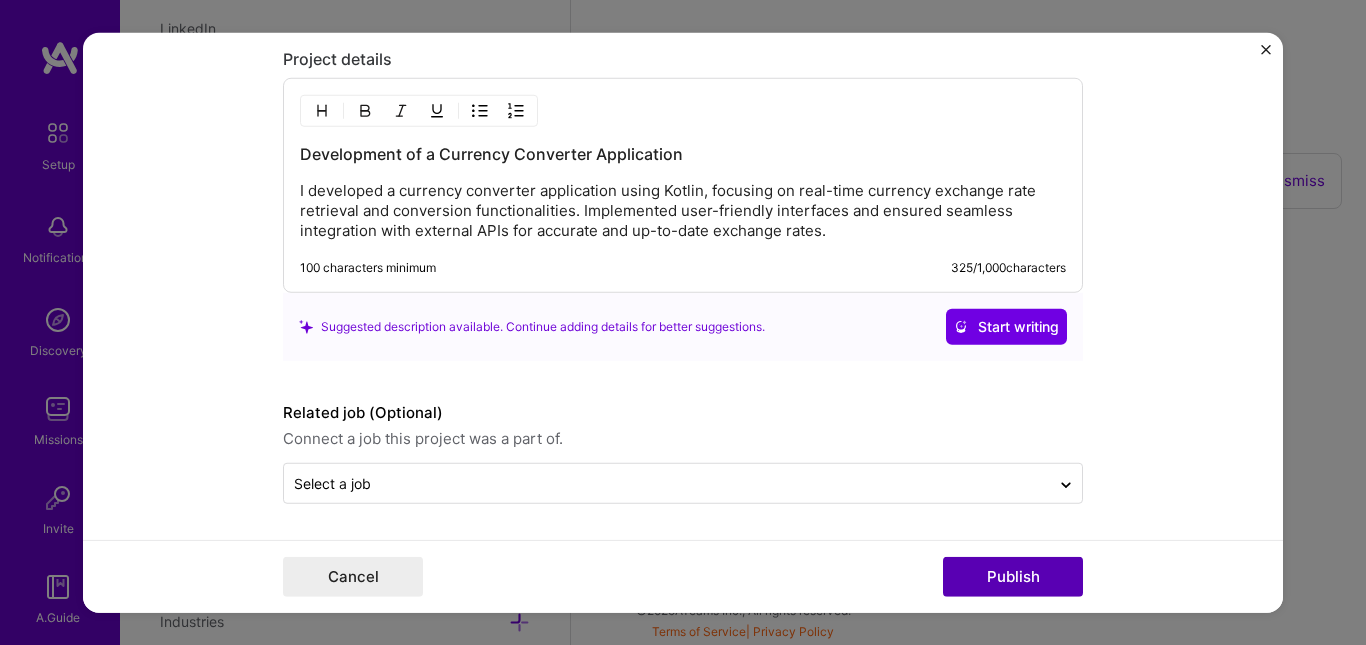 type 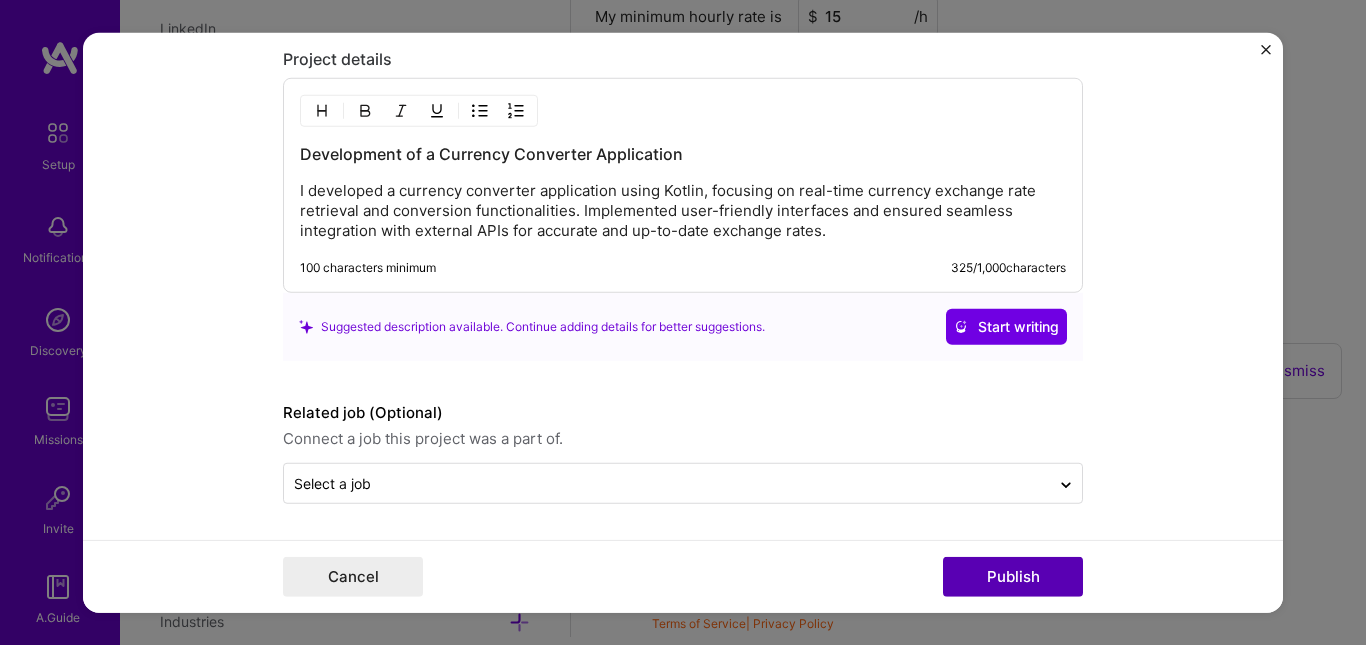 scroll, scrollTop: 1431, scrollLeft: 0, axis: vertical 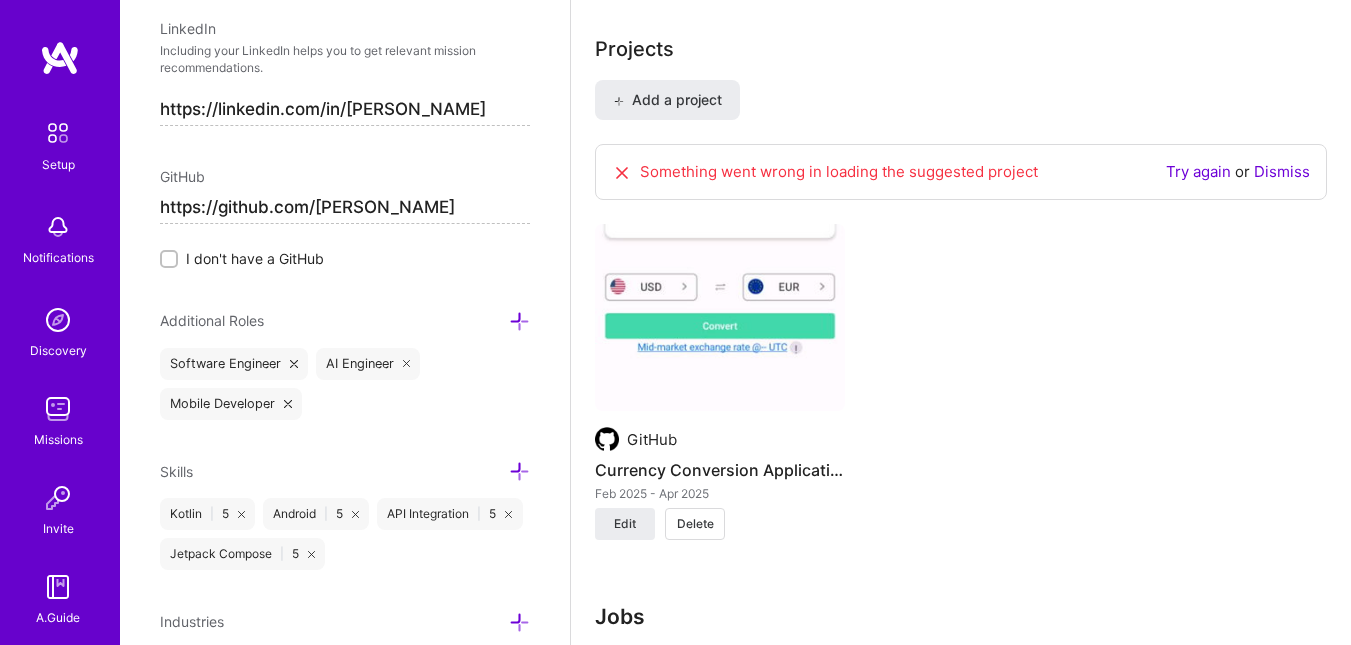 click at bounding box center (622, 173) 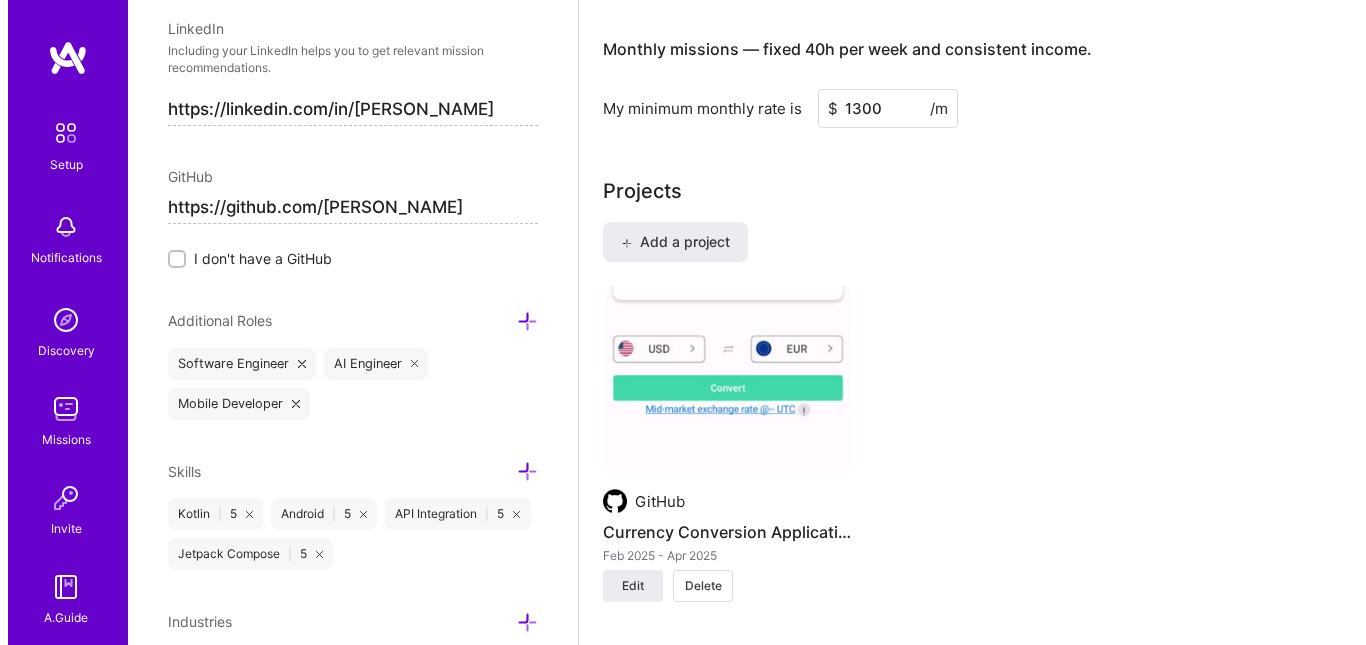 scroll, scrollTop: 1489, scrollLeft: 0, axis: vertical 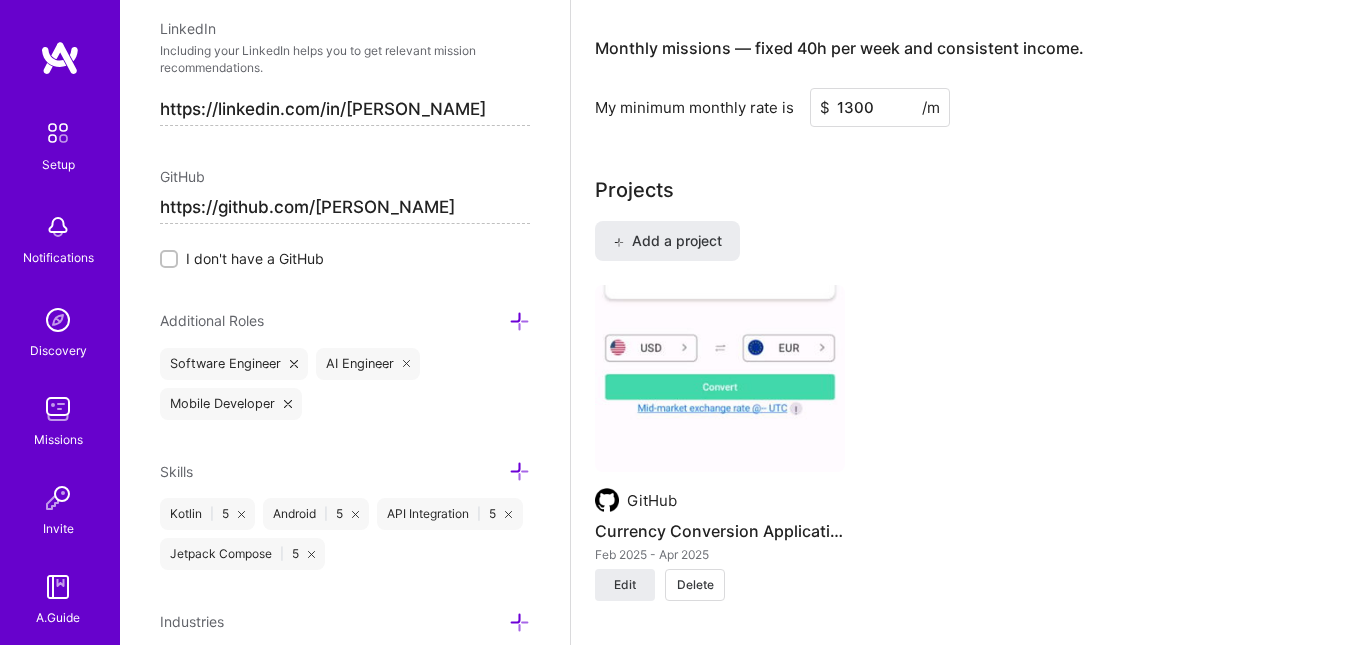 click at bounding box center (720, 379) 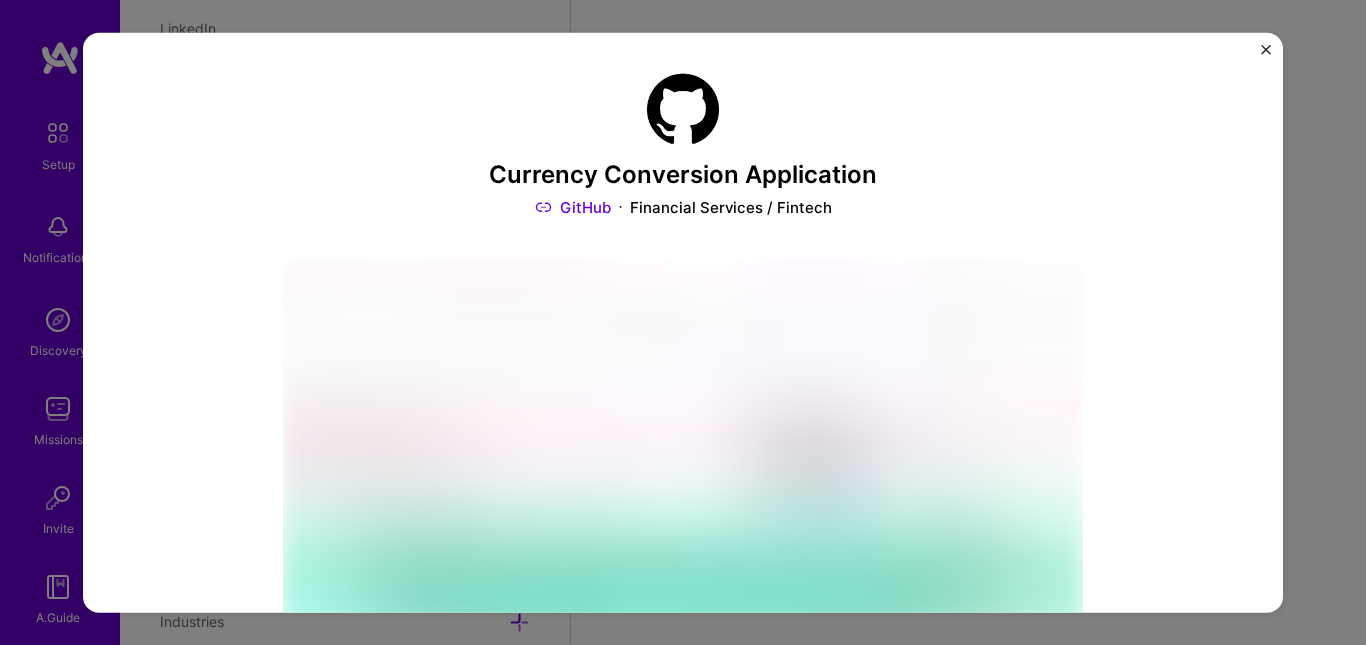 click at bounding box center (683, 558) 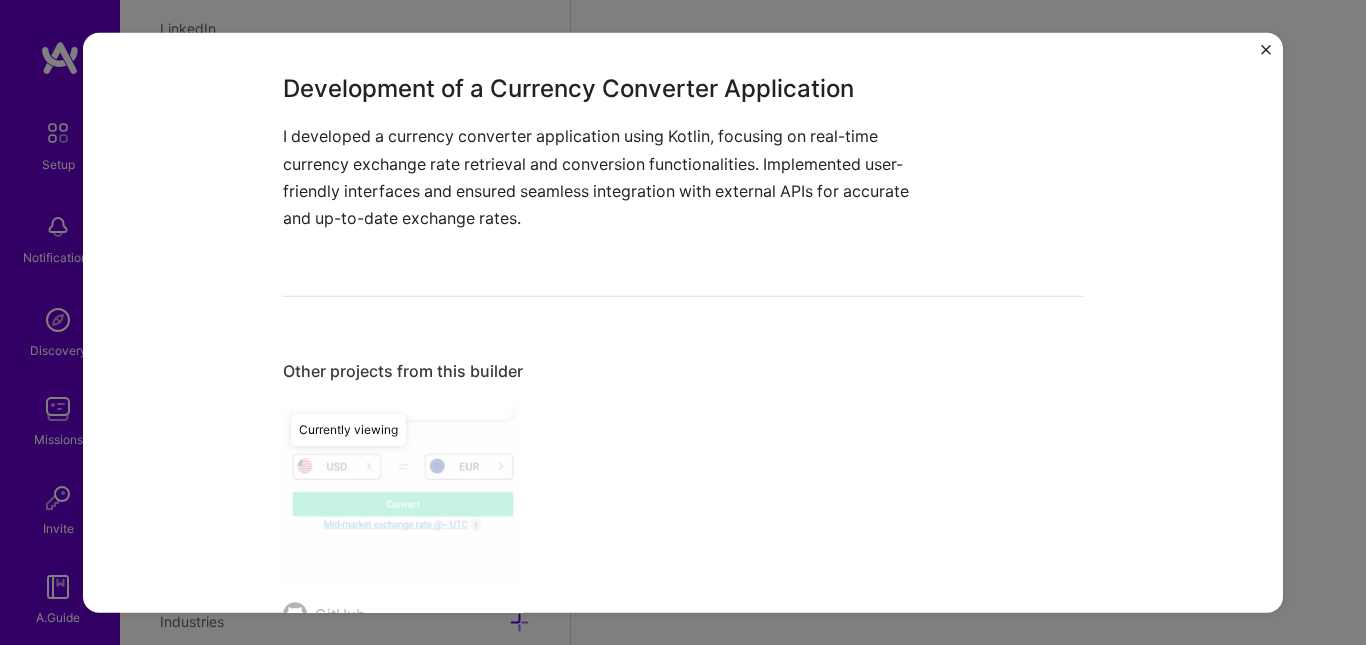 scroll, scrollTop: 1394, scrollLeft: 0, axis: vertical 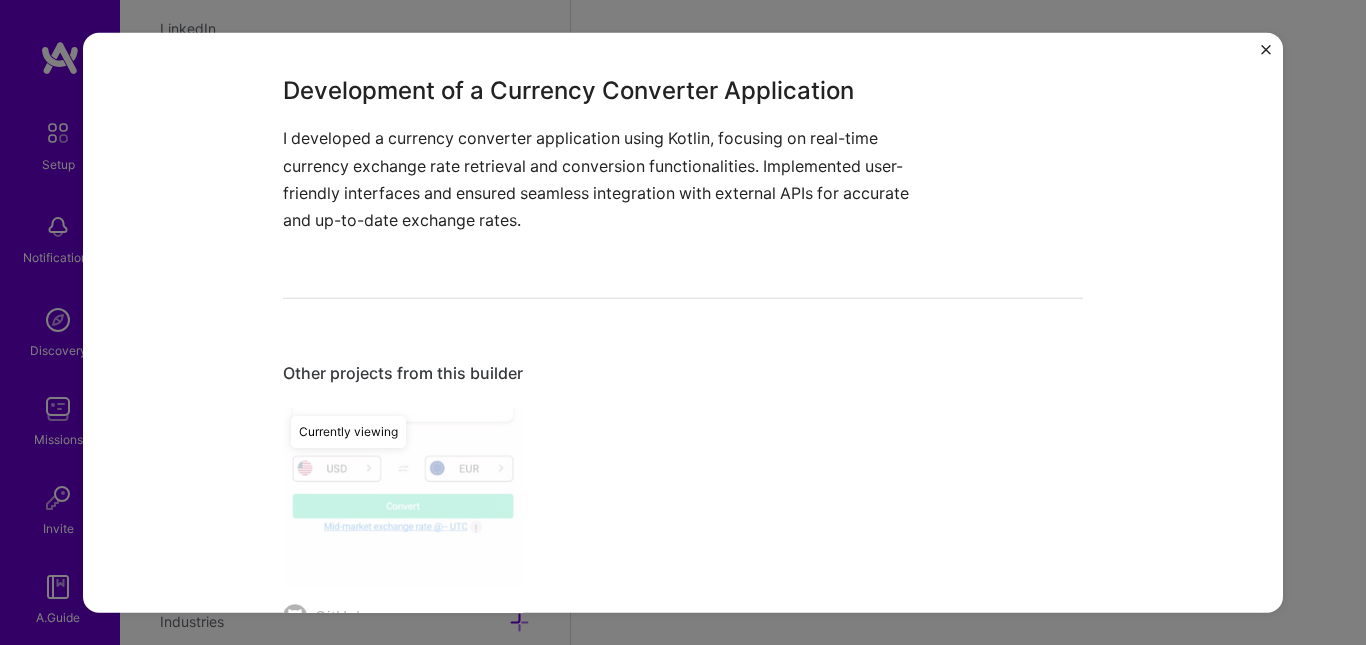 click on "I developed a currency converter application using Kotlin, focusing on real-time currency exchange rate retrieval and conversion functionalities. Implemented user-friendly interfaces and ensured seamless integration with external APIs for accurate and up-to-date exchange rates." at bounding box center [608, 179] 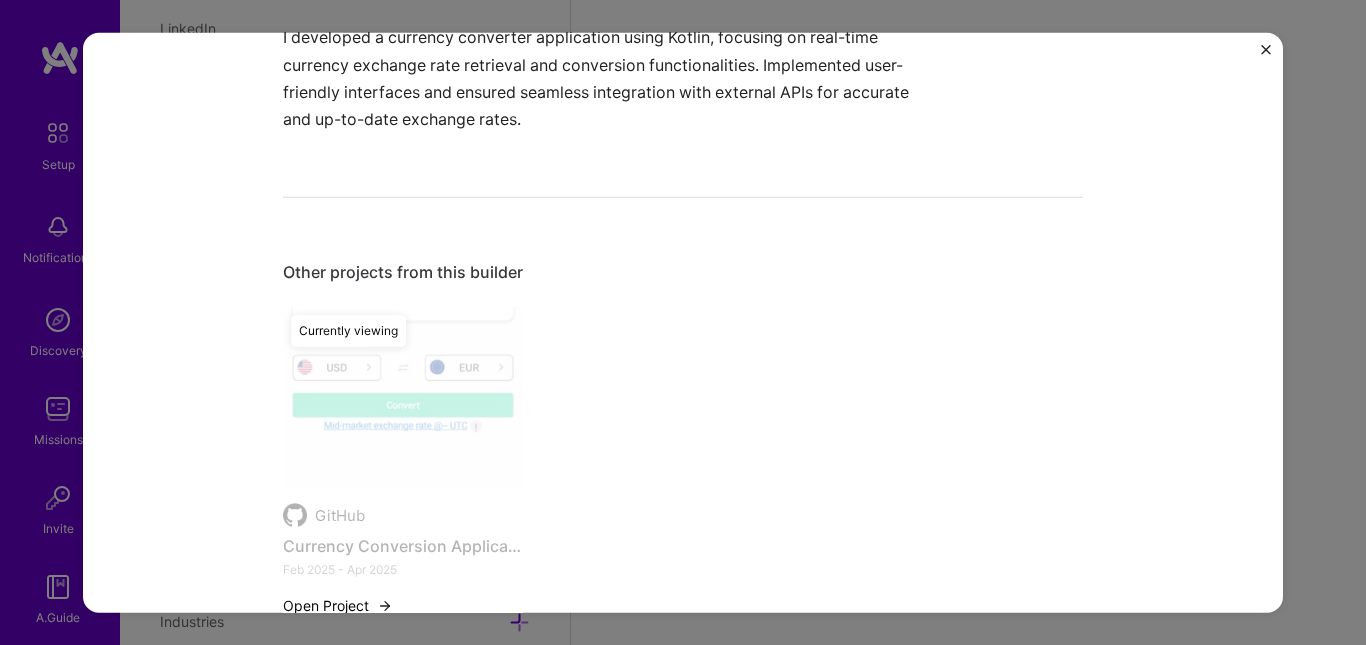 scroll, scrollTop: 1562, scrollLeft: 0, axis: vertical 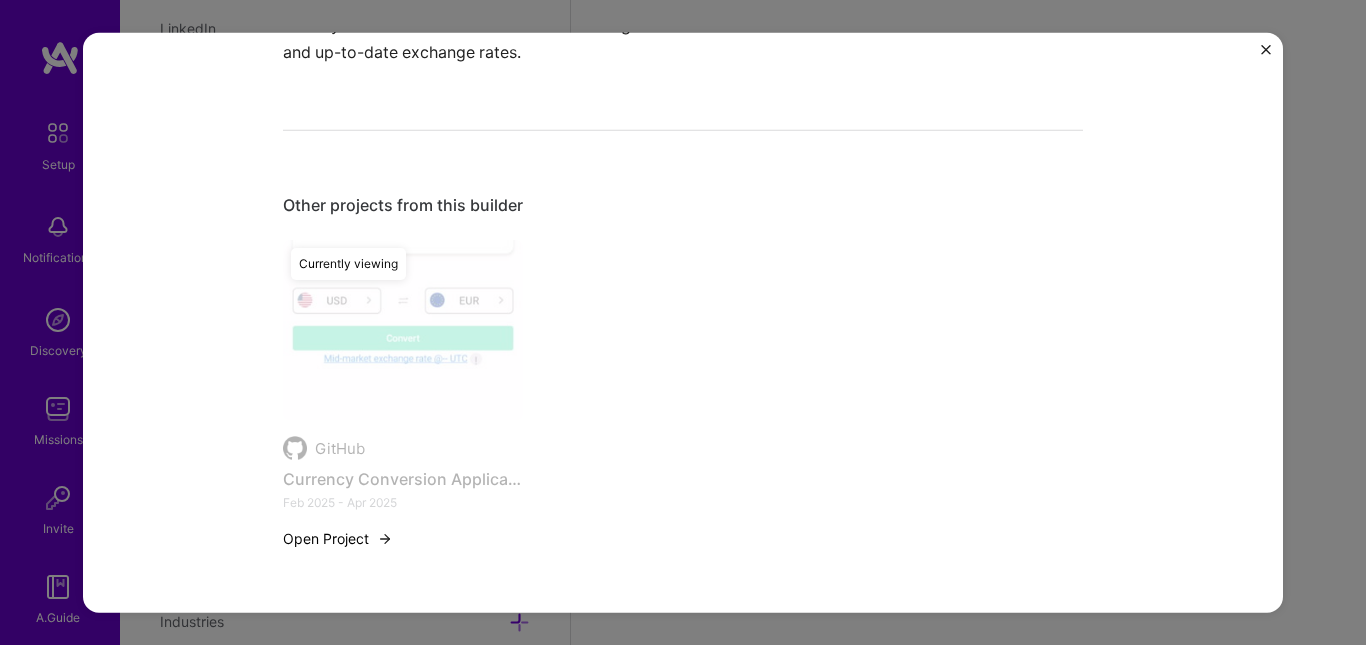 click on "Open Project" at bounding box center (338, 538) 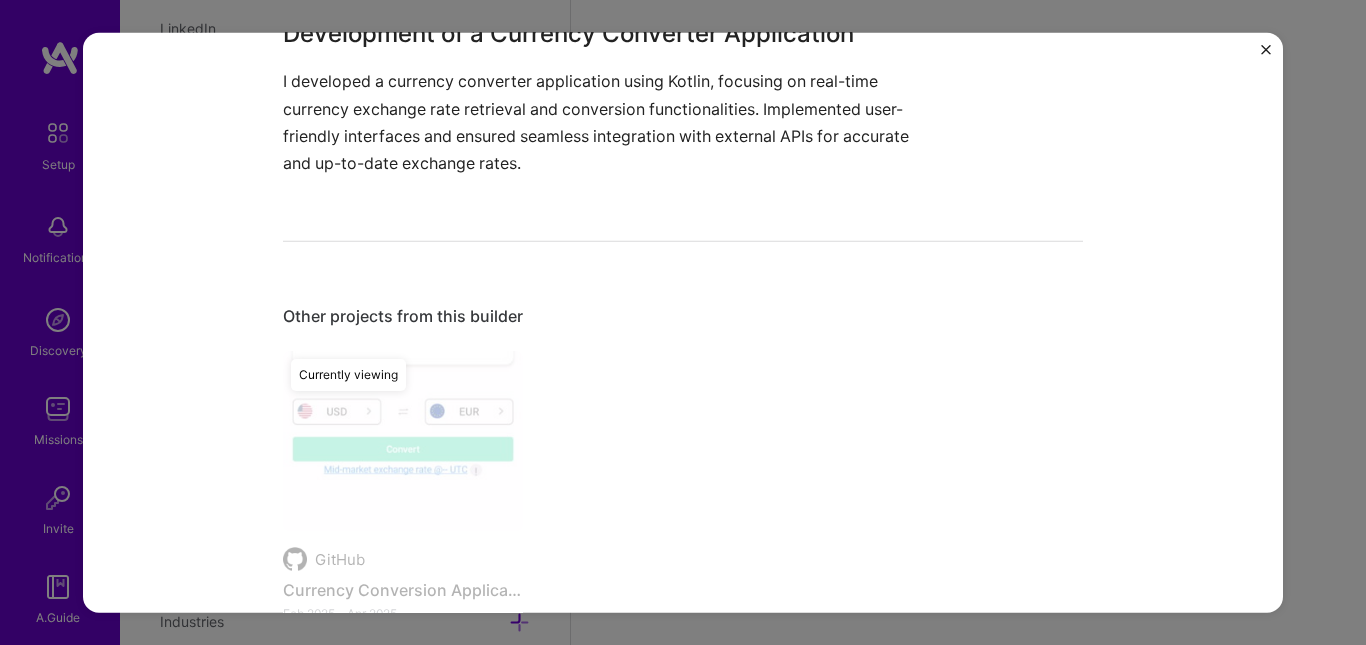 scroll, scrollTop: 1452, scrollLeft: 0, axis: vertical 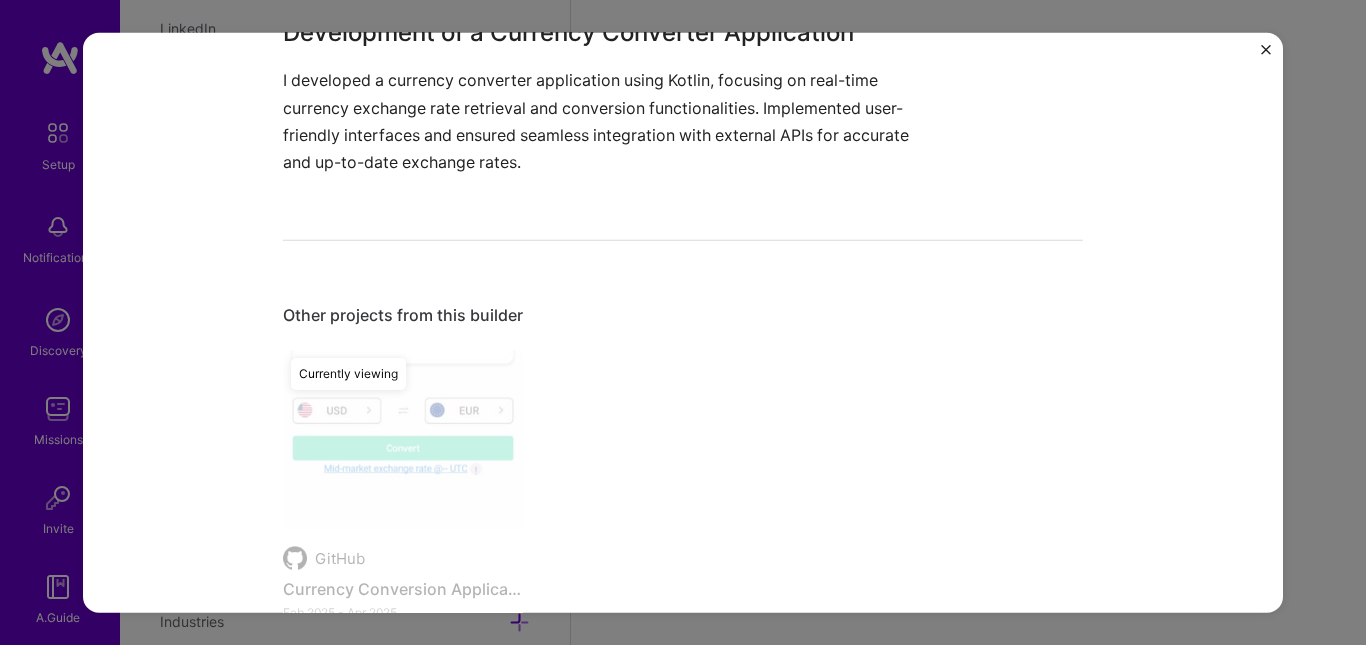 click on "I developed a currency converter application using Kotlin, focusing on real-time currency exchange rate retrieval and conversion functionalities. Implemented user-friendly interfaces and ensured seamless integration with external APIs for accurate and up-to-date exchange rates." at bounding box center (608, 121) 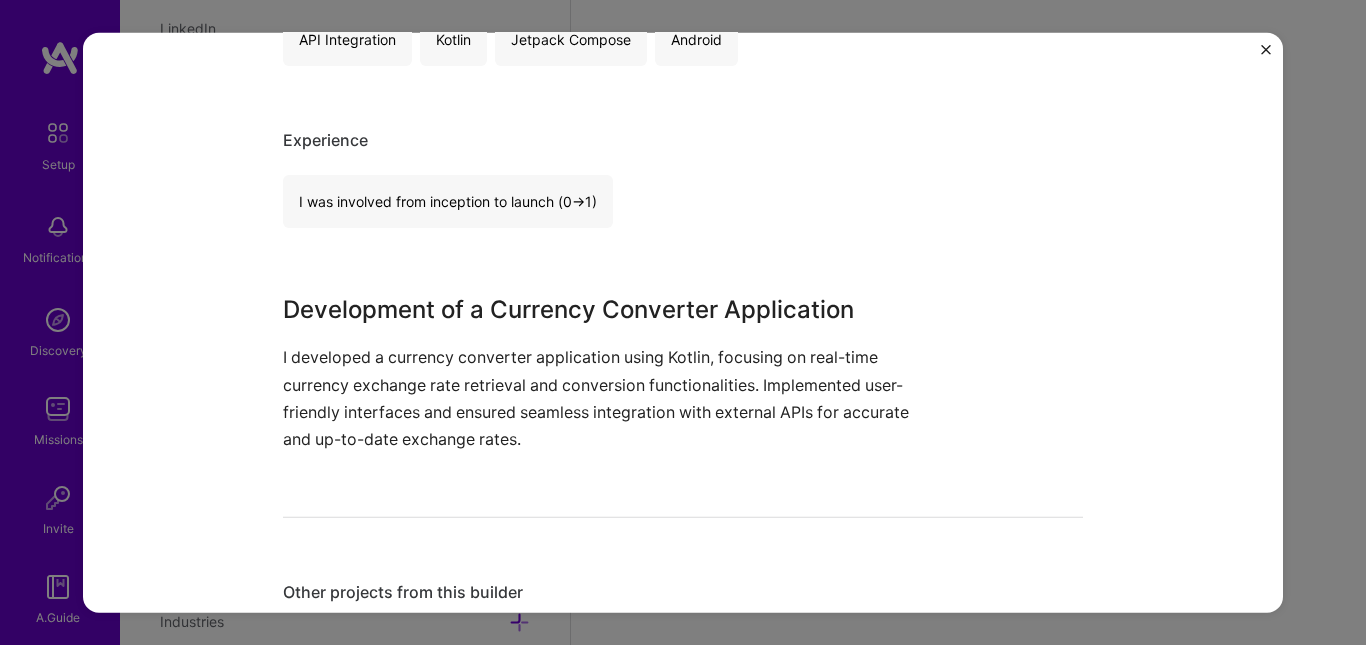 scroll, scrollTop: 1174, scrollLeft: 0, axis: vertical 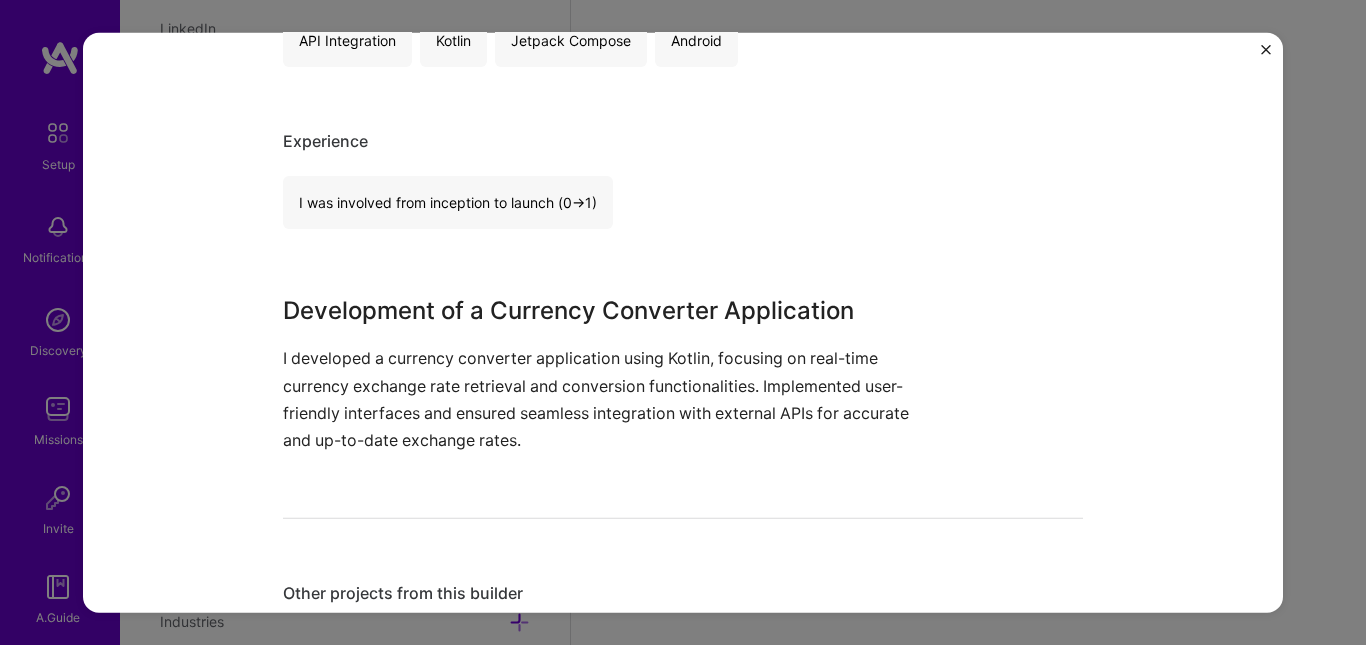 click on "I developed a currency converter application using Kotlin, focusing on real-time currency exchange rate retrieval and conversion functionalities. Implemented user-friendly interfaces and ensured seamless integration with external APIs for accurate and up-to-date exchange rates." at bounding box center (608, 399) 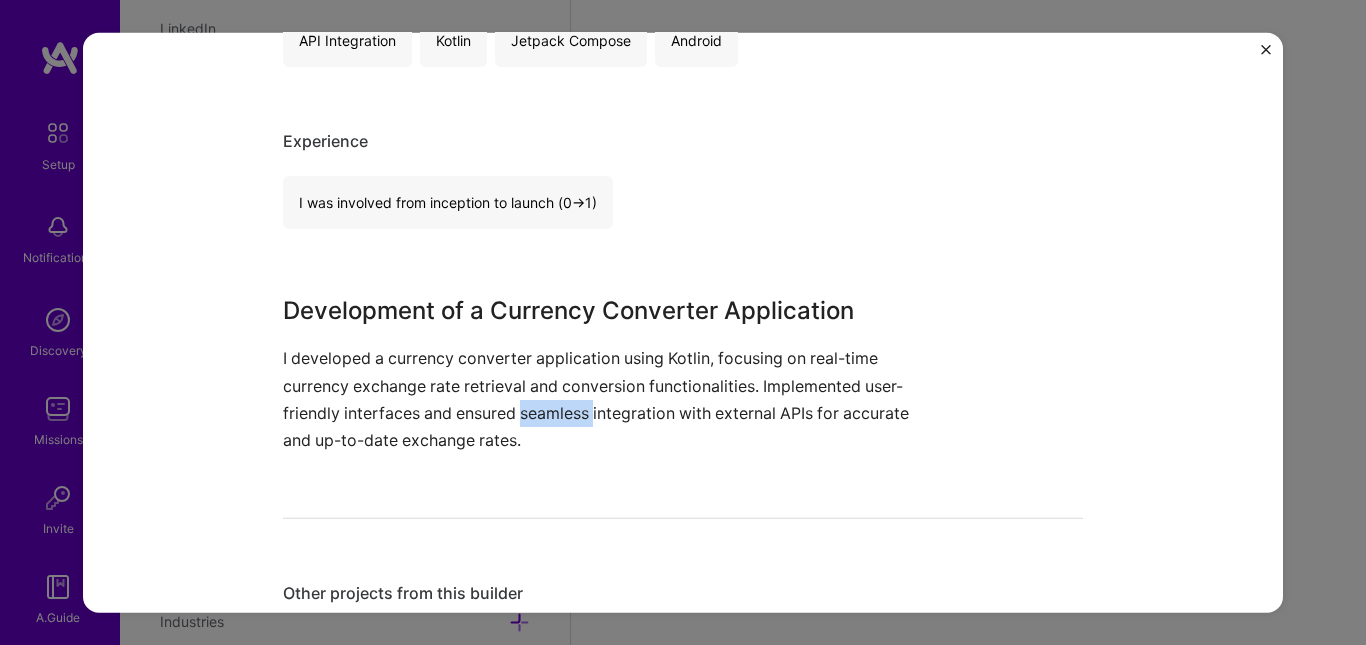 click on "I developed a currency converter application using Kotlin, focusing on real-time currency exchange rate retrieval and conversion functionalities. Implemented user-friendly interfaces and ensured seamless integration with external APIs for accurate and up-to-date exchange rates." at bounding box center [608, 399] 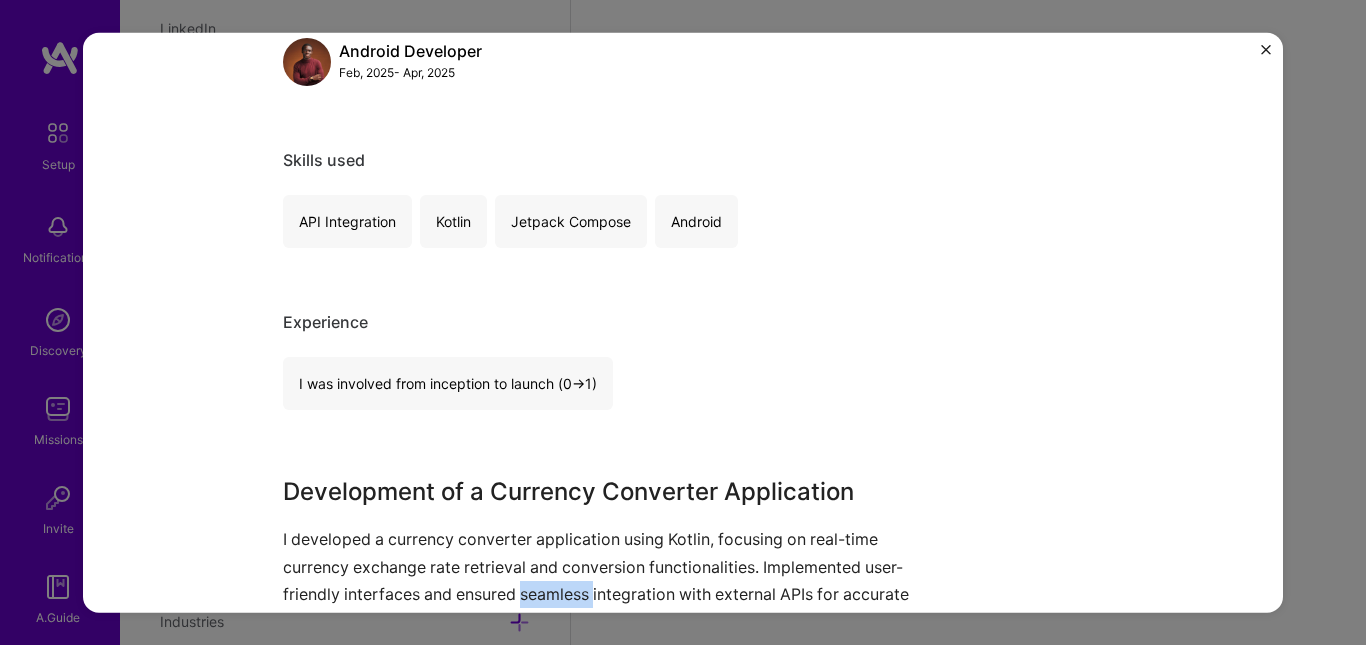scroll, scrollTop: 1562, scrollLeft: 0, axis: vertical 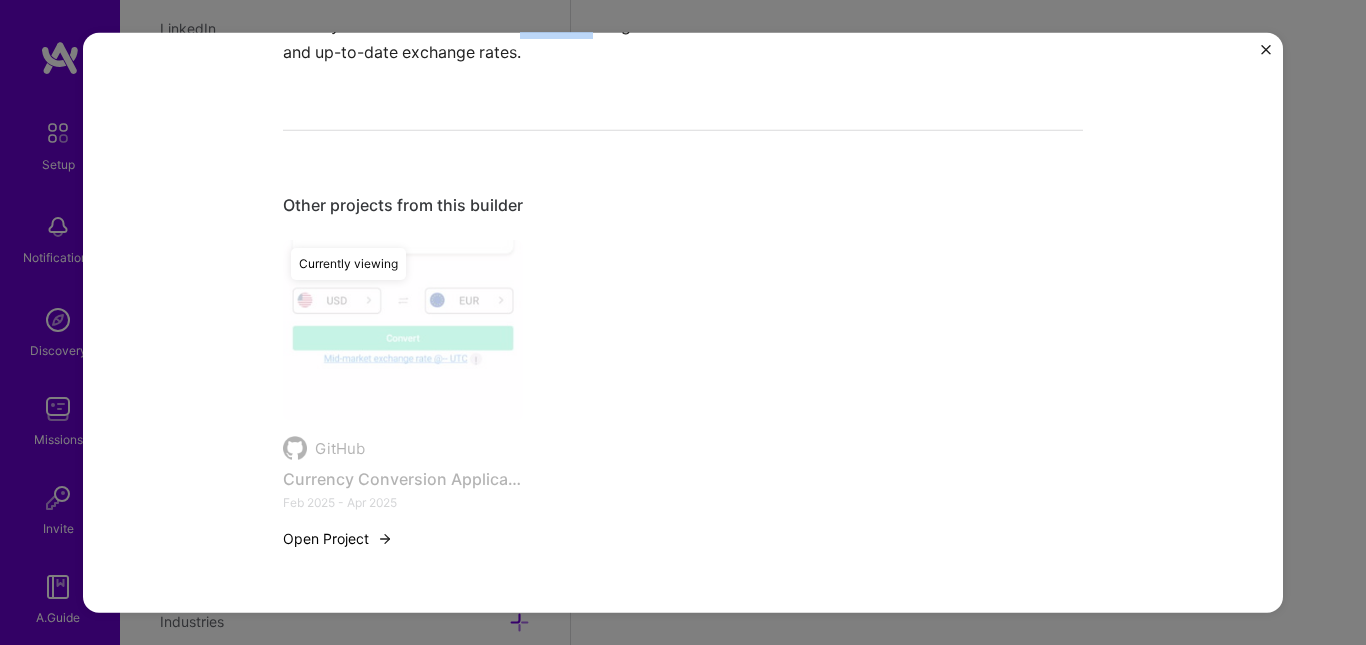 click on "Open Project" at bounding box center (338, 538) 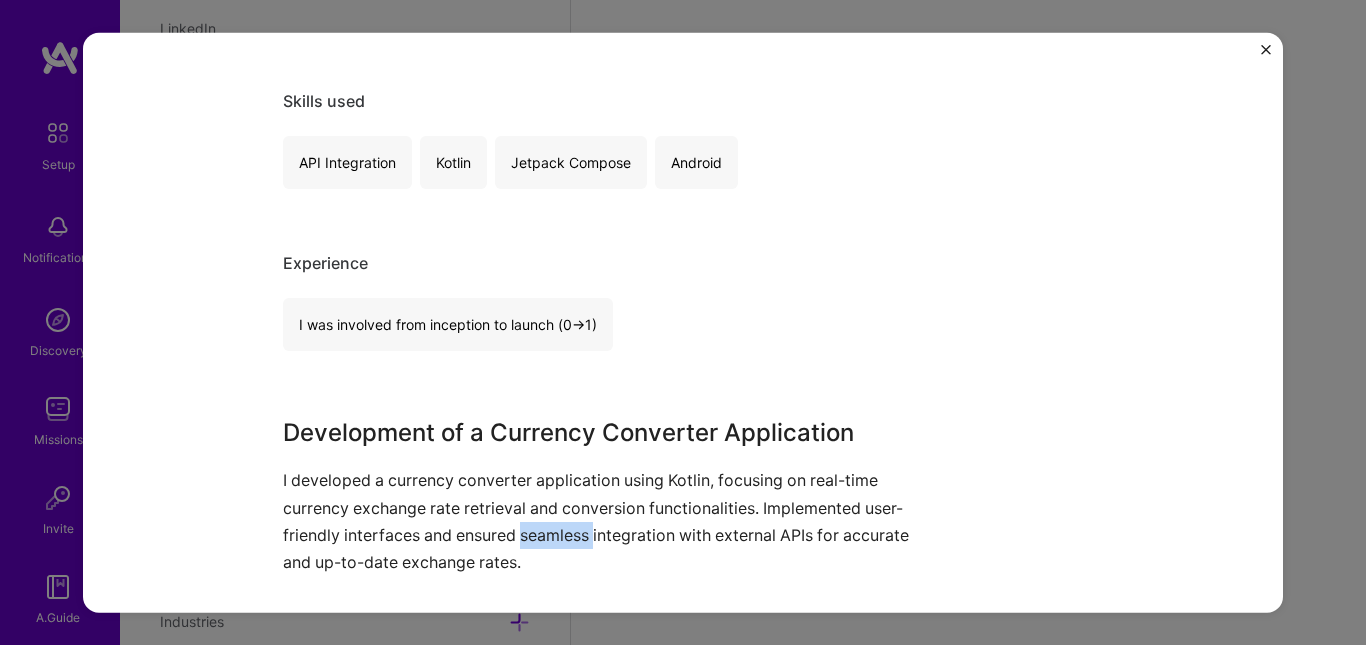 scroll, scrollTop: 1072, scrollLeft: 0, axis: vertical 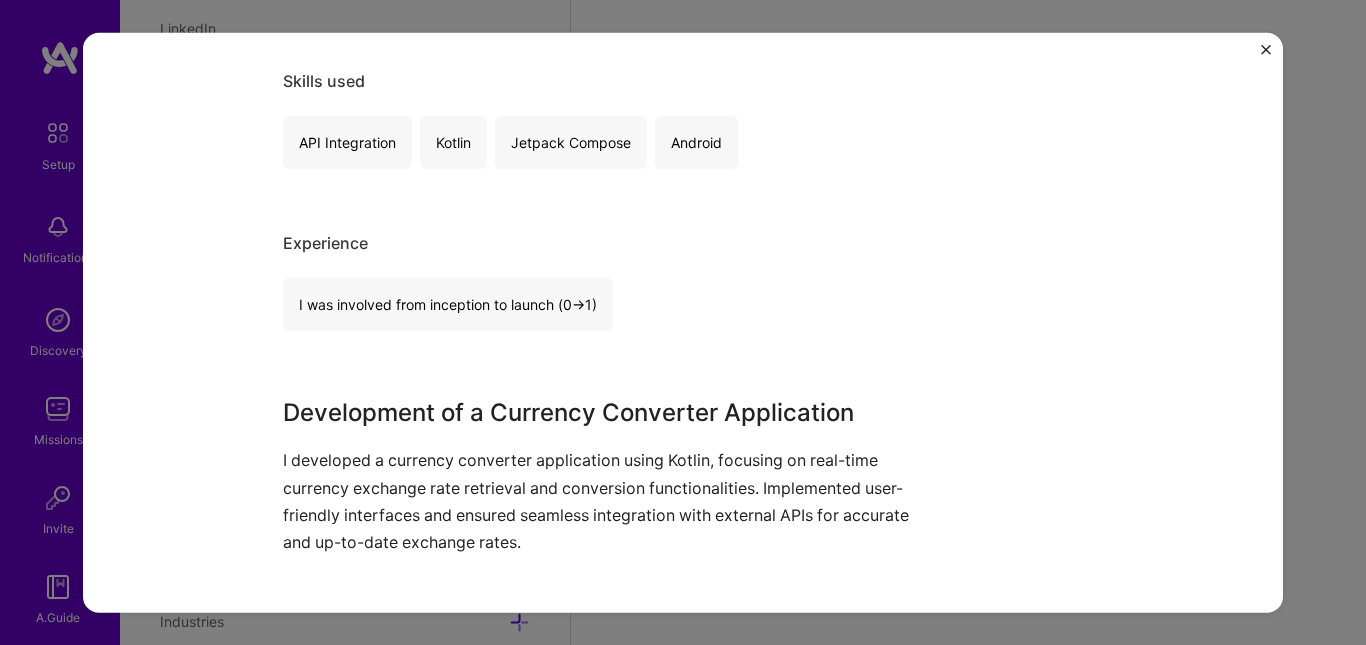 click on "I developed a currency converter application using Kotlin, focusing on real-time currency exchange rate retrieval and conversion functionalities. Implemented user-friendly interfaces and ensured seamless integration with external APIs for accurate and up-to-date exchange rates." at bounding box center [608, 501] 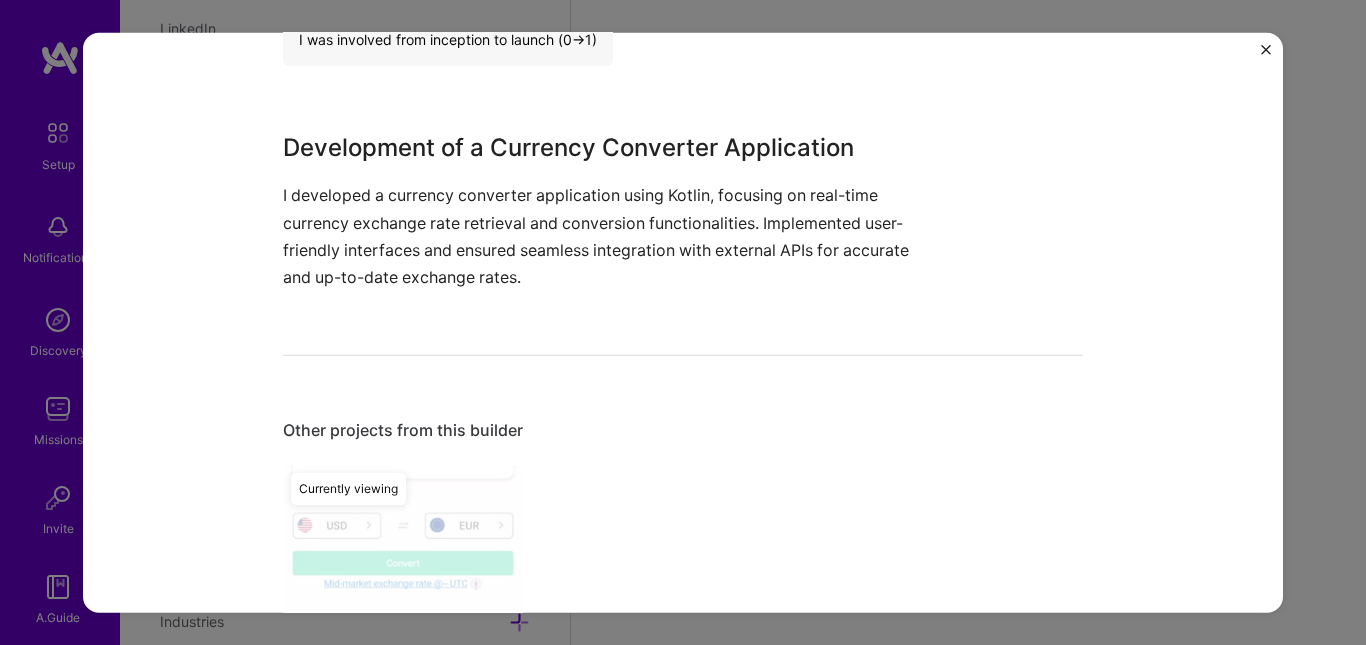 scroll, scrollTop: 1331, scrollLeft: 0, axis: vertical 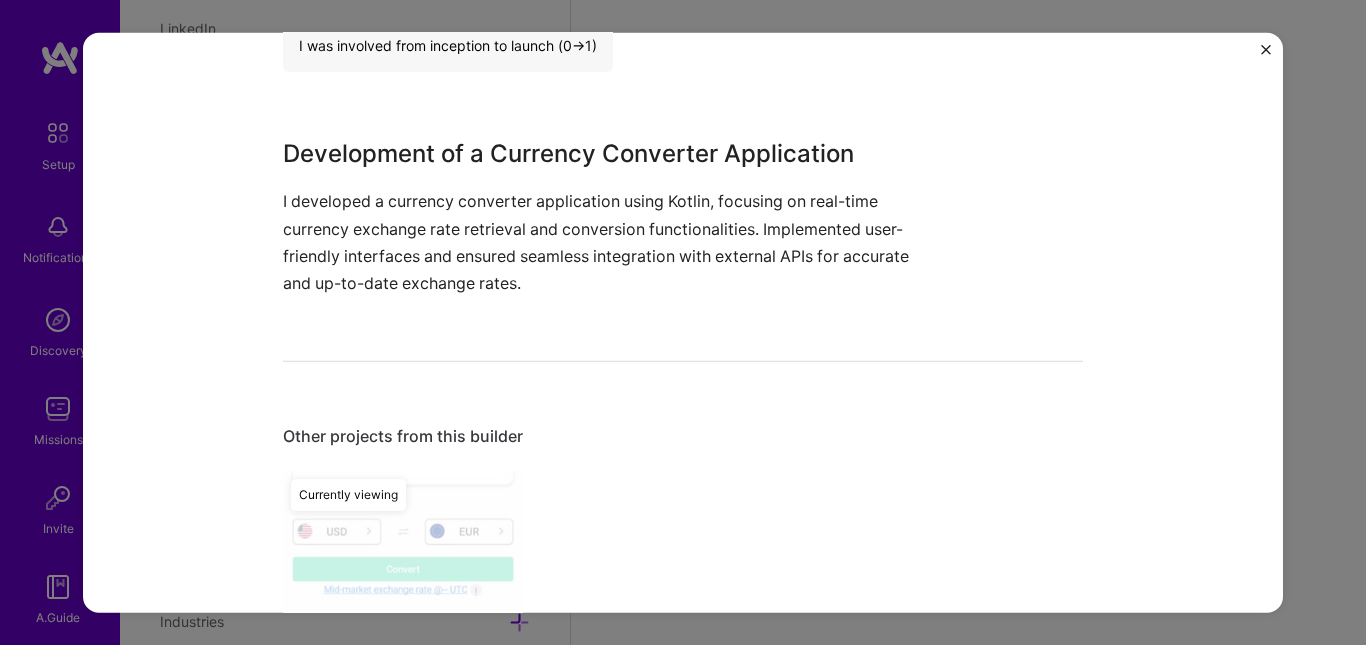click on "I developed a currency converter application using Kotlin, focusing on real-time currency exchange rate retrieval and conversion functionalities. Implemented user-friendly interfaces and ensured seamless integration with external APIs for accurate and up-to-date exchange rates." at bounding box center (608, 242) 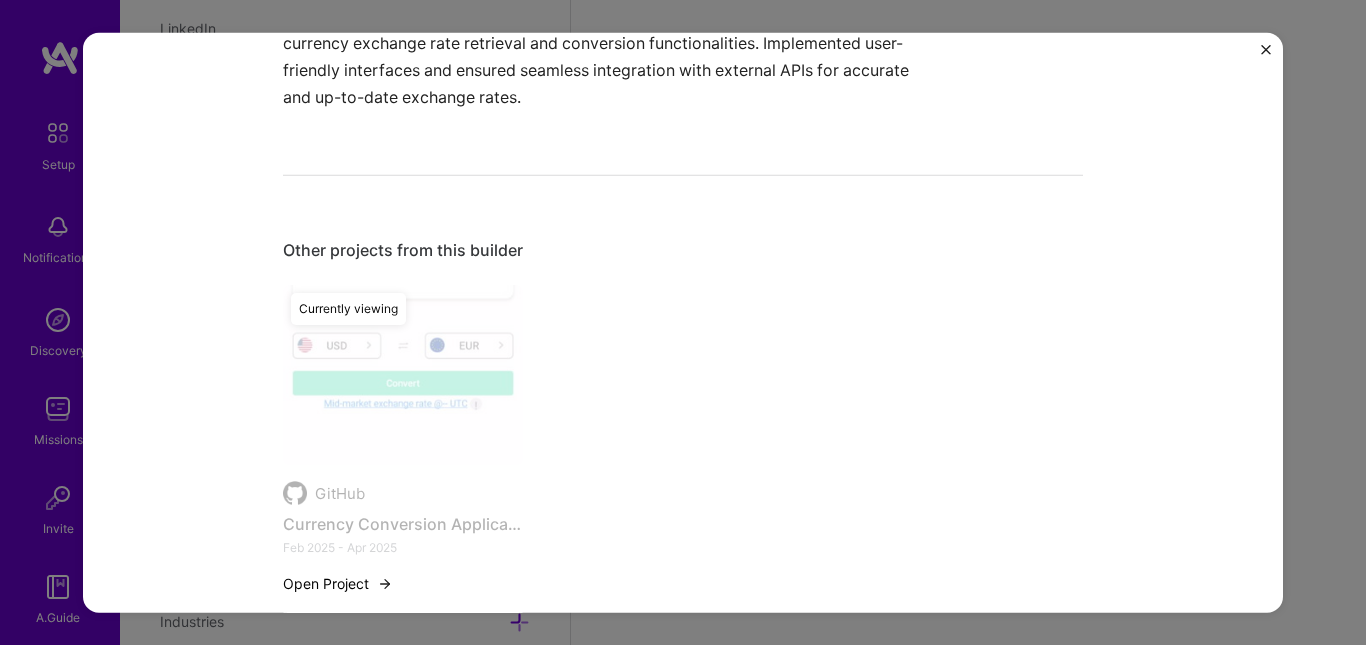 scroll, scrollTop: 1562, scrollLeft: 0, axis: vertical 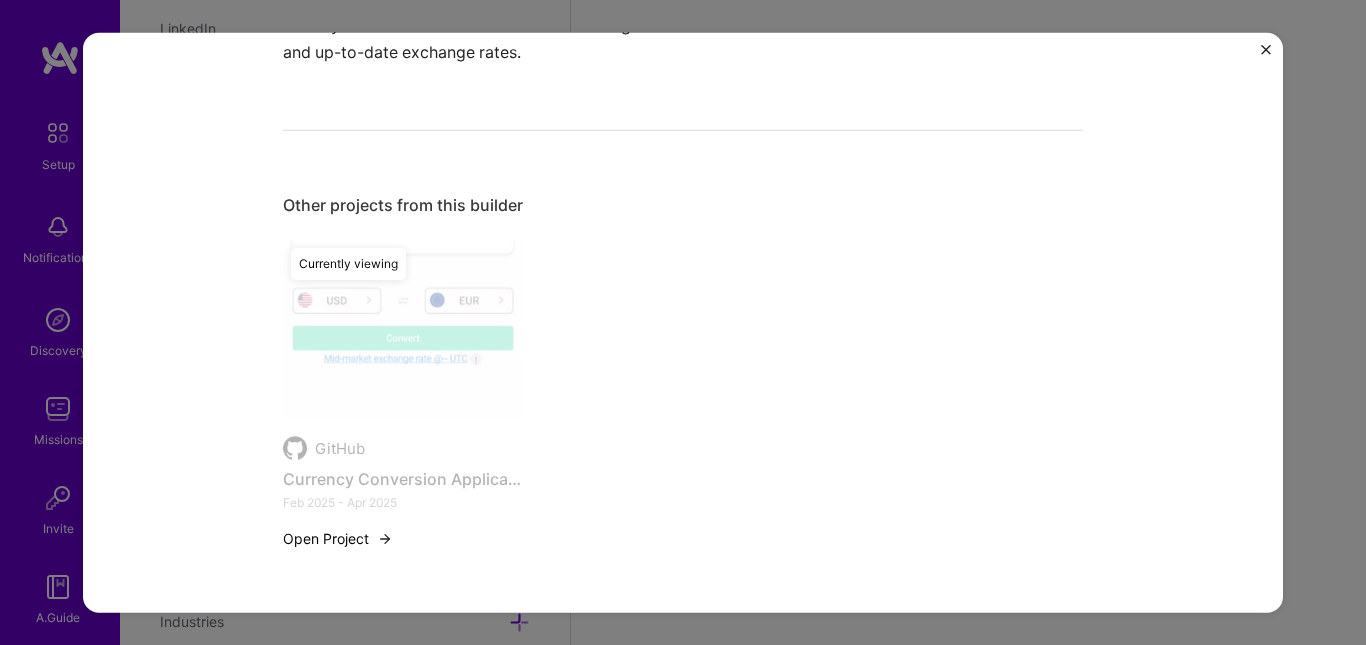 click at bounding box center [385, 538] 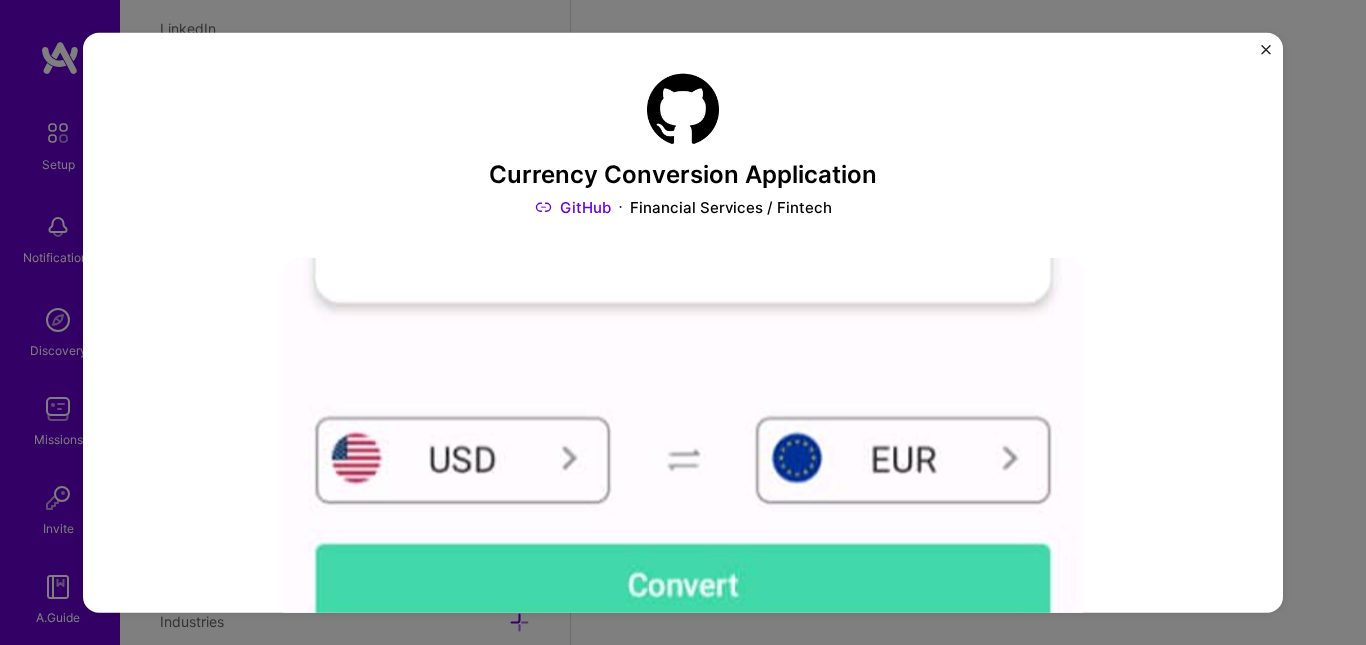 click at bounding box center [683, 558] 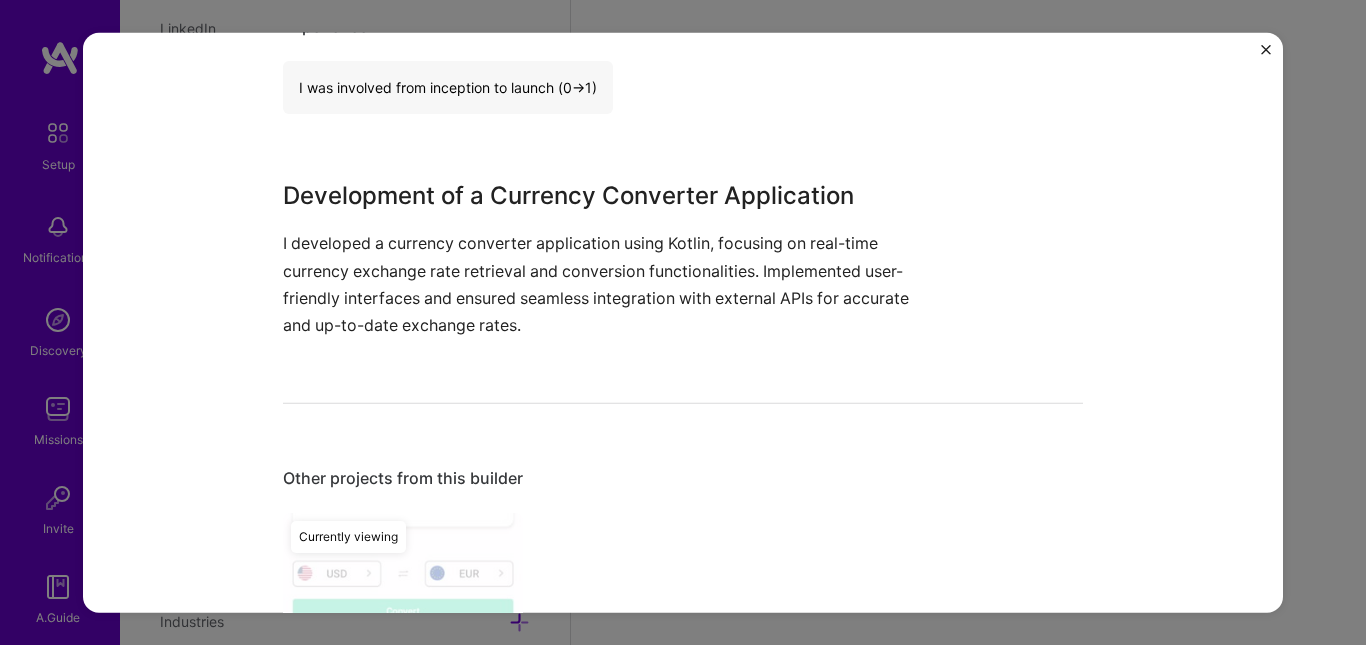 scroll, scrollTop: 1297, scrollLeft: 0, axis: vertical 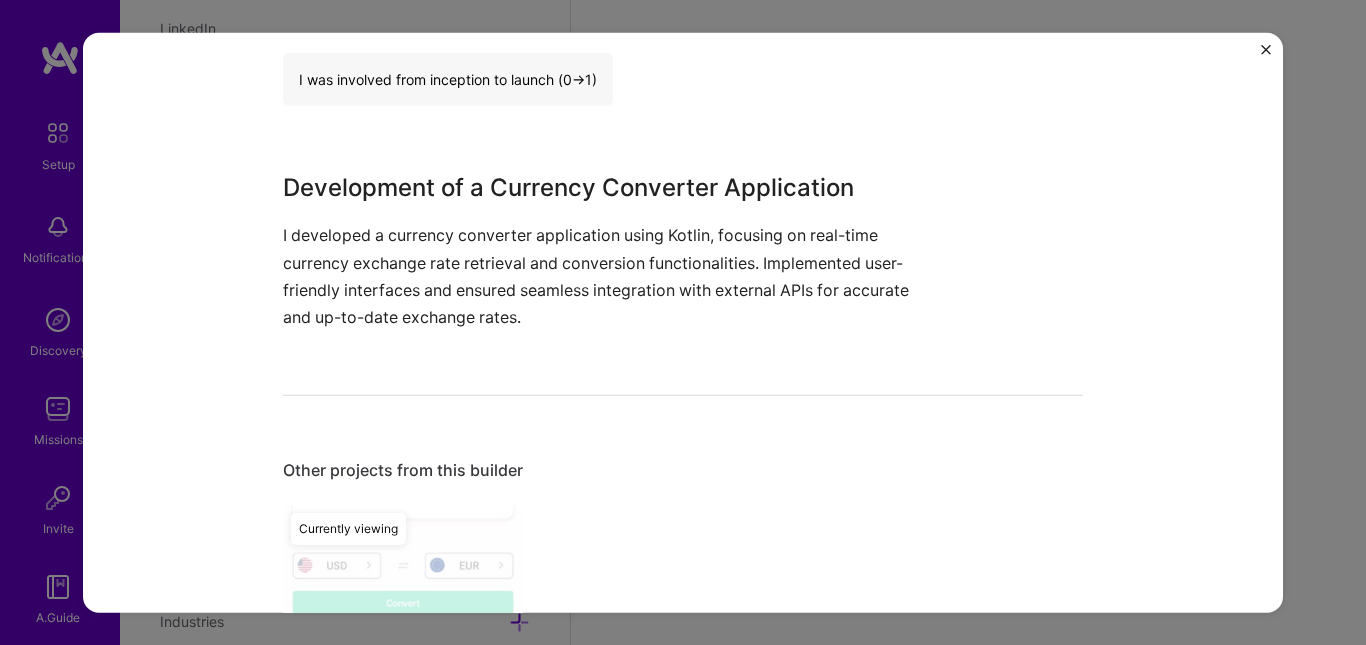 click on "I developed a currency converter application using Kotlin, focusing on real-time currency exchange rate retrieval and conversion functionalities. Implemented user-friendly interfaces and ensured seamless integration with external APIs for accurate and up-to-date exchange rates." at bounding box center (608, 276) 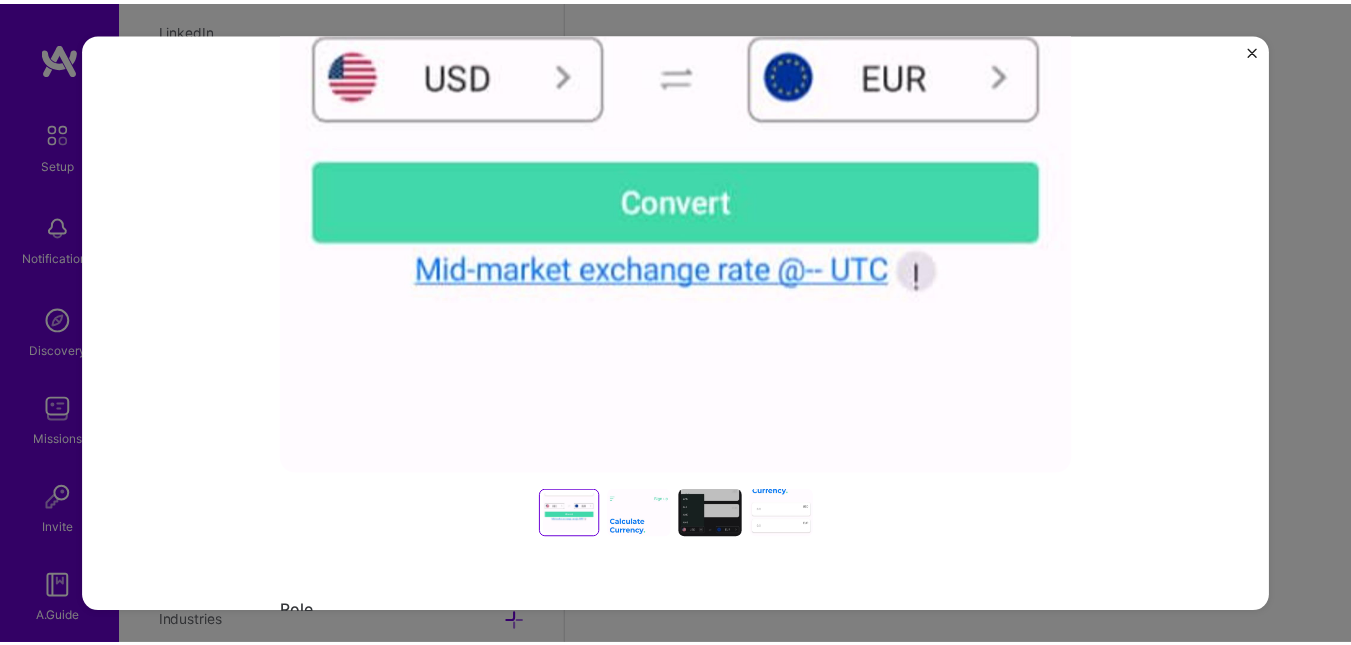 scroll, scrollTop: 362, scrollLeft: 0, axis: vertical 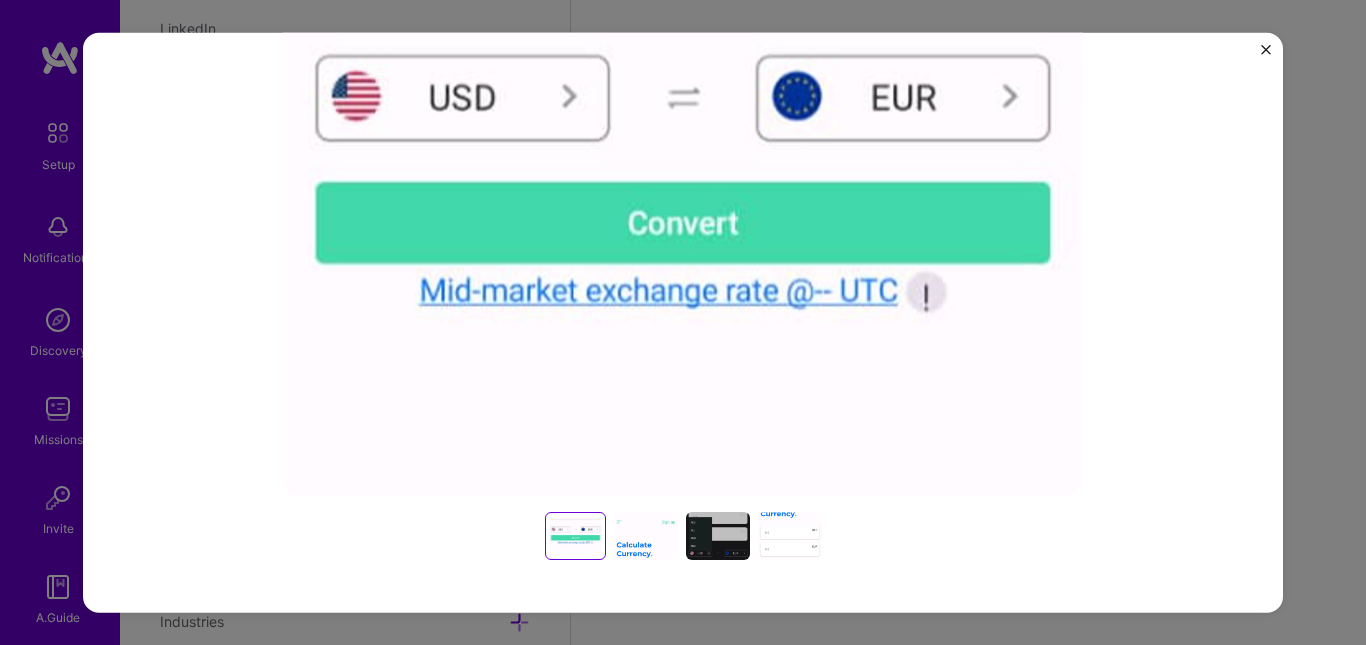 click on "Currency Conversion Application   GitHub Financial Services / Fintech Role Android Developer [MONTH], [YEAR]  -   [MONTH], [YEAR] Skills used API Integration Kotlin Jetpack Compose Android Experience I was involved from inception to launch (0  ->  1) Development of a Currency Converter Application I developed a currency converter application using Kotlin, focusing on real-time currency exchange rate retrieval and conversion functionalities. Implemented user-friendly interfaces and ensured seamless integration with external APIs for accurate and up-to-date exchange rates. Other projects from this builder GitHub Currency Conversion Application [MONTH] [YEAR] - [MONTH] [YEAR] Open Project   Currently viewing" at bounding box center (683, 322) 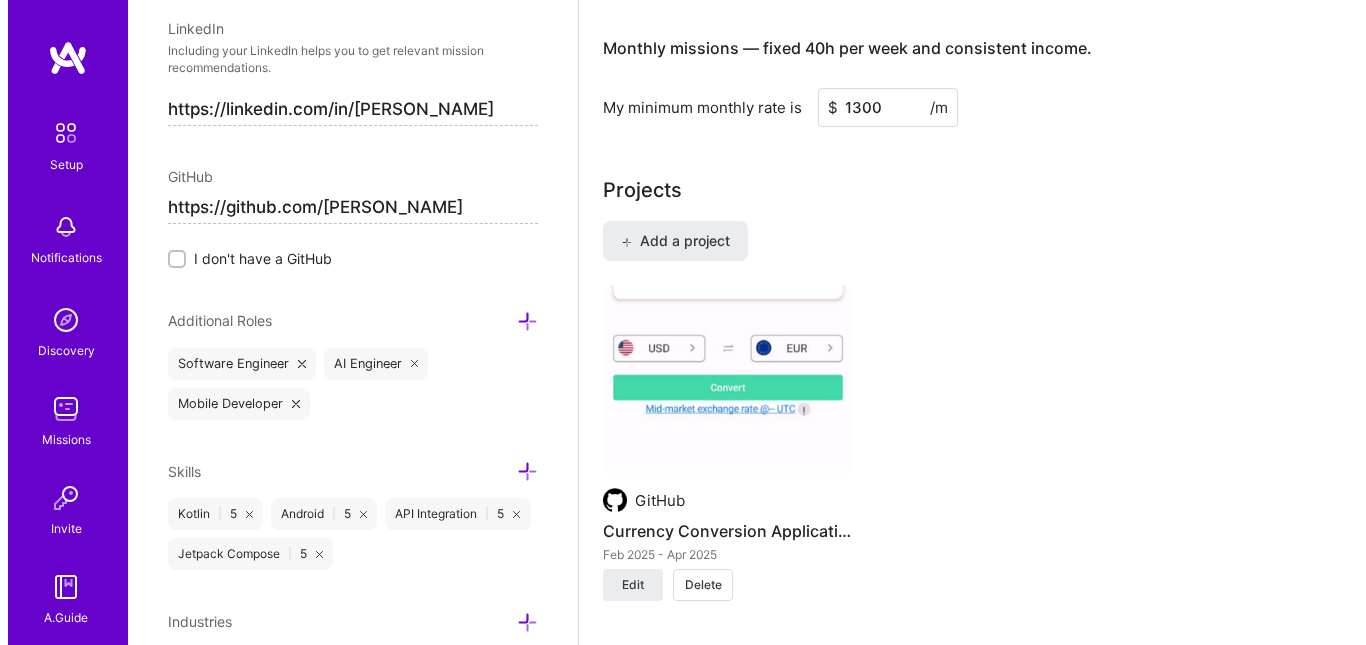 scroll, scrollTop: 1684, scrollLeft: 0, axis: vertical 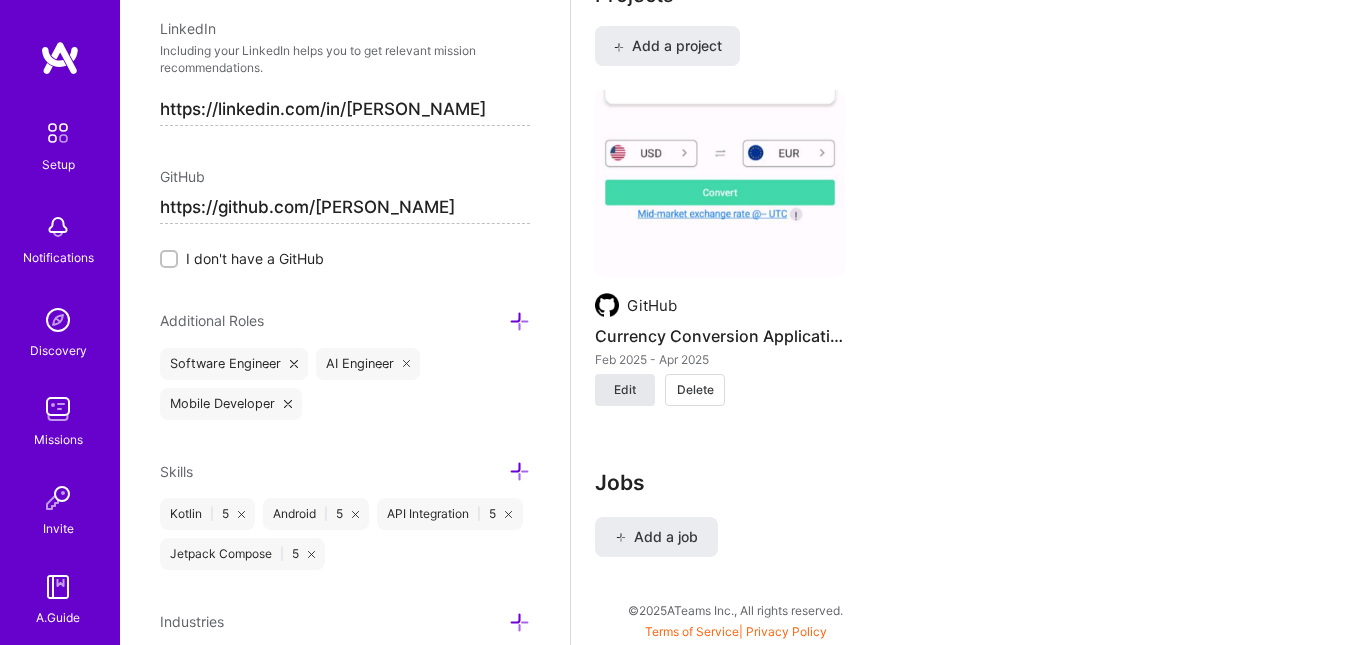 click on "Edit" at bounding box center (625, 390) 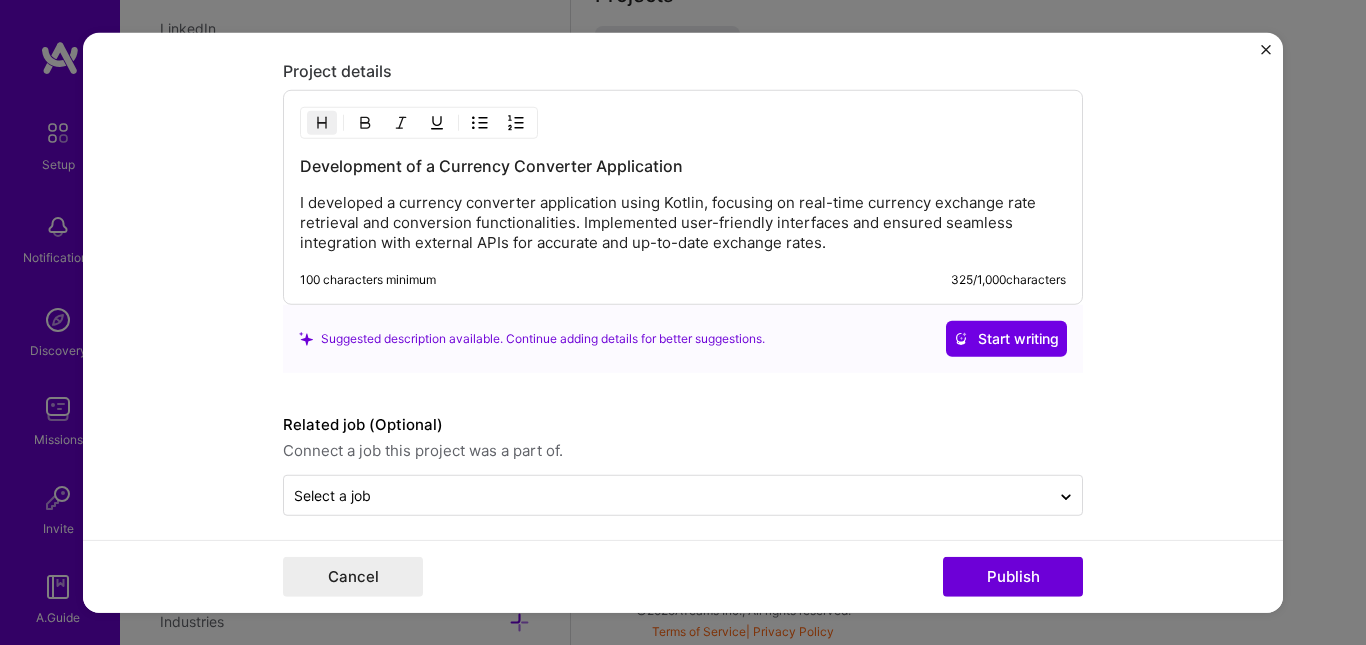 scroll, scrollTop: 2313, scrollLeft: 0, axis: vertical 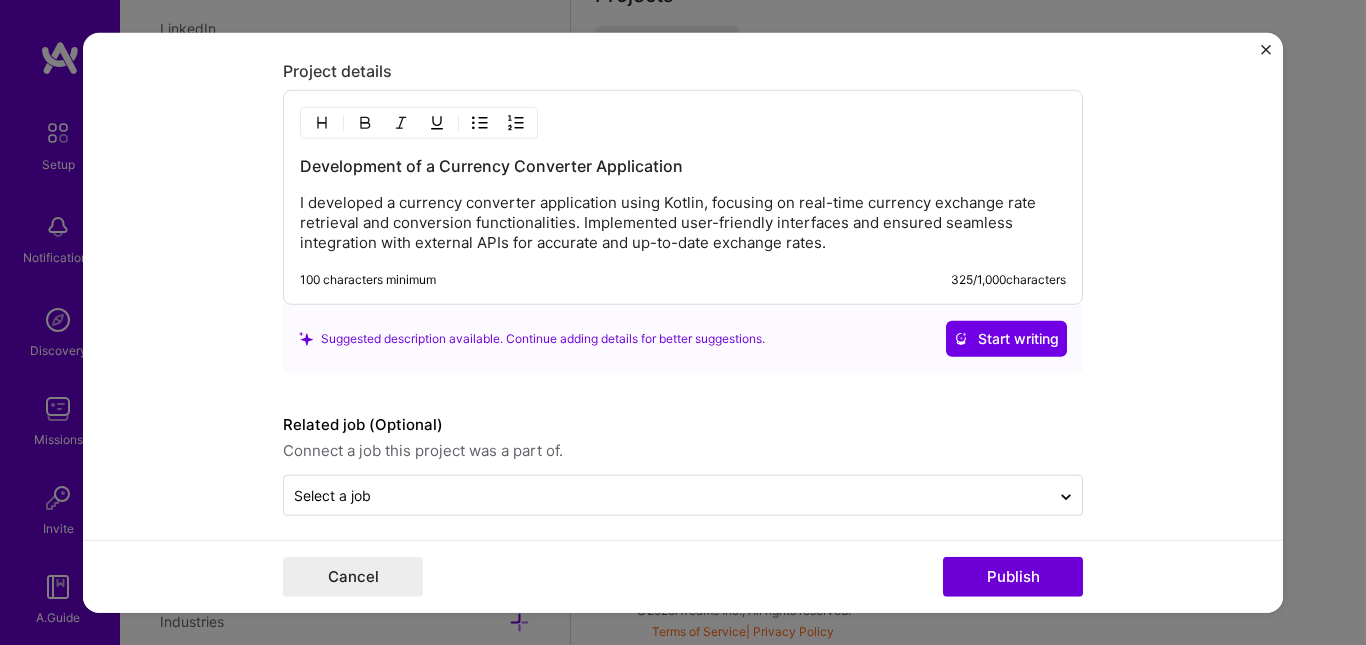 click on "I developed a currency converter application using Kotlin, focusing on real-time currency exchange rate retrieval and conversion functionalities. Implemented user-friendly interfaces and ensured seamless integration with external APIs for accurate and up-to-date exchange rates." at bounding box center (683, 223) 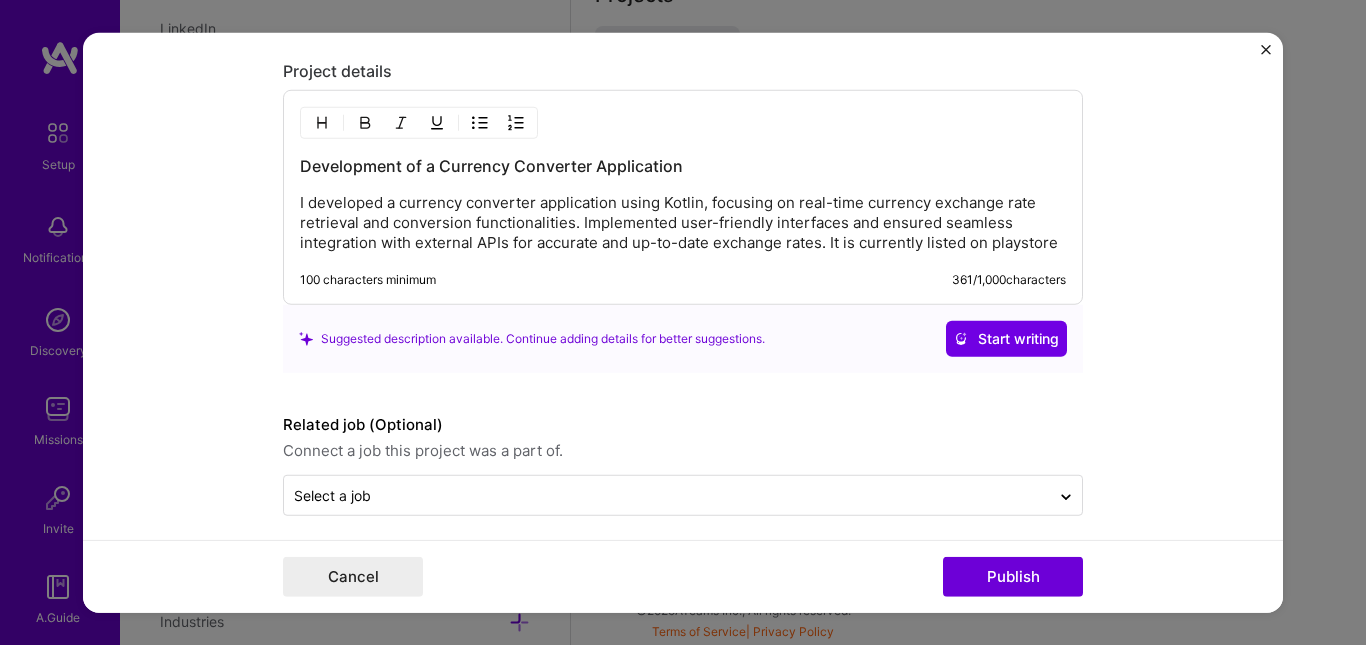 click on "I developed a currency converter application using Kotlin, focusing on real-time currency exchange rate retrieval and conversion functionalities. Implemented user-friendly interfaces and ensured seamless integration with external APIs for accurate and up-to-date exchange rates. It is currently listed on playstore" at bounding box center [683, 223] 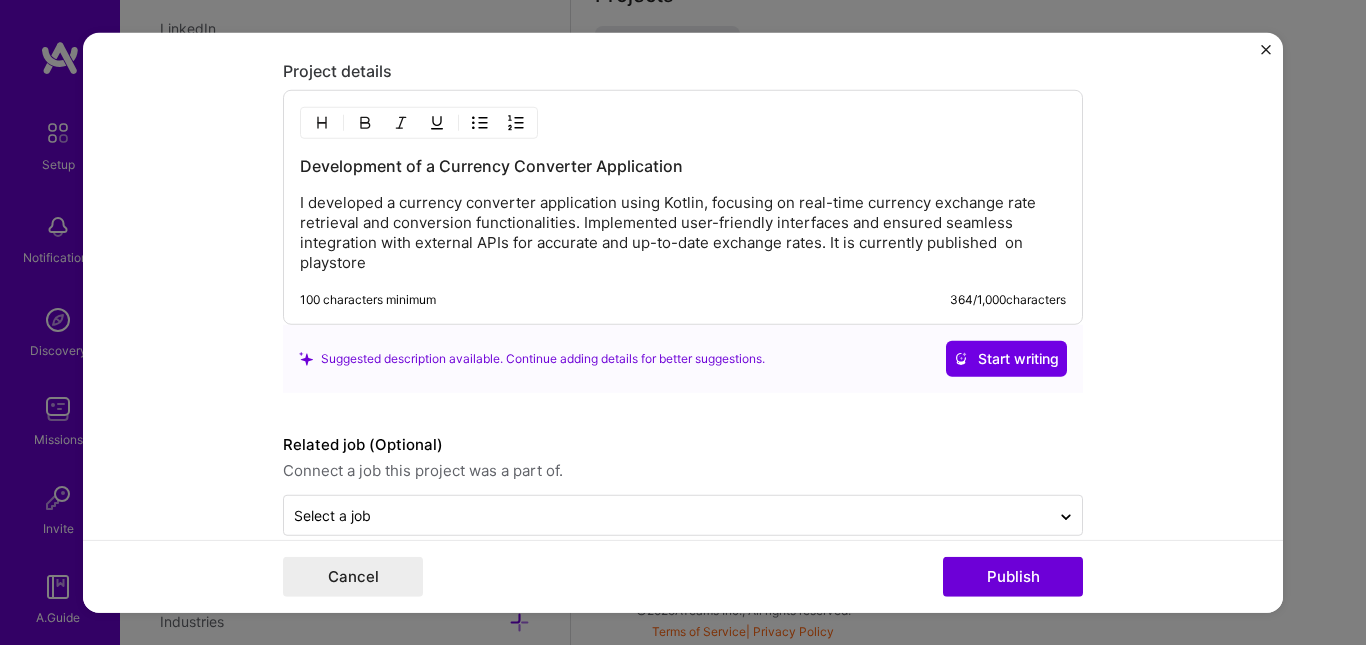 click on "I developed a currency converter application using Kotlin, focusing on real-time currency exchange rate retrieval and conversion functionalities. Implemented user-friendly interfaces and ensured seamless integration with external APIs for accurate and up-to-date exchange rates. It is currently published  on playstore" at bounding box center [683, 233] 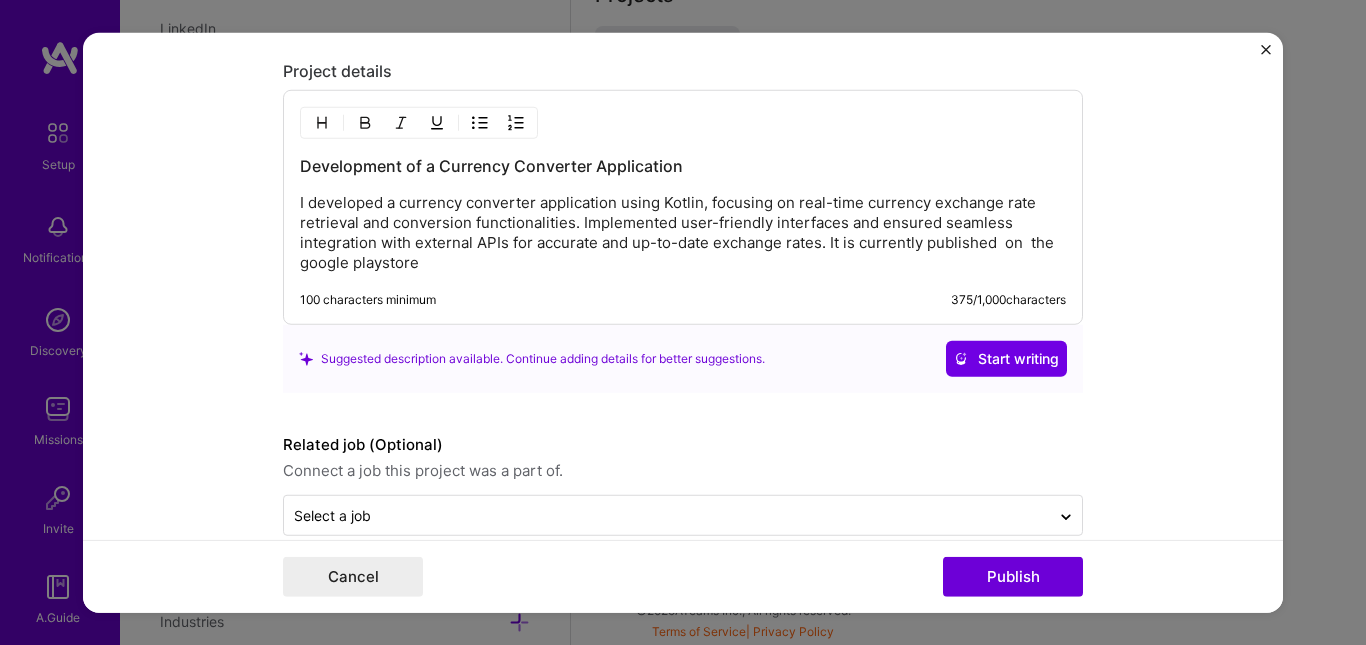 click on "I developed a currency converter application using Kotlin, focusing on real-time currency exchange rate retrieval and conversion functionalities. Implemented user-friendly interfaces and ensured seamless integration with external APIs for accurate and up-to-date exchange rates. It is currently published  on  the google playstore" at bounding box center [683, 233] 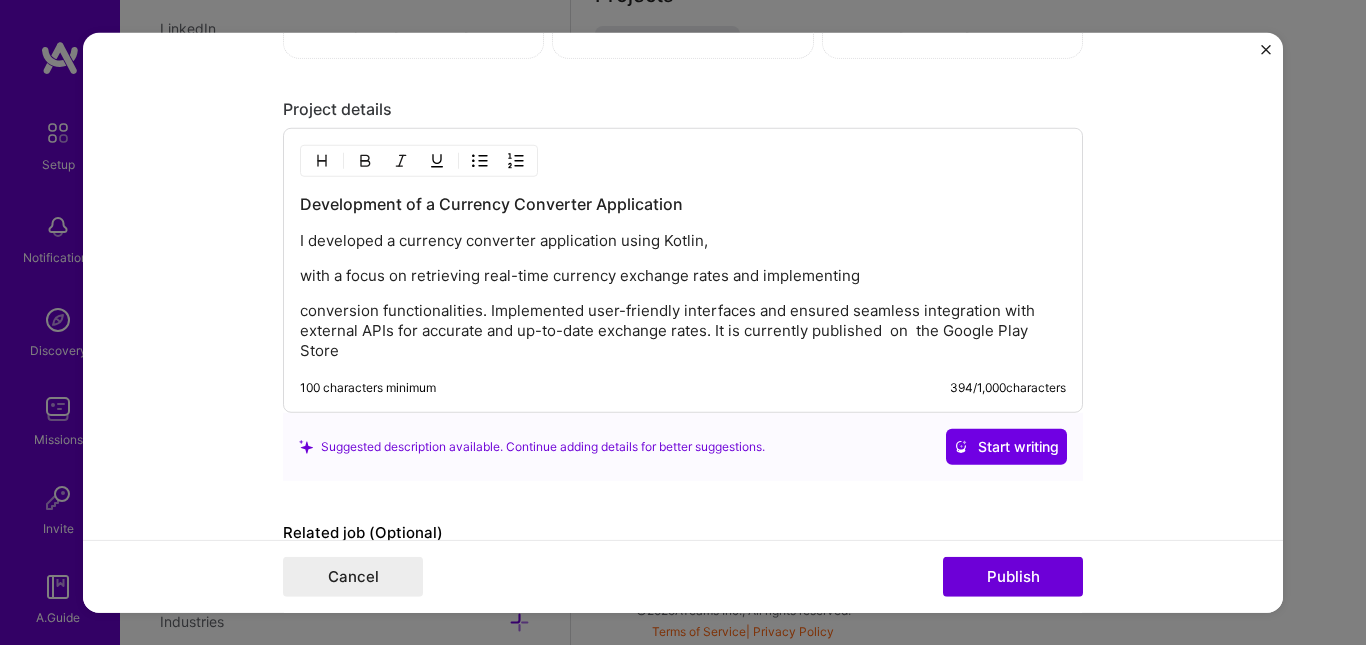 scroll, scrollTop: 2277, scrollLeft: 0, axis: vertical 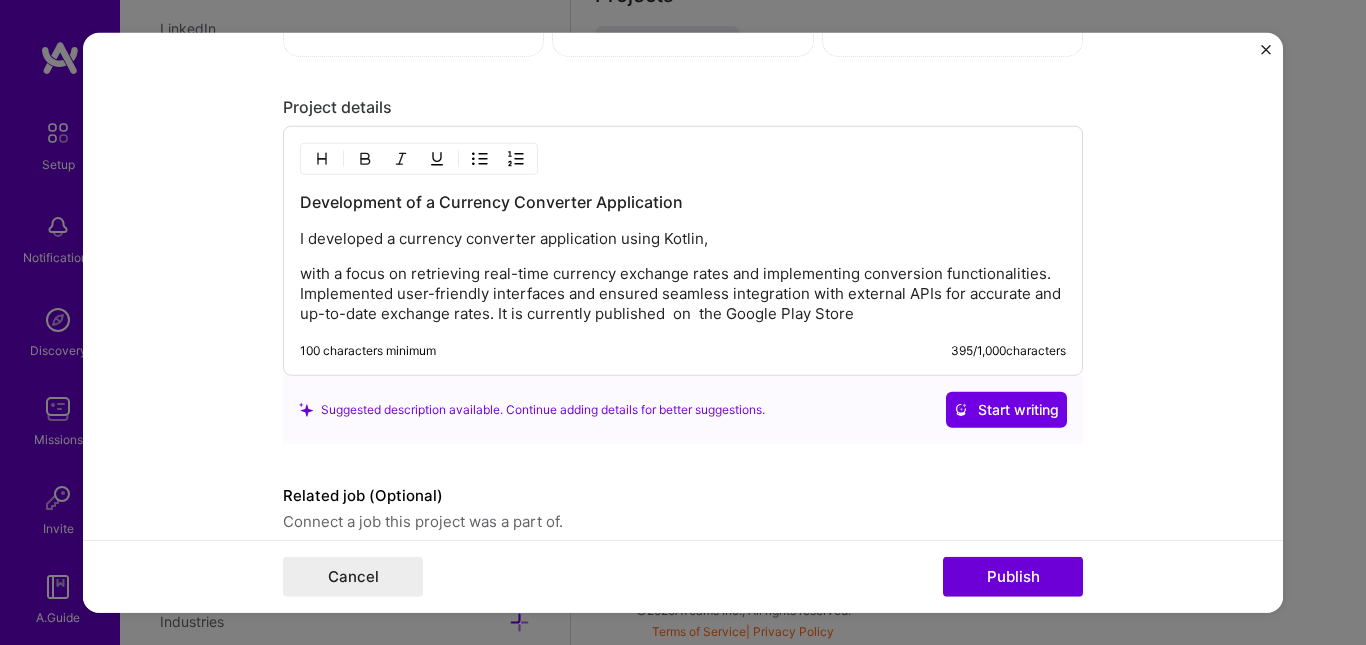 click on "with a focus on retrieving real-time currency exchange rates and implementing conversion functionalities. Implemented user-friendly interfaces and ensured seamless integration with external APIs for accurate and up-to-date exchange rates. It is currently published  on  the Google Play Store" at bounding box center [683, 294] 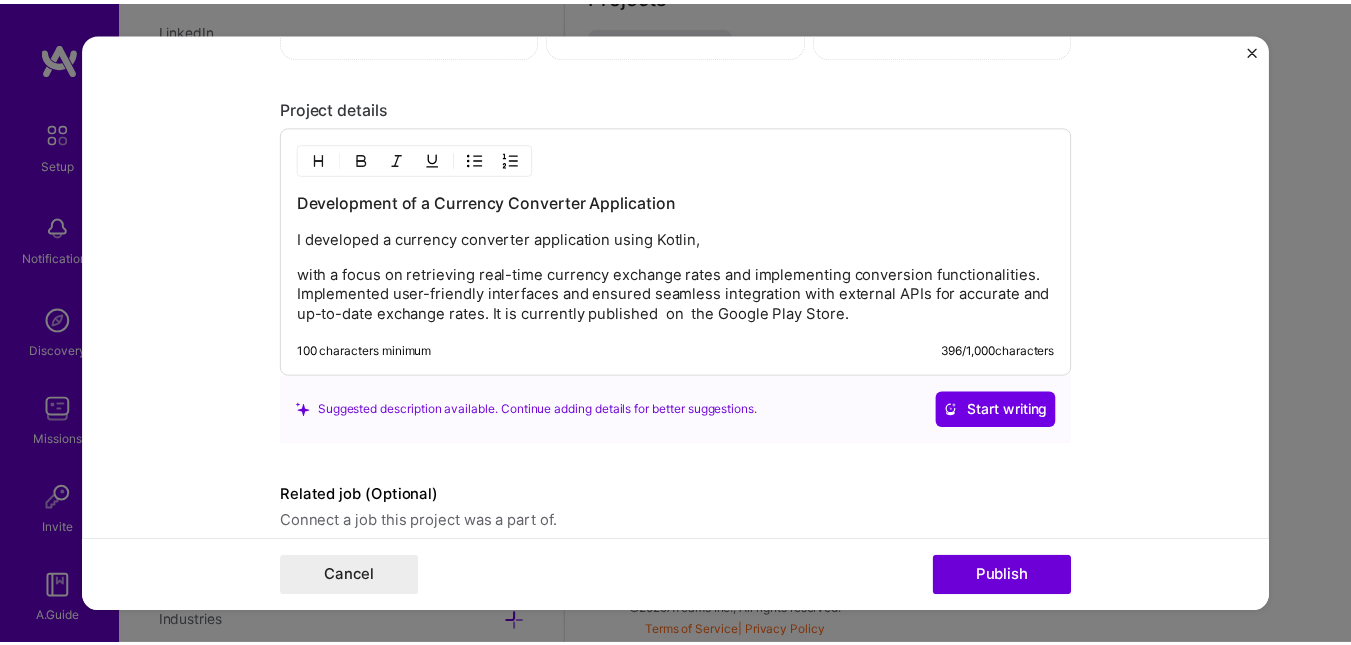 scroll, scrollTop: 2360, scrollLeft: 0, axis: vertical 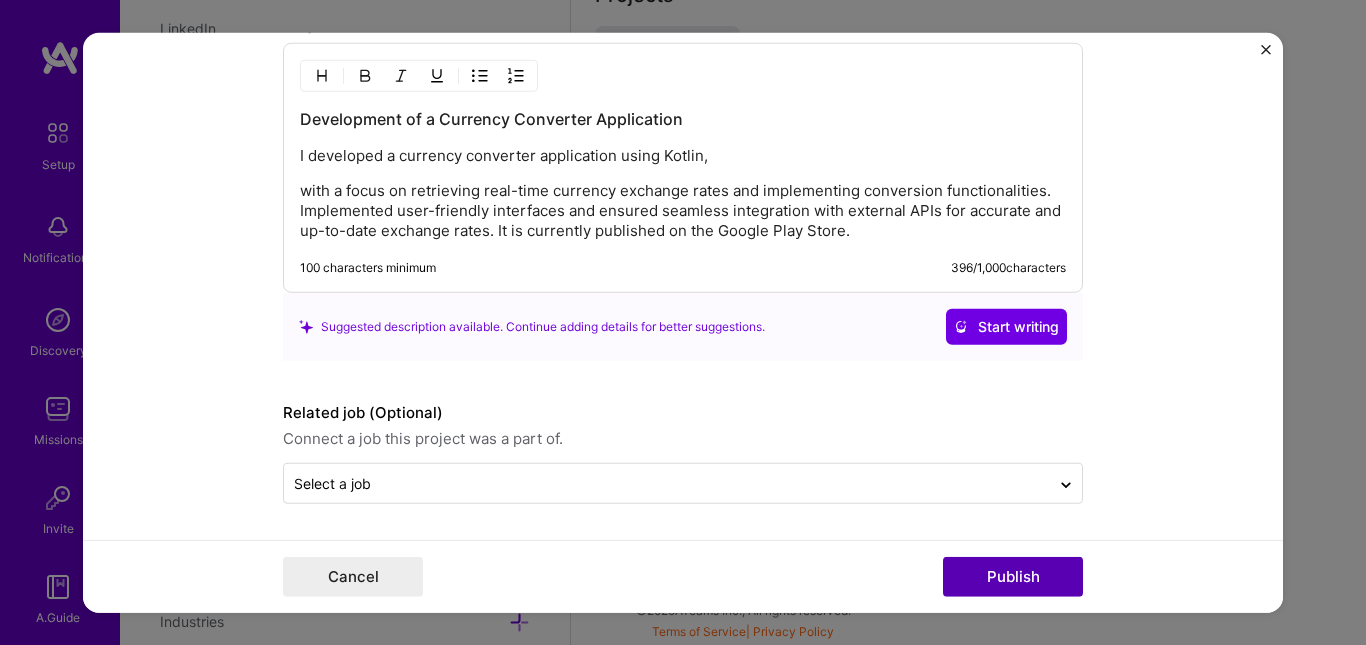 click on "Publish" at bounding box center [1013, 577] 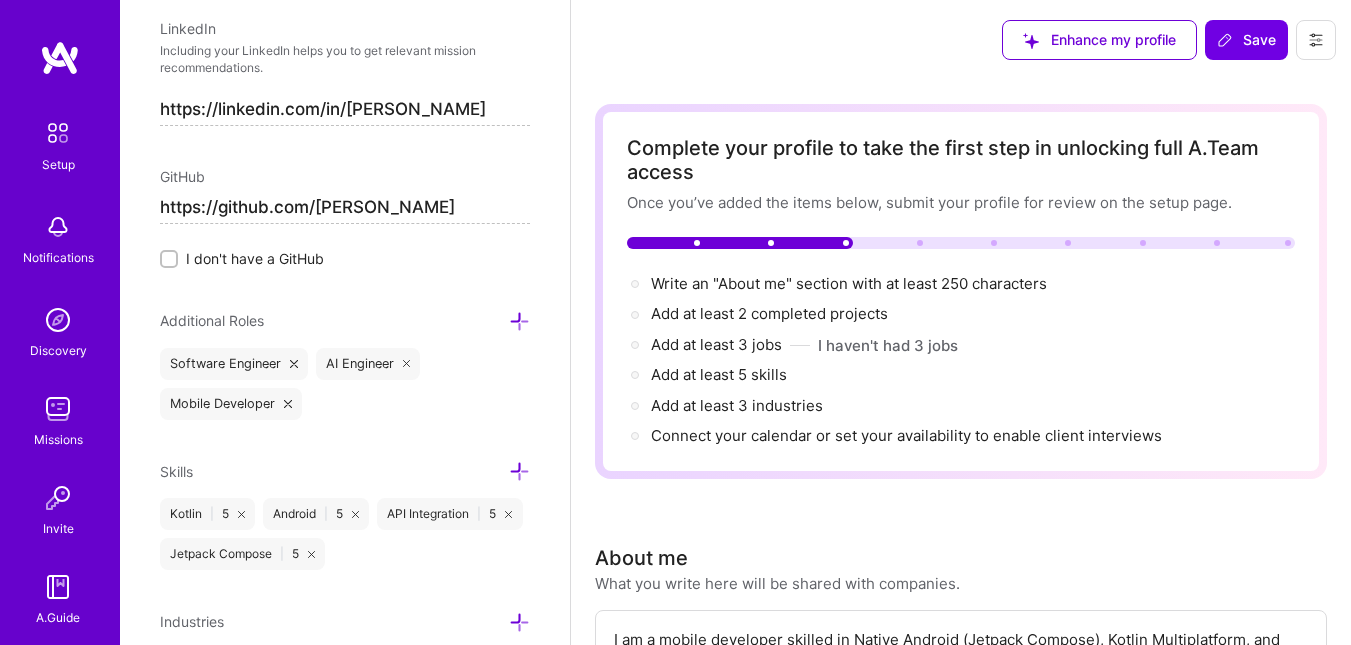 scroll, scrollTop: 5, scrollLeft: 0, axis: vertical 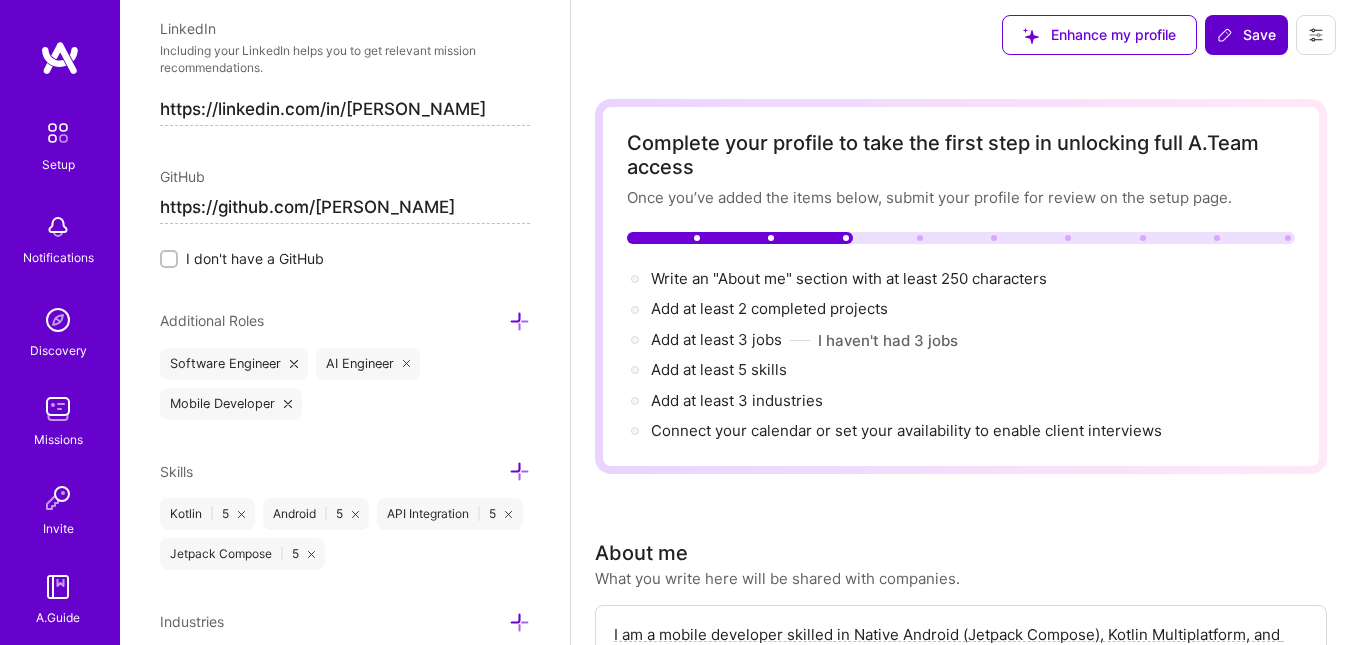 click on "Save" at bounding box center [1246, 35] 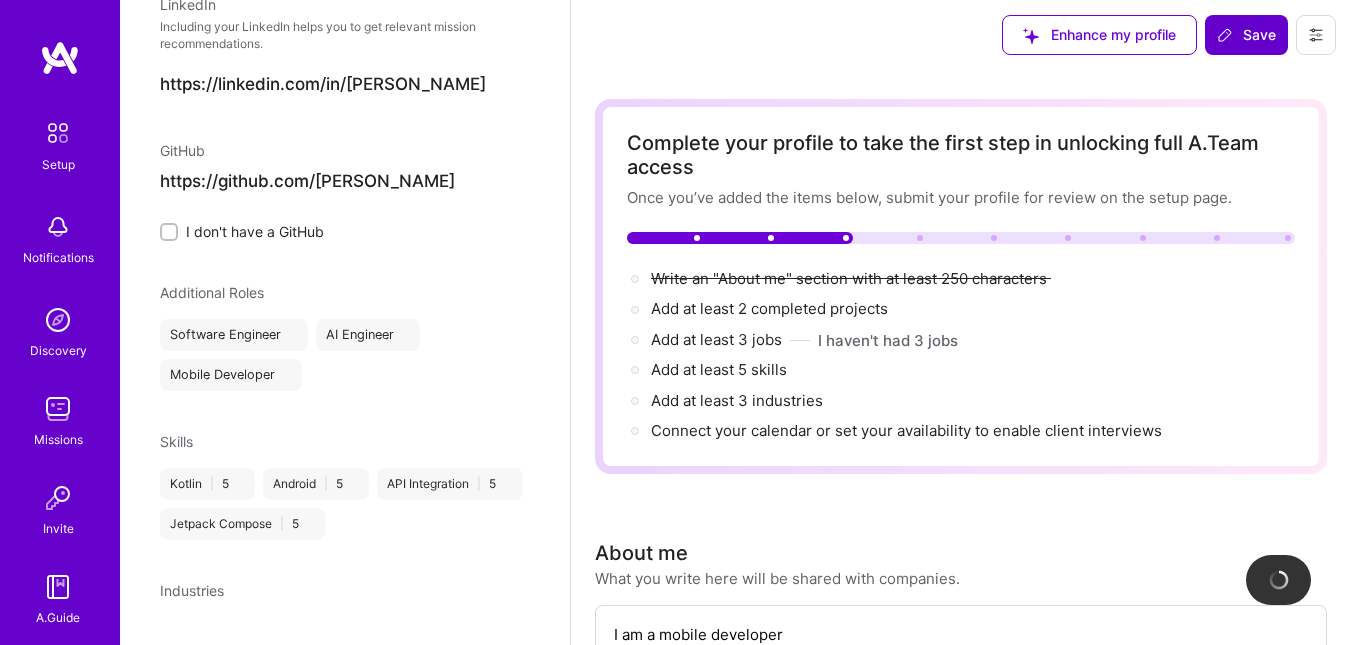 scroll, scrollTop: 327, scrollLeft: 0, axis: vertical 